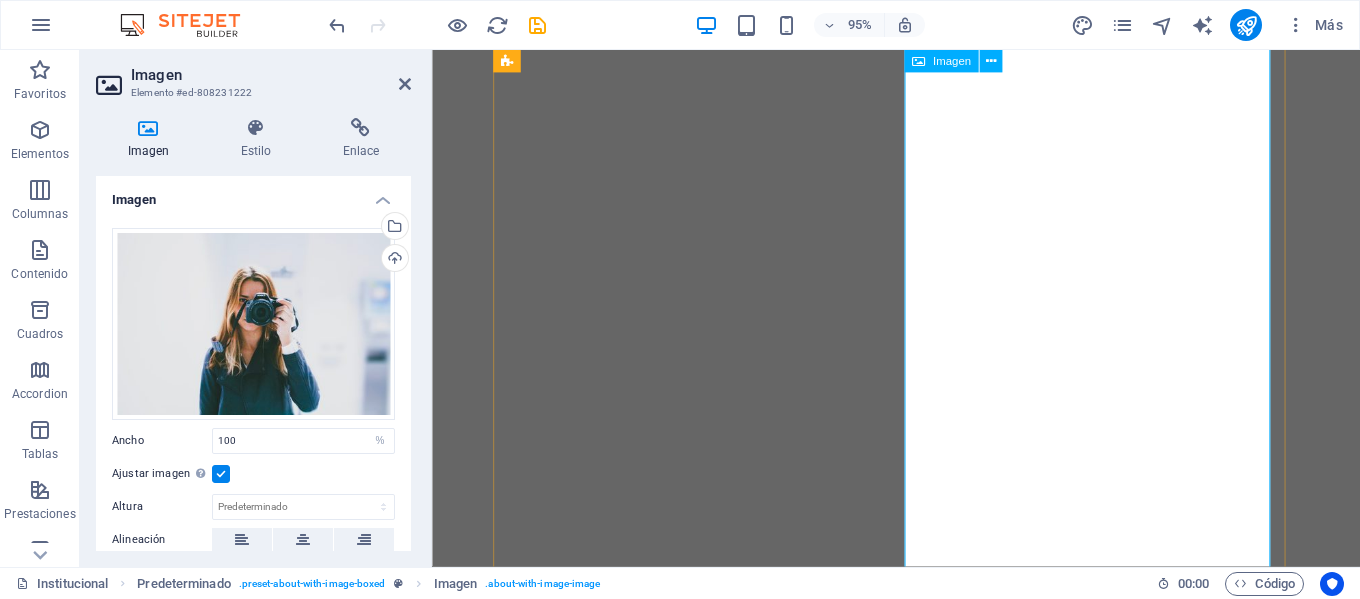 select on "%" 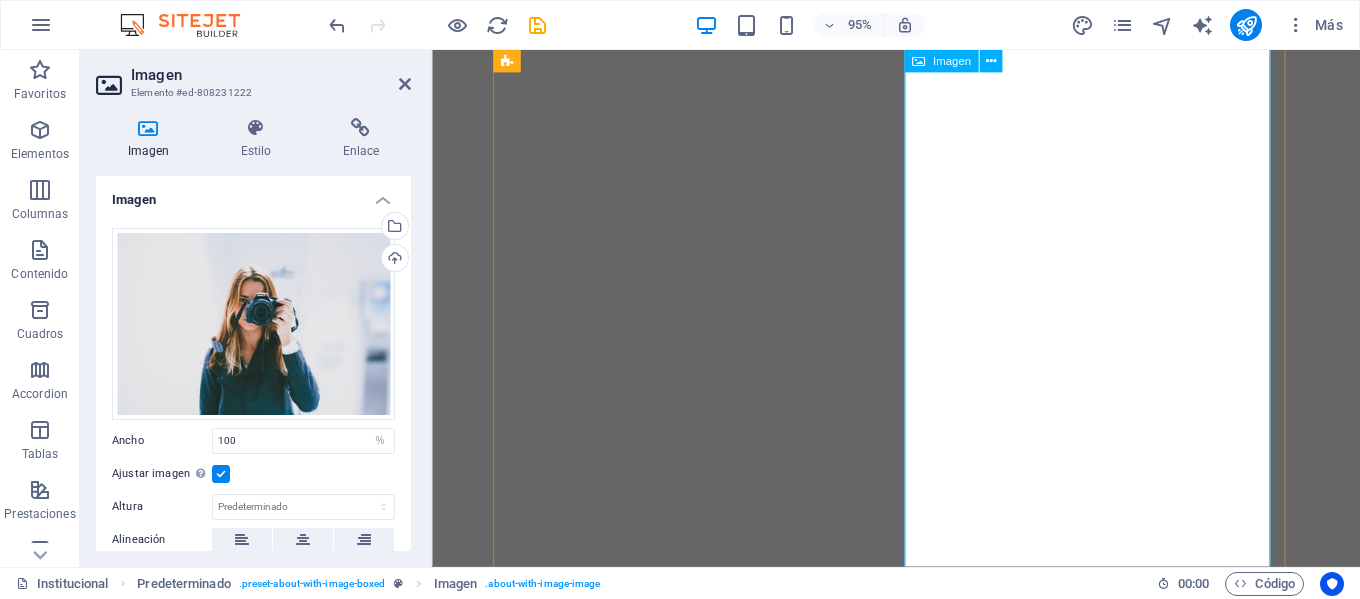 scroll, scrollTop: 0, scrollLeft: 0, axis: both 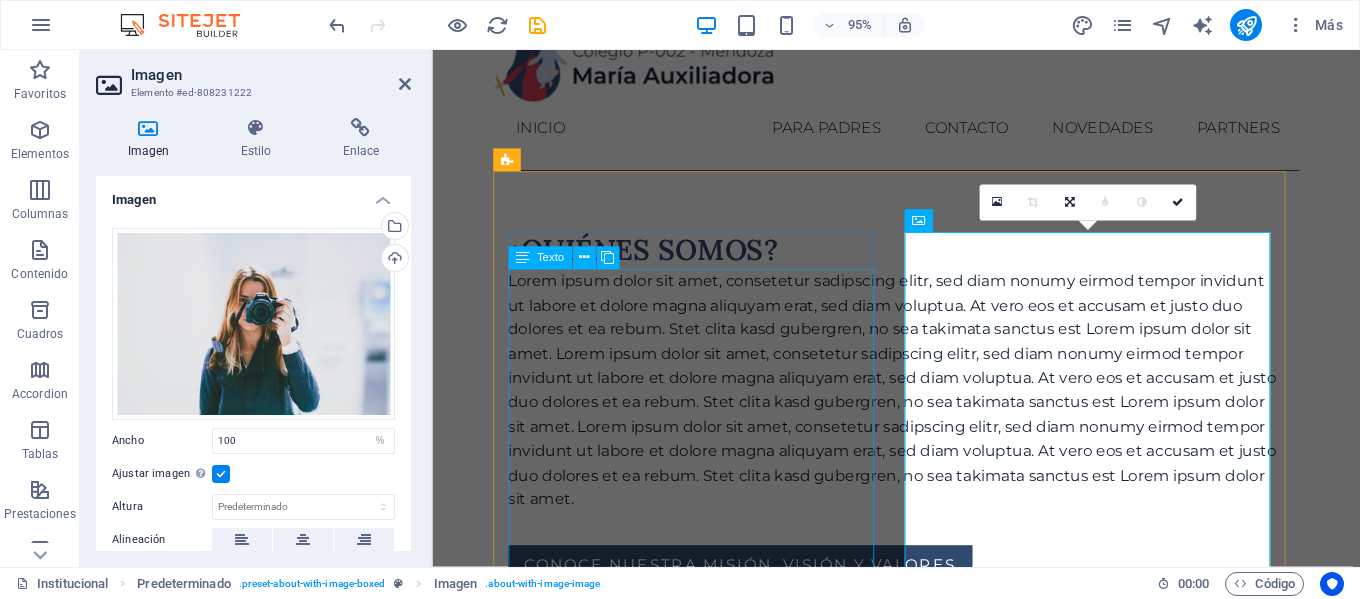 click on "Lorem ipsum dolor sit amet, consetetur sadipscing elitr, sed diam nonumy eirmod tempor invidunt ut labore et dolore magna aliquyam erat, sed diam voluptua. At vero eos et accusam et justo duo dolores et ea rebum. Stet clita kasd gubergren, no sea takimata sanctus est Lorem ipsum dolor sit amet. Lorem ipsum dolor sit amet, consetetur sadipscing elitr, sed diam nonumy eirmod tempor invidunt ut labore et dolore magna aliquyam erat, sed diam voluptua. At vero eos et accusam et justo duo dolores et ea rebum. Stet clita kasd gubergren, no sea takimata sanctus est Lorem ipsum dolor sit amet. Lorem ipsum dolor sit amet, consetetur sadipscing elitr, sed diam nonumy eirmod tempor invidunt ut labore et dolore magna aliquyam erat, sed diam voluptua. At vero eos et accusam et justo duo dolores et ea rebum. Stet clita kasd gubergren, no sea takimata sanctus est Lorem ipsum dolor sit amet." at bounding box center (920, 409) 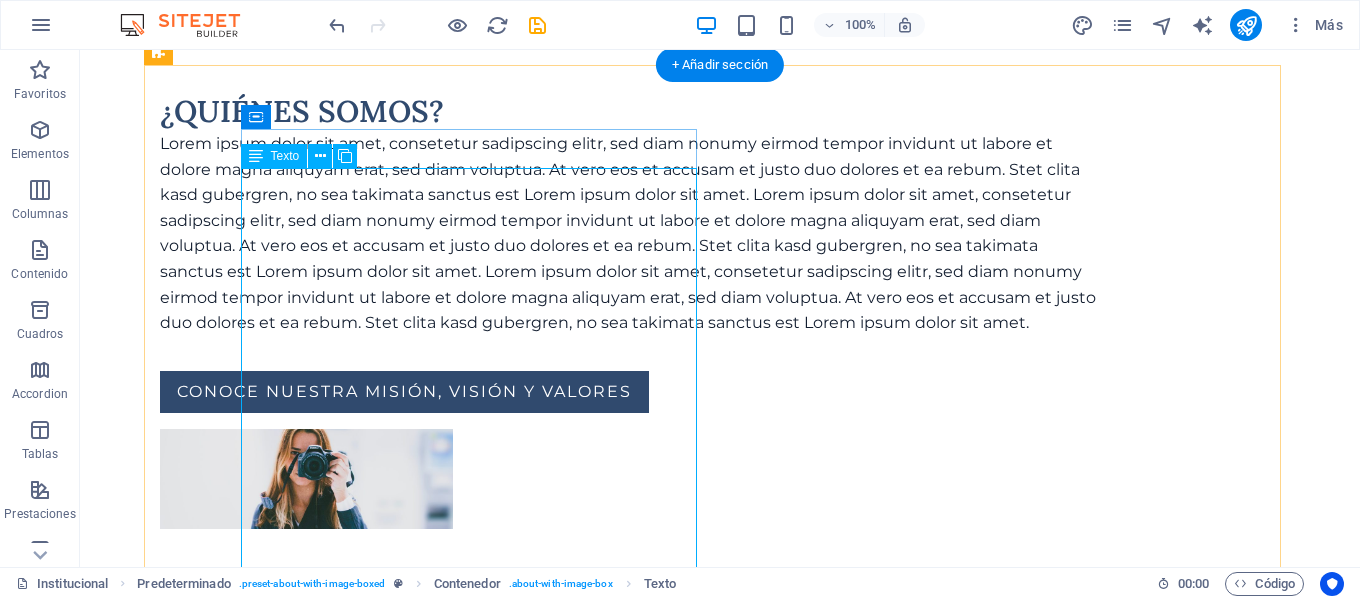 scroll, scrollTop: 314, scrollLeft: 0, axis: vertical 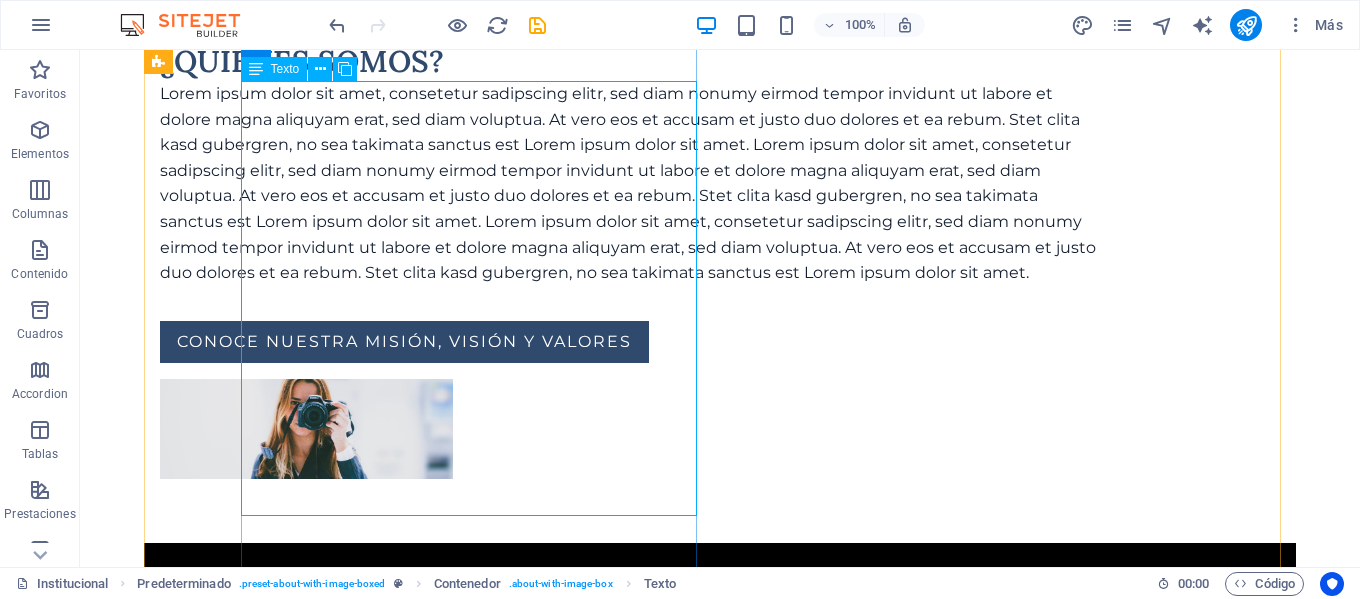 click on "Lorem ipsum dolor sit amet, consetetur sadipscing elitr, sed diam nonumy eirmod tempor invidunt ut labore et dolore magna aliquyam erat, sed diam voluptua. At vero eos et accusam et justo duo dolores et ea rebum. Stet clita kasd gubergren, no sea takimata sanctus est Lorem ipsum dolor sit amet. Lorem ipsum dolor sit amet, consetetur sadipscing elitr, sed diam nonumy eirmod tempor invidunt ut labore et dolore magna aliquyam erat, sed diam voluptua. At vero eos et accusam et justo duo dolores et ea rebum. Stet clita kasd gubergren, no sea takimata sanctus est Lorem ipsum dolor sit amet. Lorem ipsum dolor sit amet, consetetur sadipscing elitr, sed diam nonumy eirmod tempor invidunt ut labore et dolore magna aliquyam erat, sed diam voluptua. At vero eos et accusam et justo duo dolores et ea rebum. Stet clita kasd gubergren, no sea takimata sanctus est Lorem ipsum dolor sit amet." at bounding box center [632, 183] 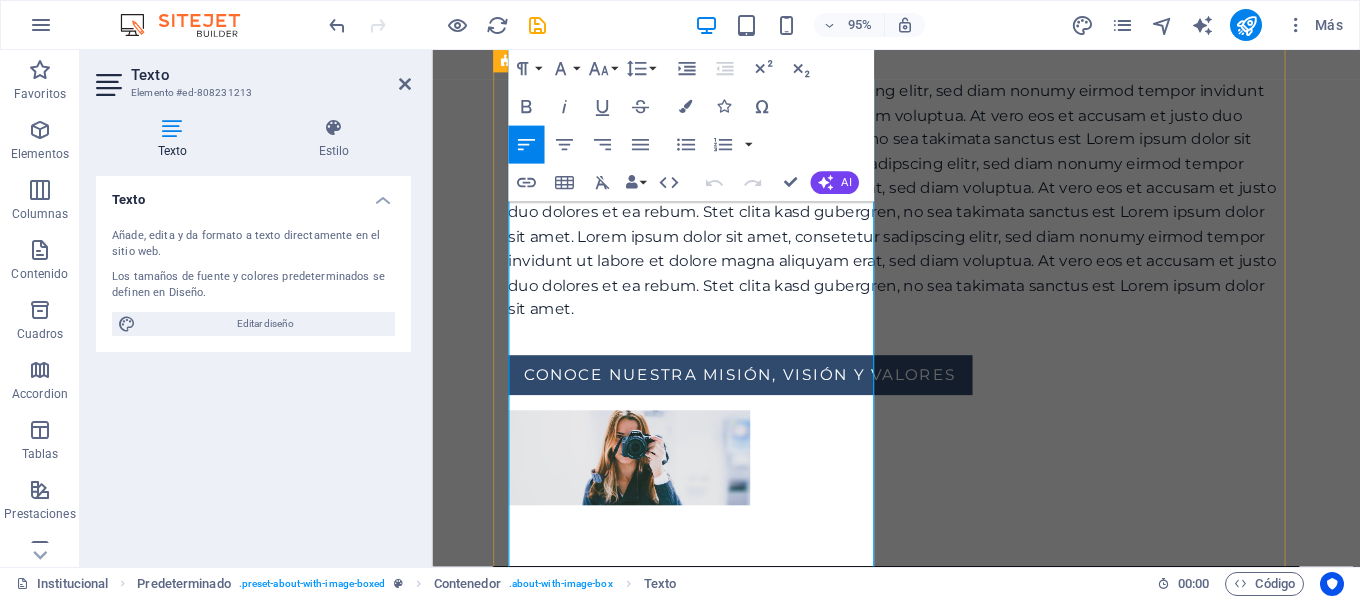 click on "Lorem ipsum dolor sit amet, consetetur sadipscing elitr, sed diam nonumy eirmod tempor invidunt ut labore et dolore magna aliquyam erat, sed diam voluptua. At vero eos et accusam et justo duo dolores et ea rebum. Stet clita kasd gubergren, no sea takimata sanctus est Lorem ipsum dolor sit amet. Lorem ipsum dolor sit amet, consetetur sadipscing elitr, sed diam nonumy eirmod tempor invidunt ut labore et dolore magna aliquyam erat, sed diam voluptua. At vero eos et accusam et justo duo dolores et ea rebum. Stet clita kasd gubergren, no sea takimata sanctus est Lorem ipsum dolor sit amet. Lorem ipsum dolor sit amet, consetetur sadipscing elitr, sed diam nonumy eirmod tempor invidunt ut labore et dolore magna aliquyam erat, sed diam voluptua. At vero eos et accusam et justo duo dolores et ea rebum. Stet clita kasd gubergren, no sea takimata sanctus est Lorem ipsum dolor sit amet." at bounding box center [920, 209] 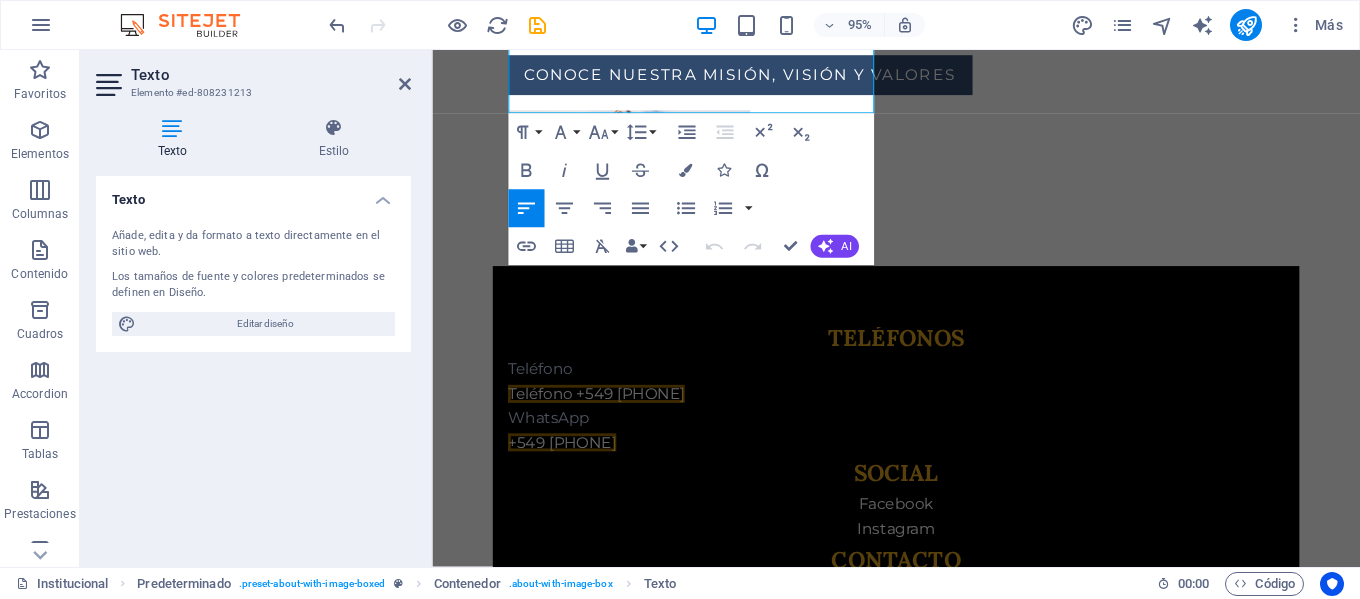 scroll, scrollTop: 830, scrollLeft: 0, axis: vertical 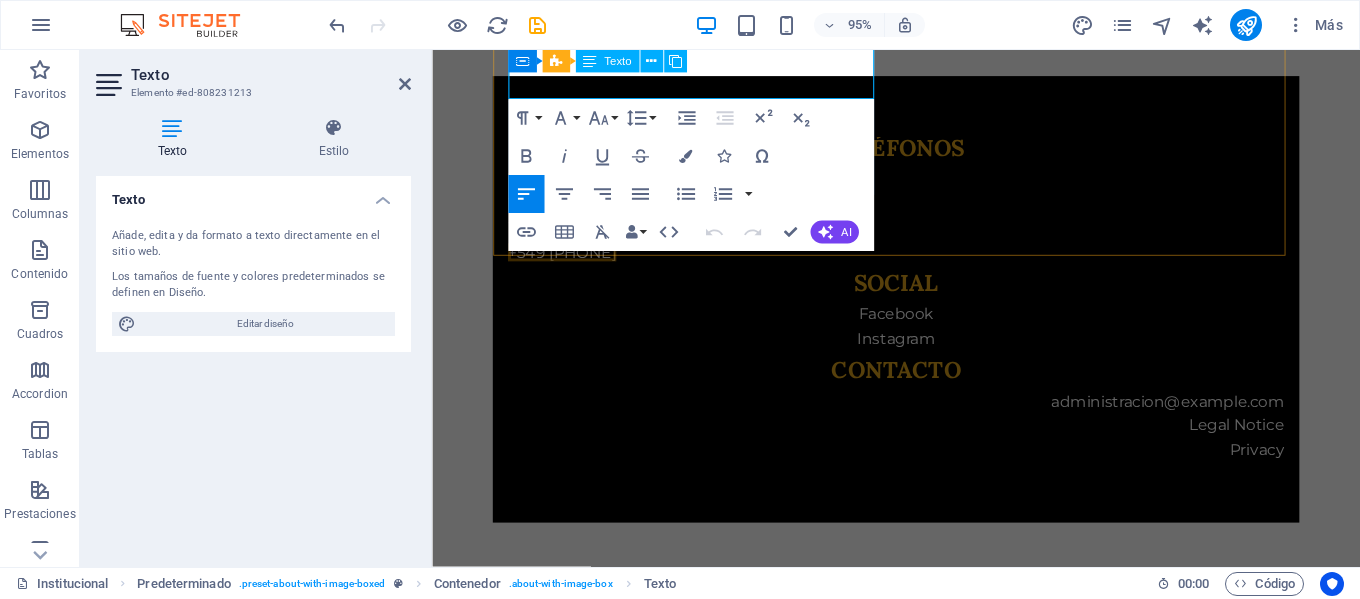 drag, startPoint x: 593, startPoint y: 351, endPoint x: 571, endPoint y: 95, distance: 256.94357 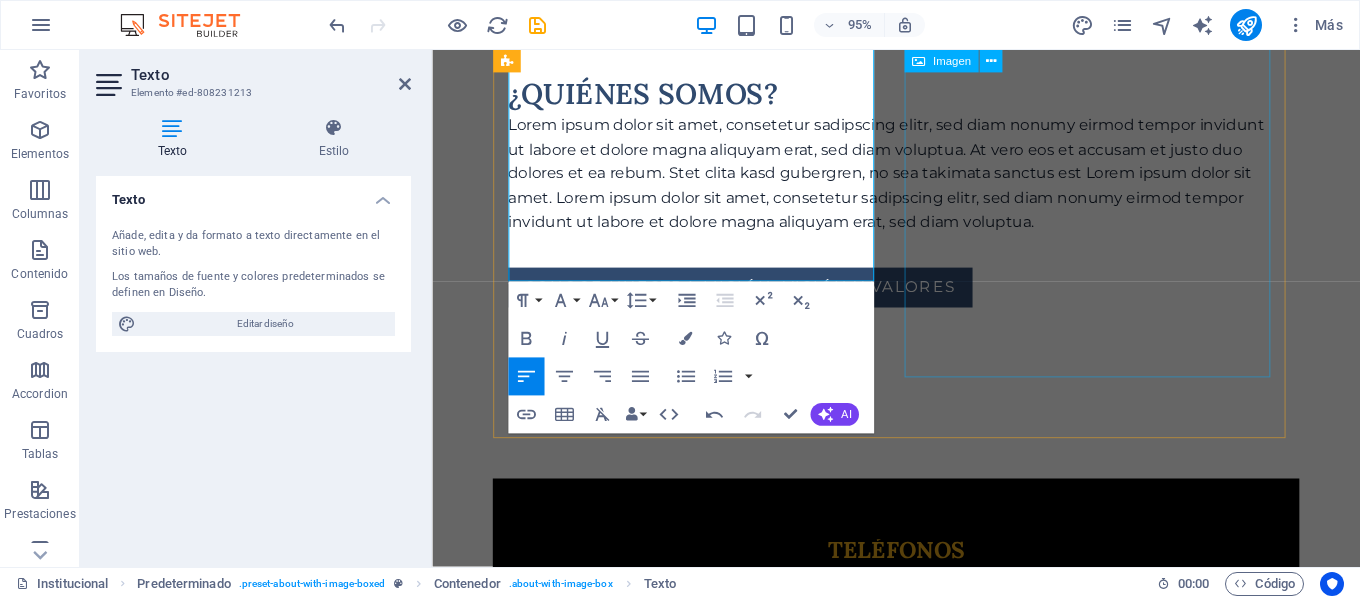 scroll, scrollTop: 274, scrollLeft: 0, axis: vertical 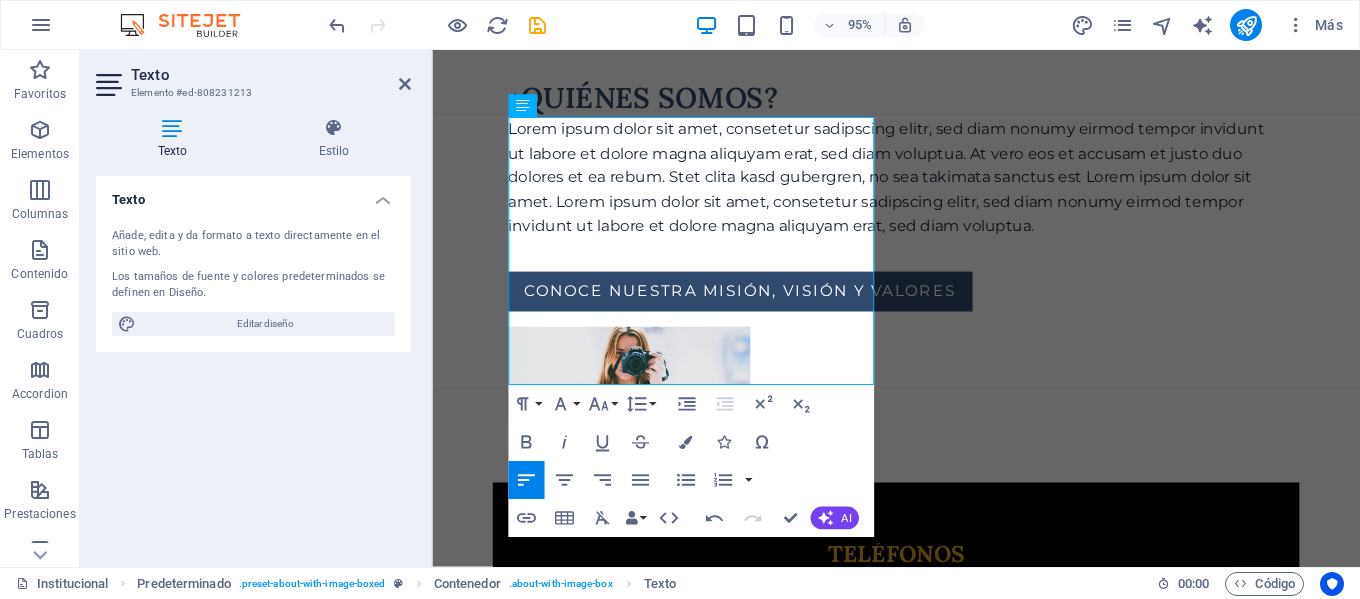 click on "Skip to main content
INICIO Institucional Para Padres Contacto Novedades Partners ¿Quiénes somos? Lorem ipsum dolor sit amet, consetetur sadipscing elitr, sed diam nonumy eirmod tempor invidunt ut labore et dolore magna aliquyam erat, sed diam voluptua. At vero eos et accusam et justo duo dolores et ea rebum. Stet clita kasd gubergren, no sea takimata sanctus est Lorem ipsum dolor sit amet. Lorem ipsum dolor sit amet, consetetur sadipscing elitr, sed diam nonumy eirmod tempor invidunt ut labore et dolore magna aliquyam erat, sed diam voluptua.  conoce nuestra misión, visión y valores teléfonos Teléfono +549 [PHONE] WhatsApp +549 [PHONE] Social Facebook Instagram contacto administracion@example.com Legal Notice Privacy" at bounding box center (920, 408) 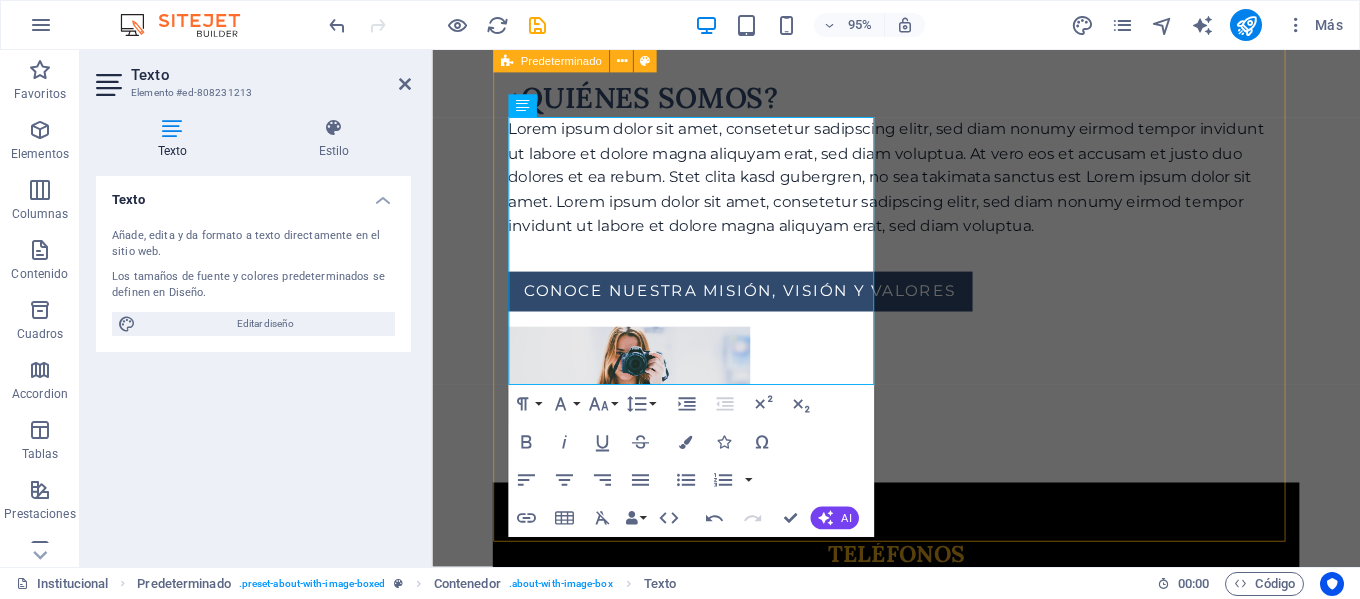 click on "¿Quiénes somos? Lorem ipsum dolor sit amet, consetetur sadipscing elitr, sed diam nonumy eirmod tempor invidunt ut labore et dolore magna aliquyam erat, sed diam voluptua. At vero eos et accusam et justo duo dolores et ea rebum. Stet clita kasd gubergren, no sea takimata sanctus est Lorem ipsum dolor sit amet. Lorem ipsum dolor sit amet, consetetur sadipscing elitr, sed diam nonumy eirmod tempor invidunt ut labore et dolore magna aliquyam erat, sed diam voluptua.  conoce nuestra misión, visión y valores" at bounding box center (920, 262) 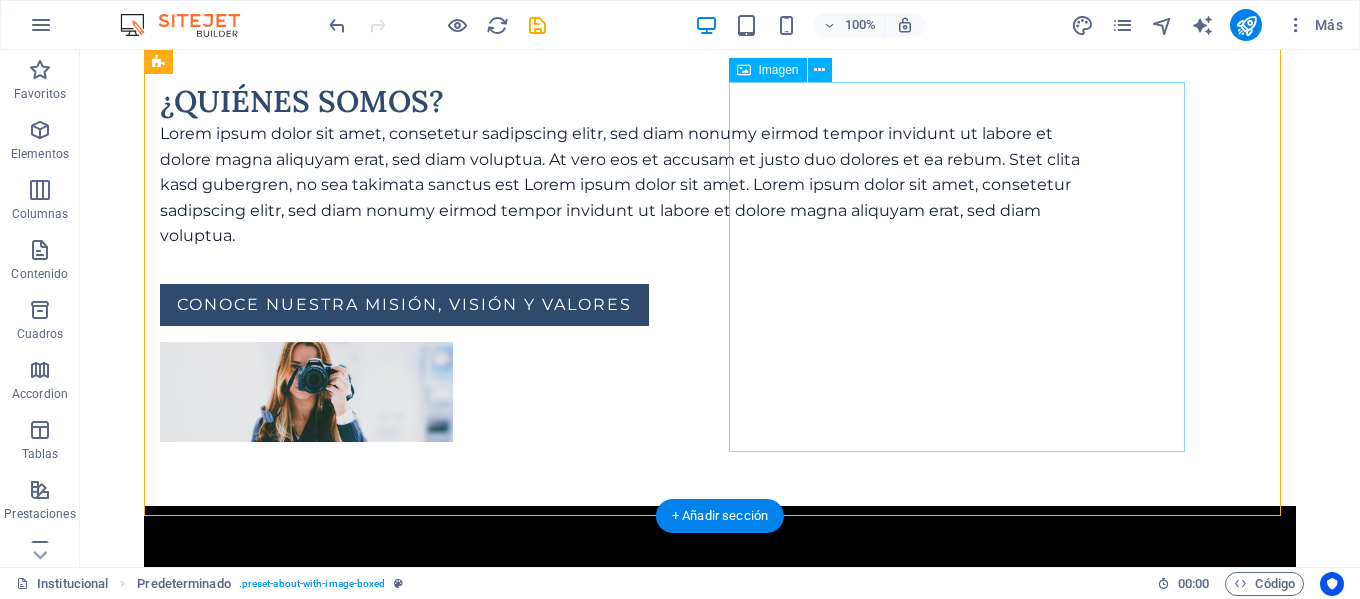 click at bounding box center (306, 392) 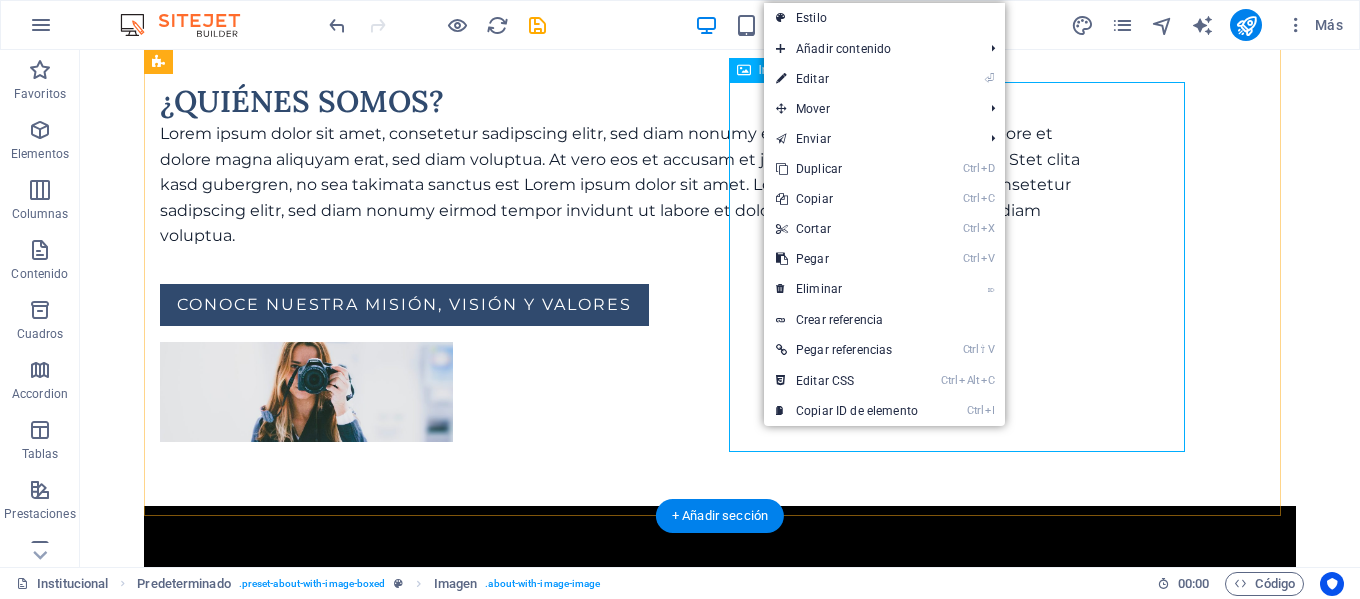 click at bounding box center (306, 392) 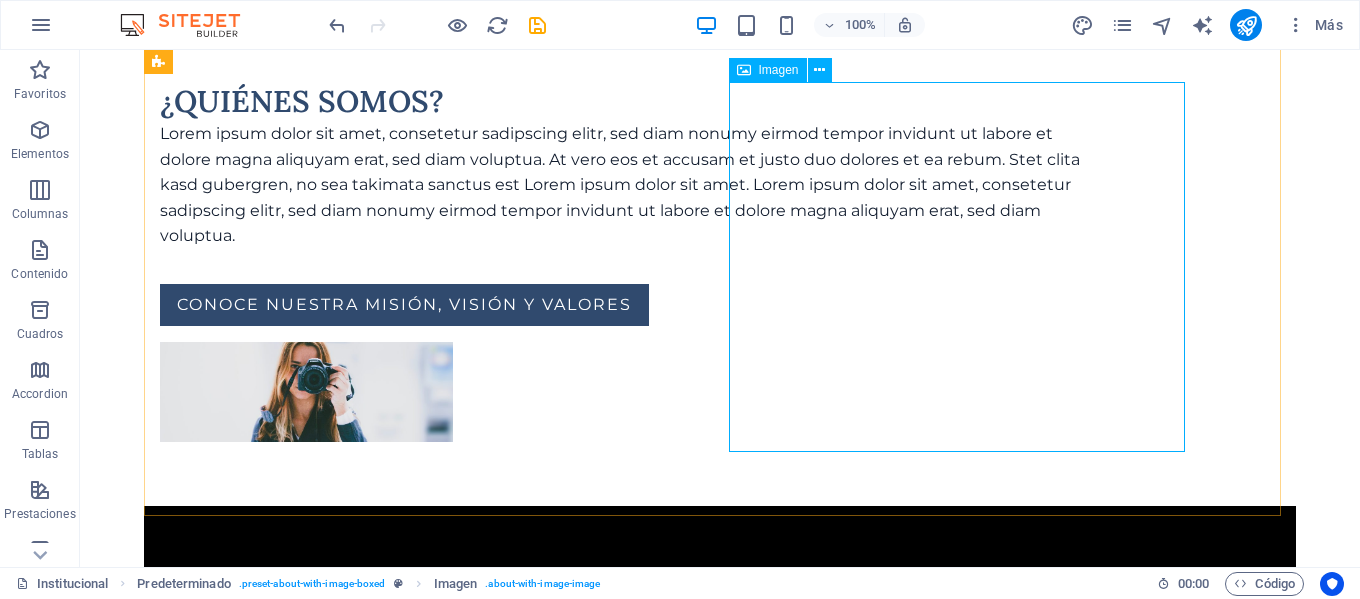 click on "Imagen" at bounding box center (779, 70) 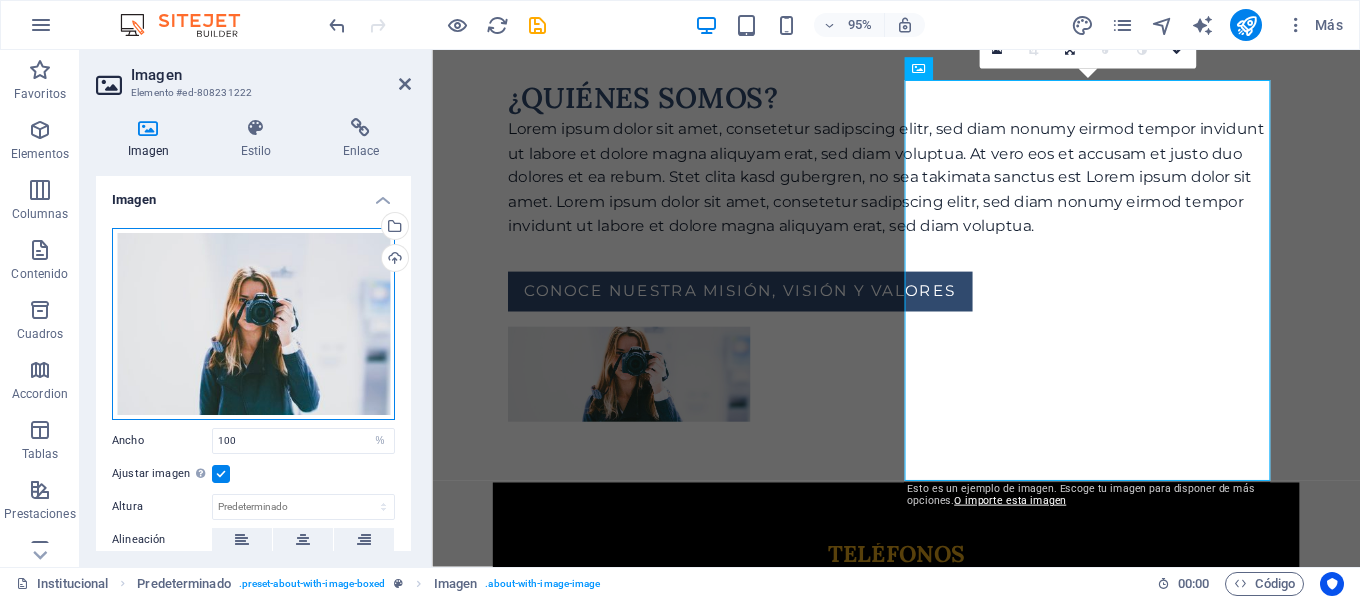 click on "Arrastra archivos aquí, haz clic para escoger archivos o  selecciona archivos de Archivos o de nuestra galería gratuita de fotos y vídeos" at bounding box center (253, 324) 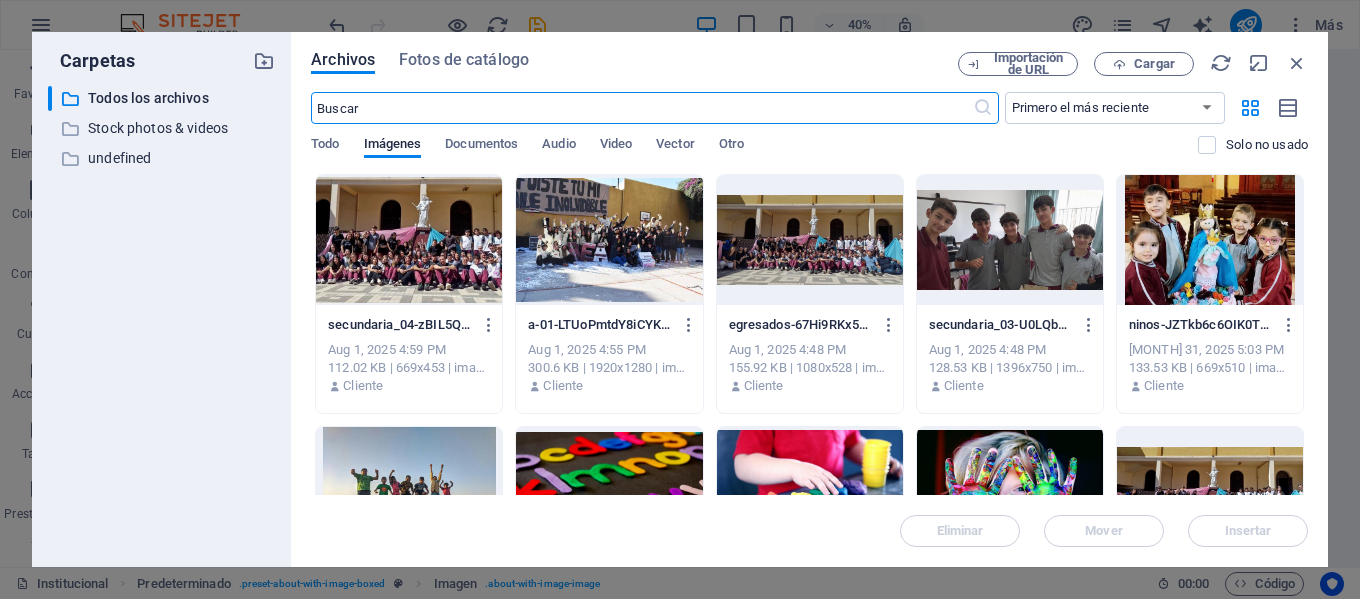 scroll, scrollTop: 0, scrollLeft: 0, axis: both 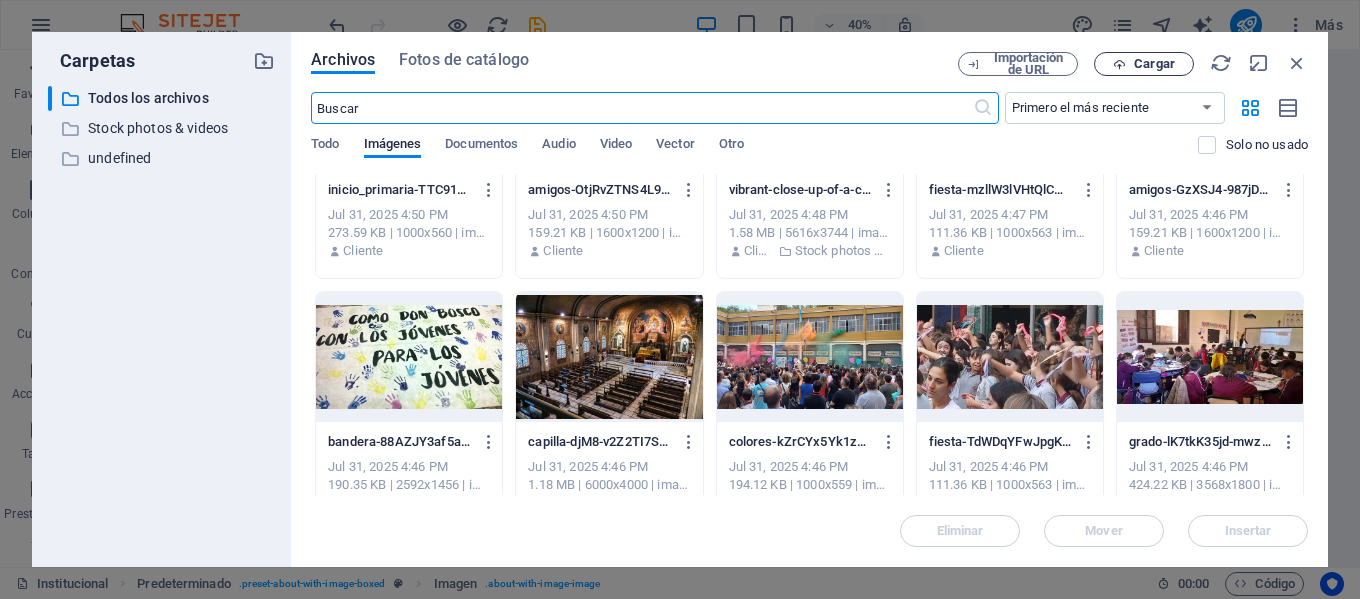 click on "Cargar" at bounding box center [1154, 64] 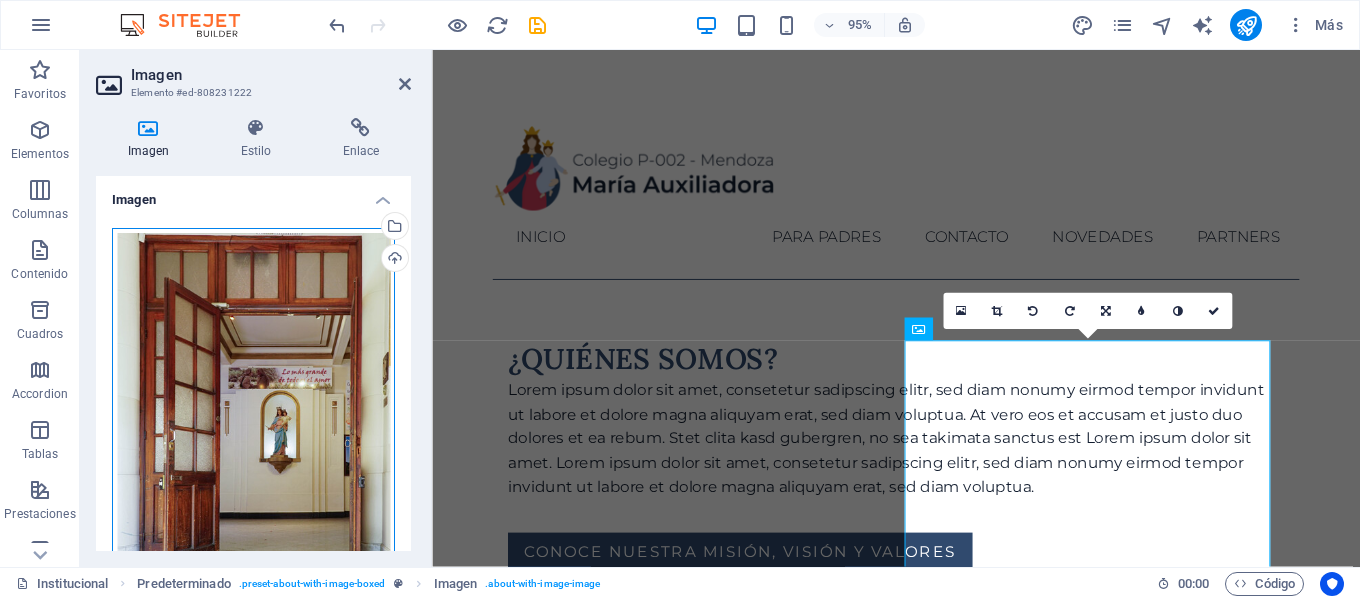click on "Arrastra archivos aquí, haz clic para escoger archivos o  selecciona archivos de Archivos o de nuestra galería gratuita de fotos y vídeos" at bounding box center (253, 438) 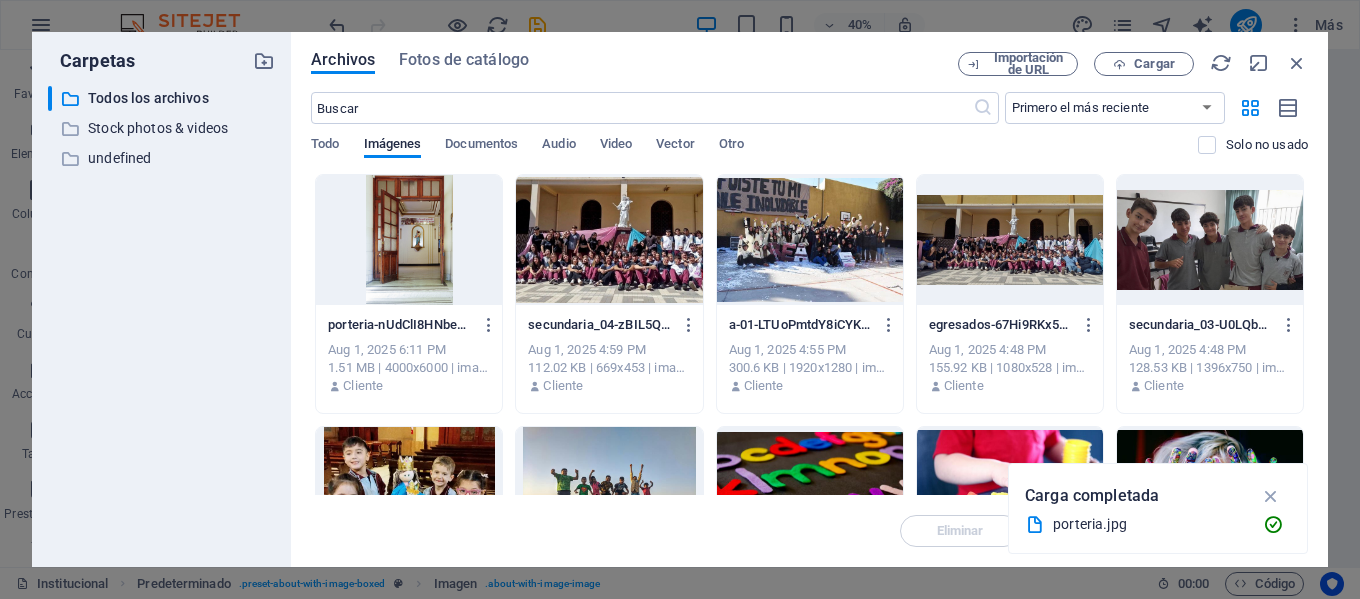 click at bounding box center (409, 240) 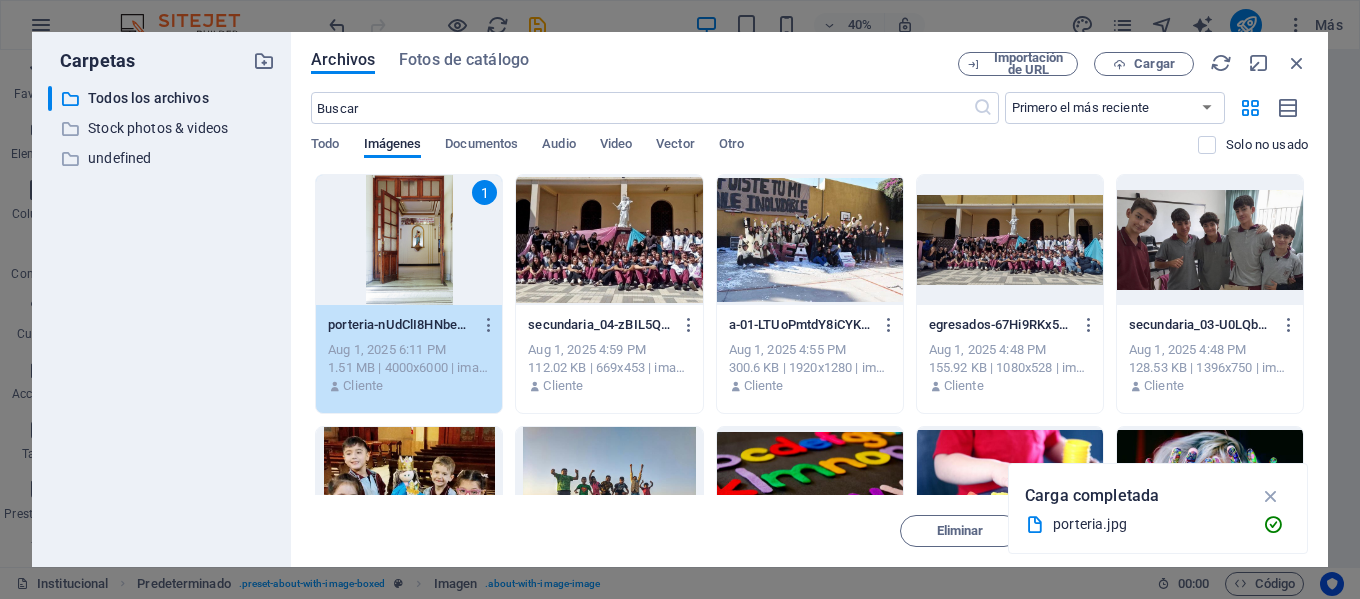 drag, startPoint x: 1276, startPoint y: 492, endPoint x: 1267, endPoint y: 508, distance: 18.35756 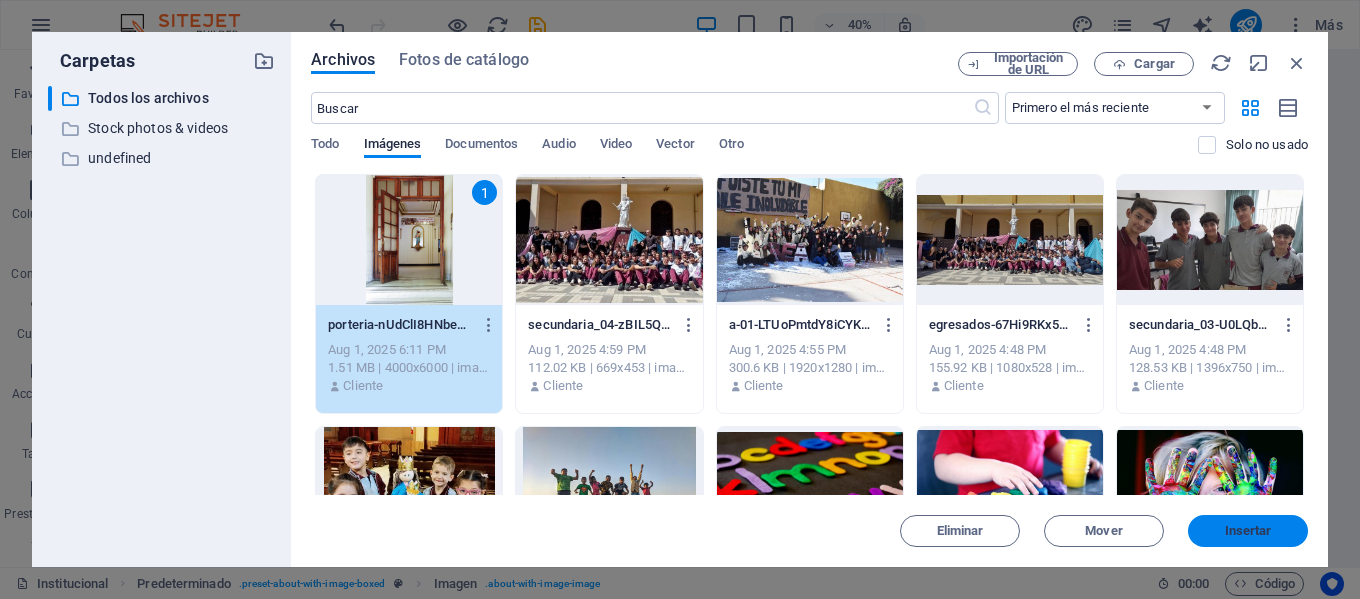 click on "Insertar" at bounding box center (1248, 531) 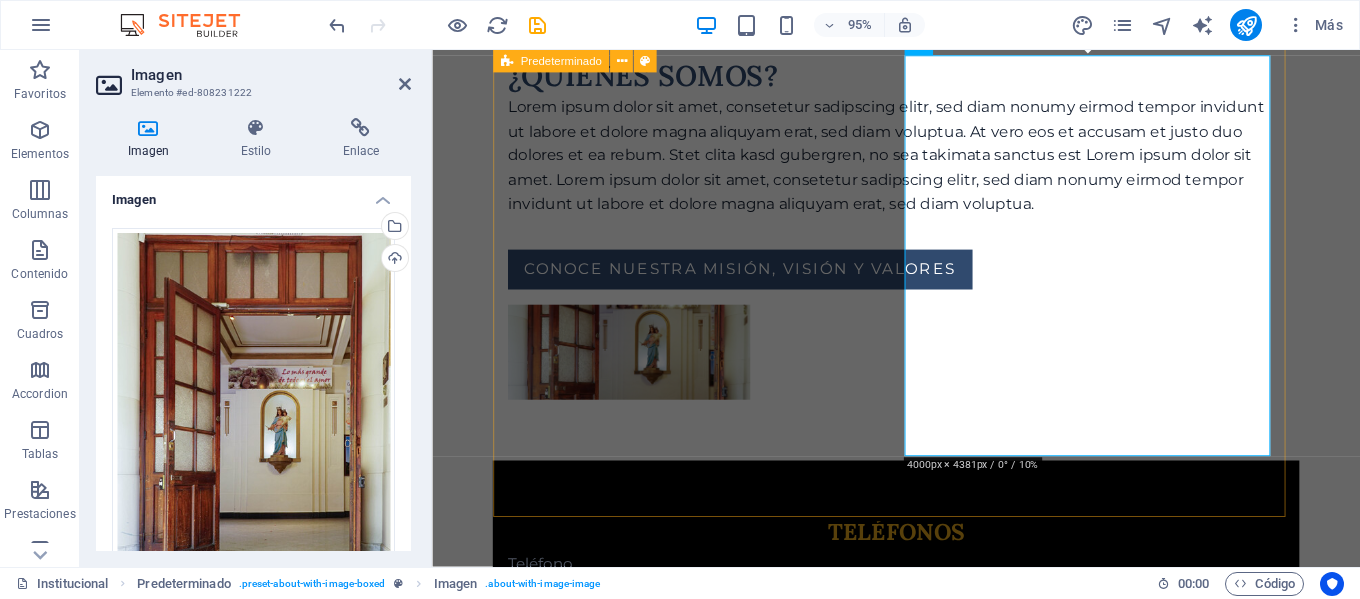 scroll, scrollTop: 300, scrollLeft: 0, axis: vertical 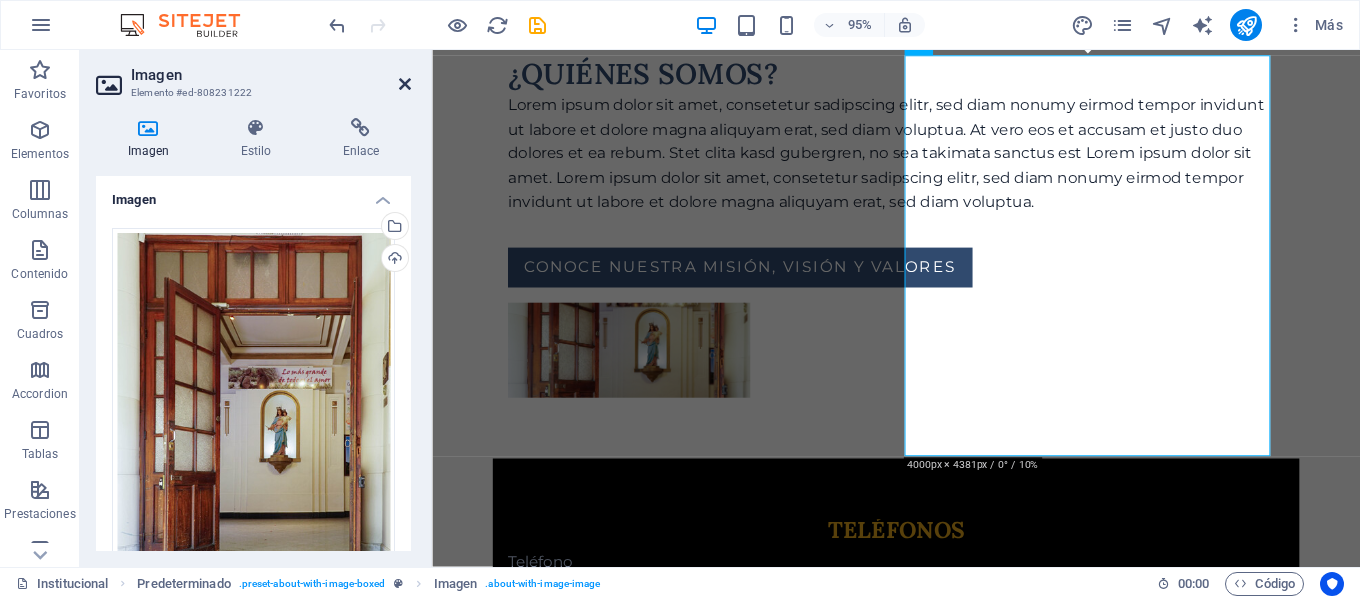 click at bounding box center [405, 84] 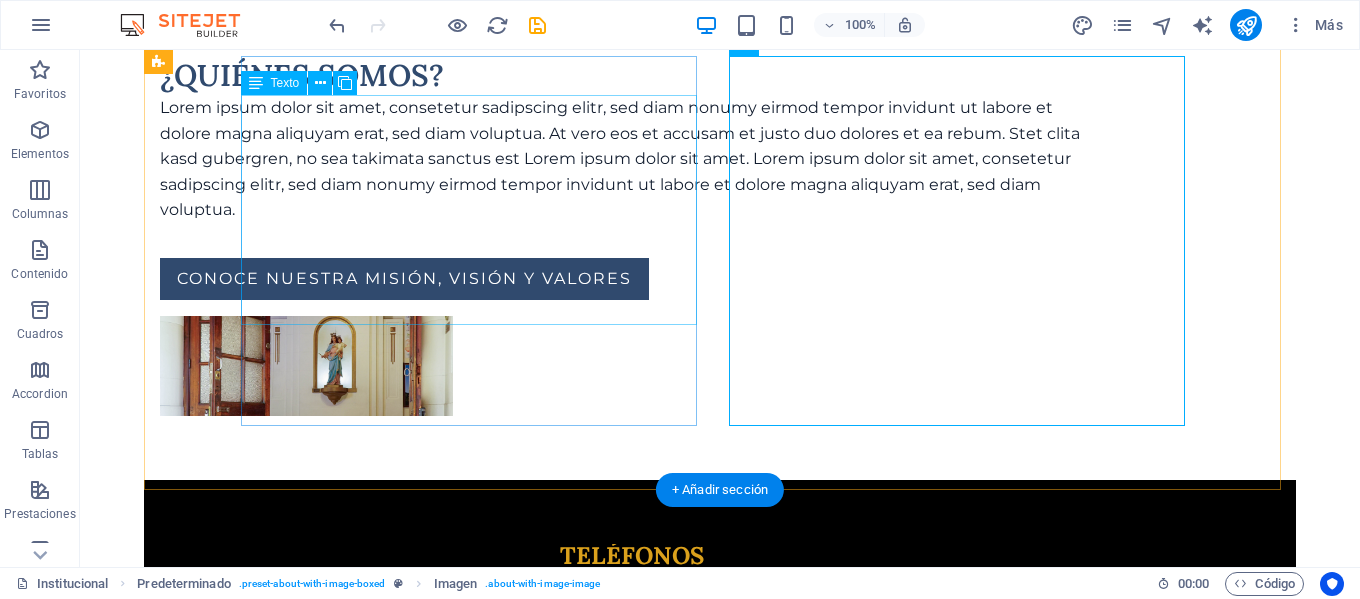 click on "Lorem ipsum dolor sit amet, consetetur sadipscing elitr, sed diam nonumy eirmod tempor invidunt ut labore et dolore magna aliquyam erat, sed diam voluptua. At vero eos et accusam et justo duo dolores et ea rebum. Stet clita kasd gubergren, no sea takimata sanctus est Lorem ipsum dolor sit amet. Lorem ipsum dolor sit amet, consetetur sadipscing elitr, sed diam nonumy eirmod tempor invidunt ut labore et dolore magna aliquyam erat, sed diam voluptua." at bounding box center [632, 159] 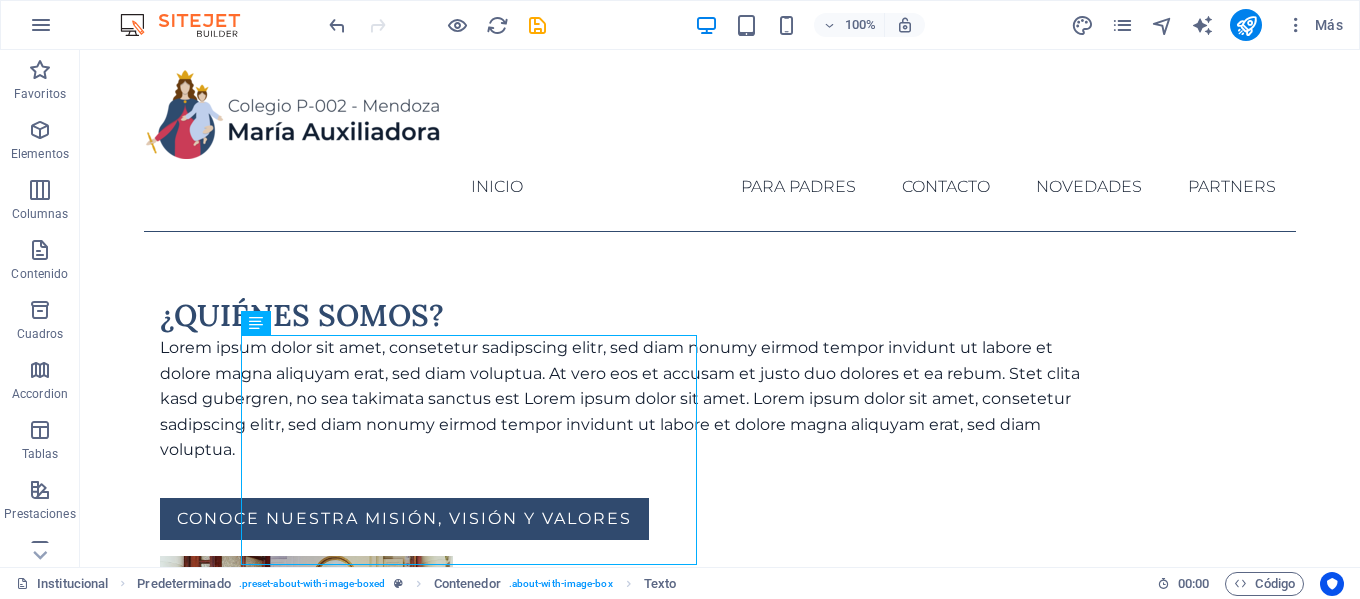 scroll, scrollTop: 0, scrollLeft: 0, axis: both 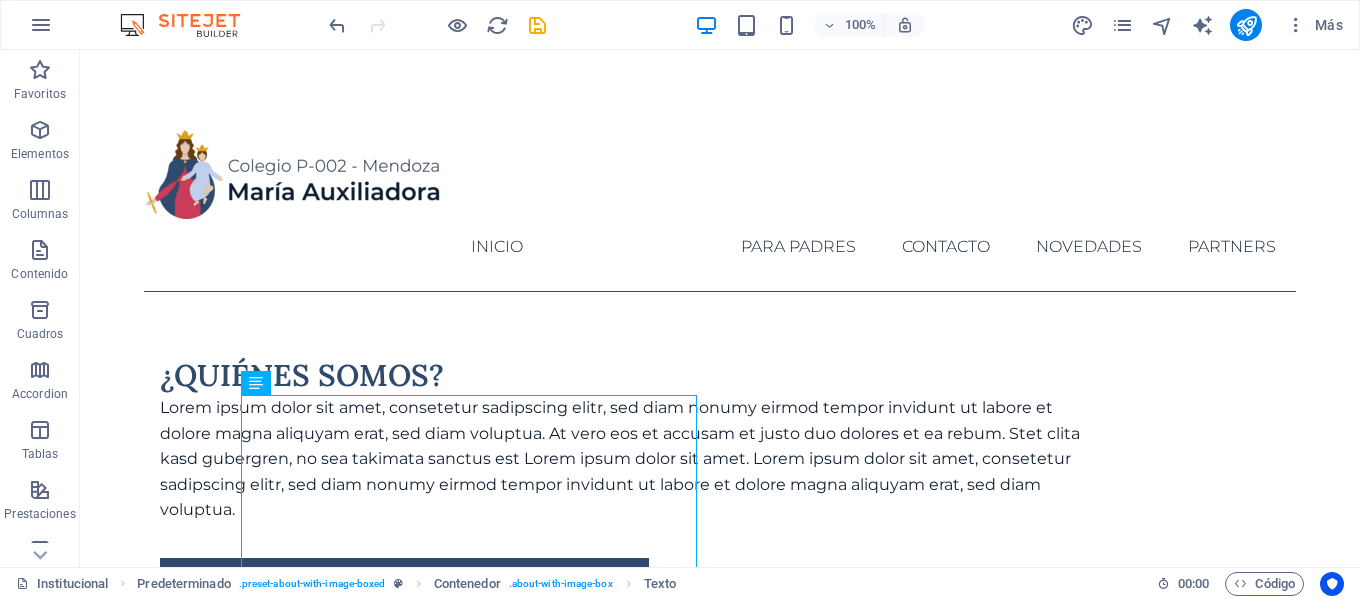 click on "Skip to main content
INICIO Institucional Para Padres Contacto Novedades Partners ¿Quiénes somos? Lorem ipsum dolor sit amet, consetetur sadipscing elitr, sed diam nonumy eirmod tempor invidunt ut labore et dolore magna aliquyam erat, sed diam voluptua. At vero eos et accusam et justo duo dolores et ea rebum. Stet clita kasd gubergren, no sea takimata sanctus est Lorem ipsum dolor sit amet. Lorem ipsum dolor sit amet, consetetur sadipscing elitr, sed diam nonumy eirmod tempor invidunt ut labore et dolore magna aliquyam erat, sed diam voluptua.  conoce nuestra misión, visión y valores teléfonos Teléfono +549 [PHONE] WhatsApp +549 [PHONE] Social Facebook Instagram contacto administracion@example.com Legal Notice Privacy" at bounding box center (720, 682) 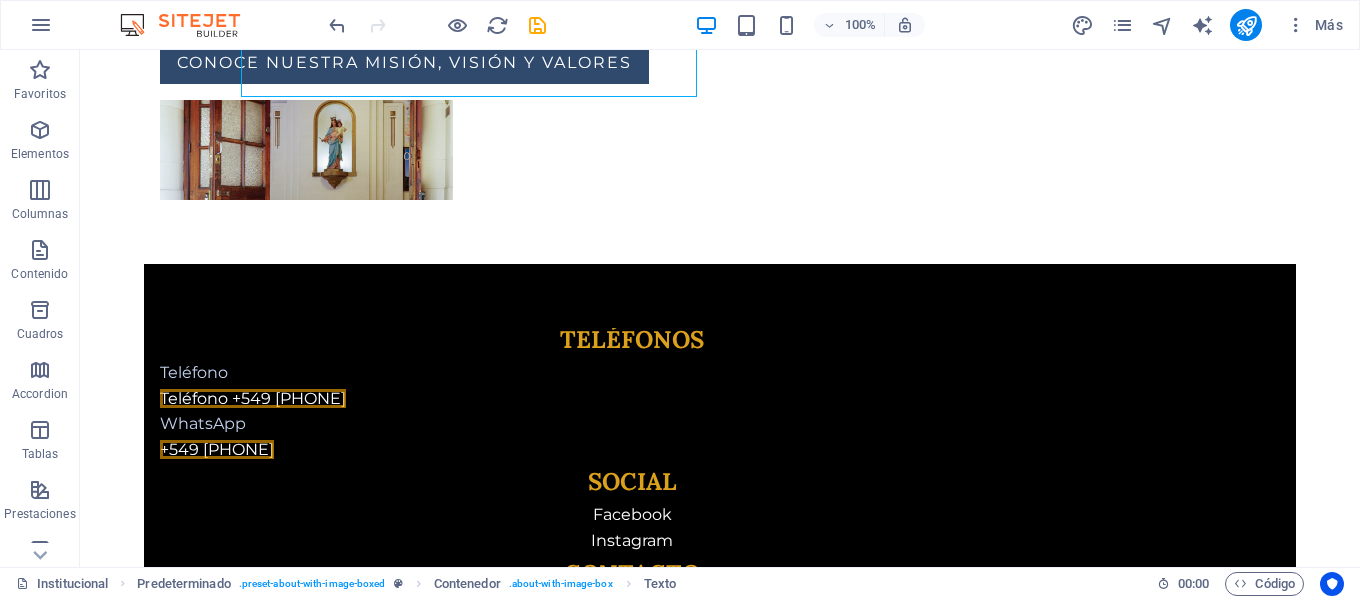 scroll, scrollTop: 528, scrollLeft: 0, axis: vertical 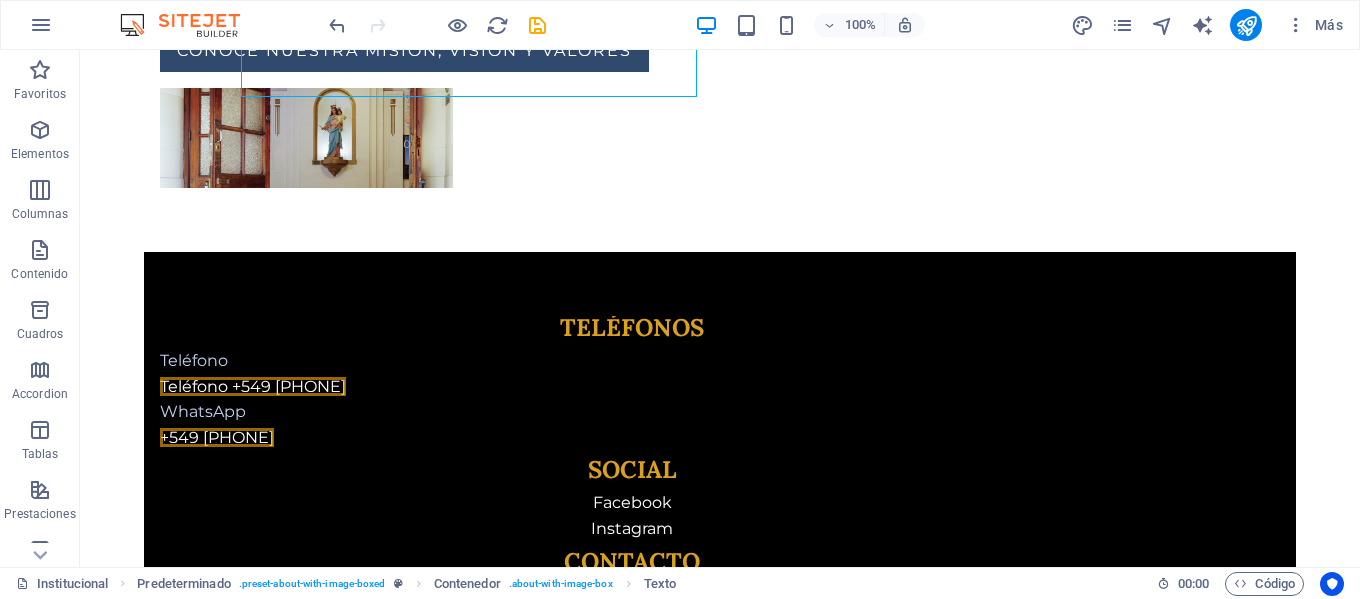drag, startPoint x: 1309, startPoint y: 341, endPoint x: 1298, endPoint y: 285, distance: 57.070133 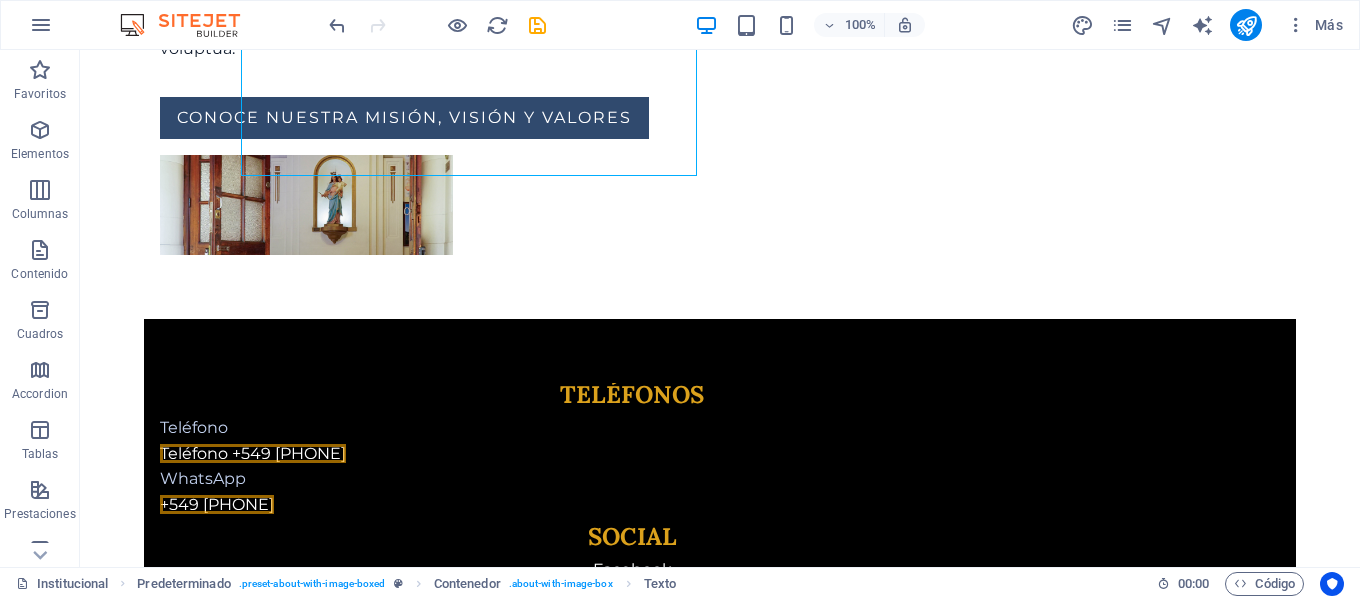 scroll, scrollTop: 428, scrollLeft: 0, axis: vertical 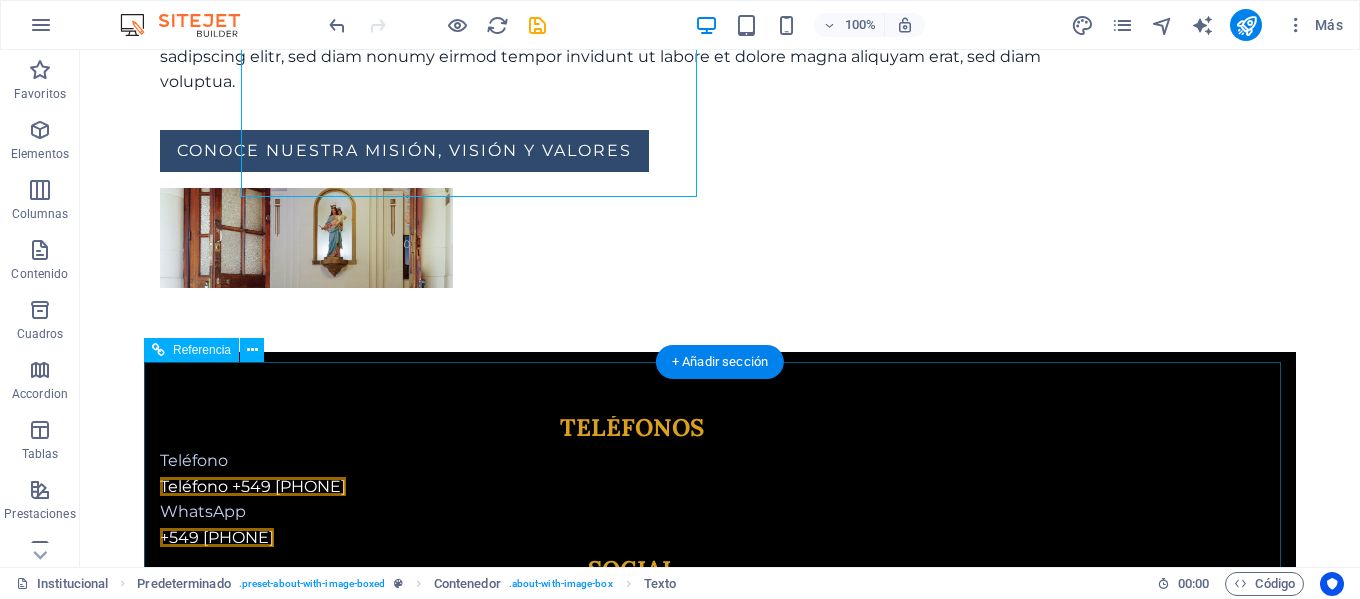 click on "Teléfono +549 [PHONE] WhatsApp +549 [PHONE]" at bounding box center [632, 499] 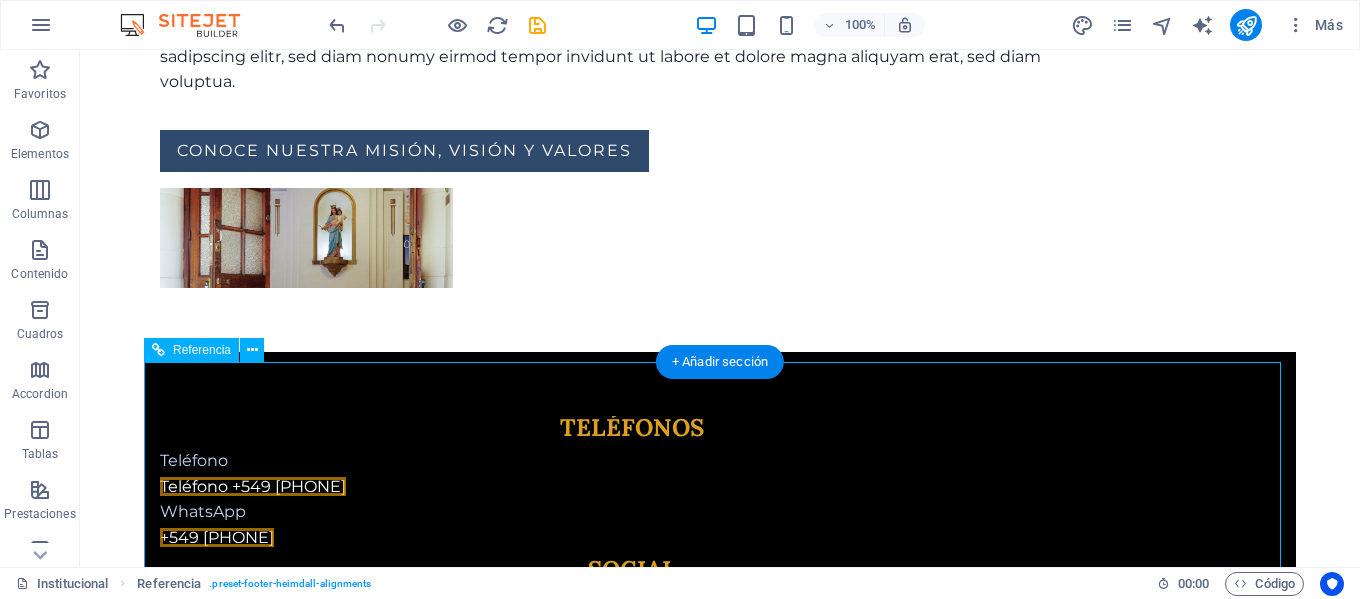 click on "Teléfono +549 [PHONE] WhatsApp +549 [PHONE]" at bounding box center [632, 499] 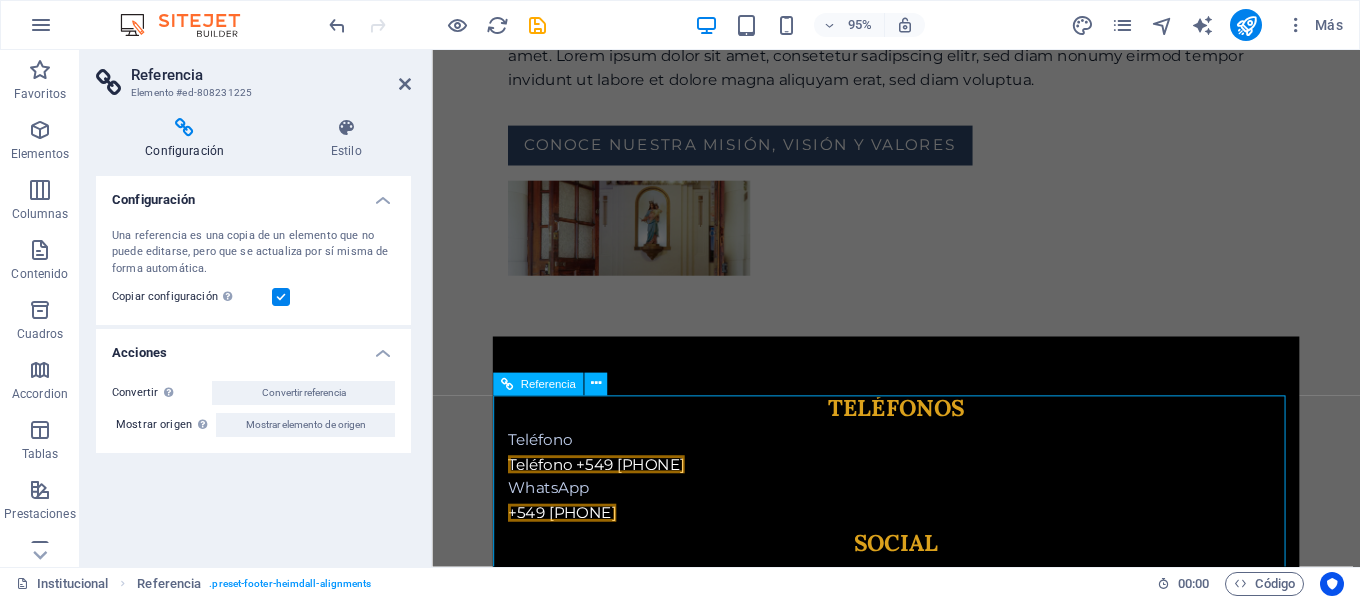 click on "Teléfono +549 [PHONE] WhatsApp +549 [PHONE]" at bounding box center (920, 499) 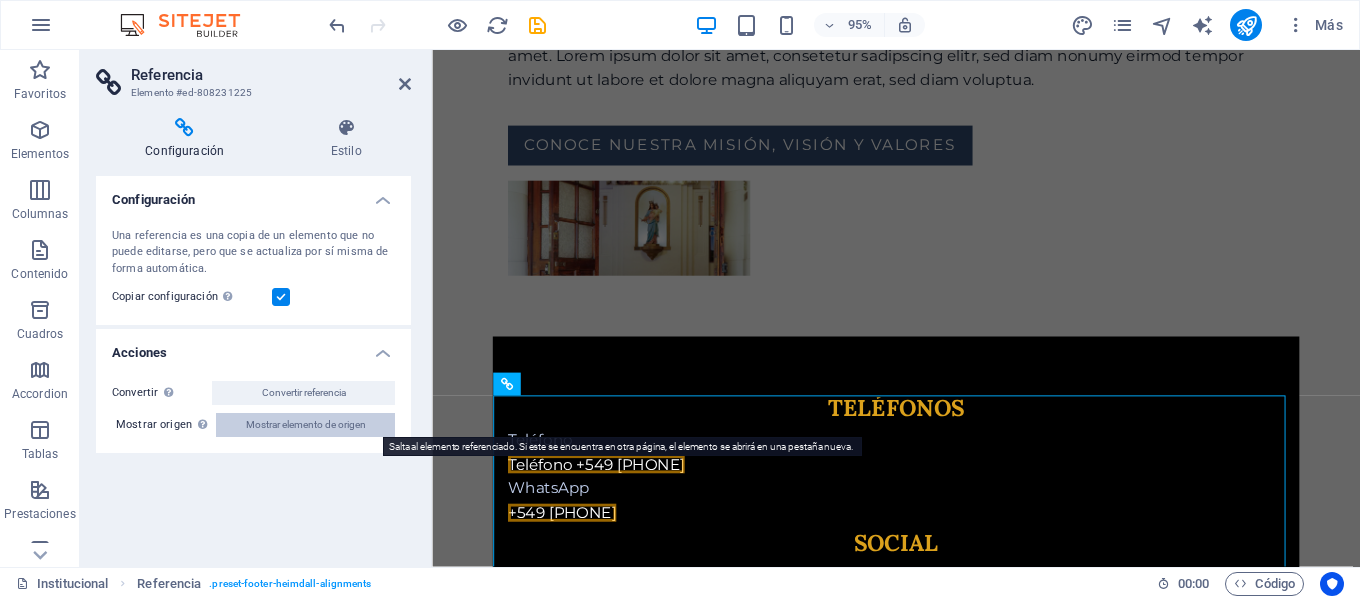 click on "Mostrar elemento de origen" at bounding box center (306, 425) 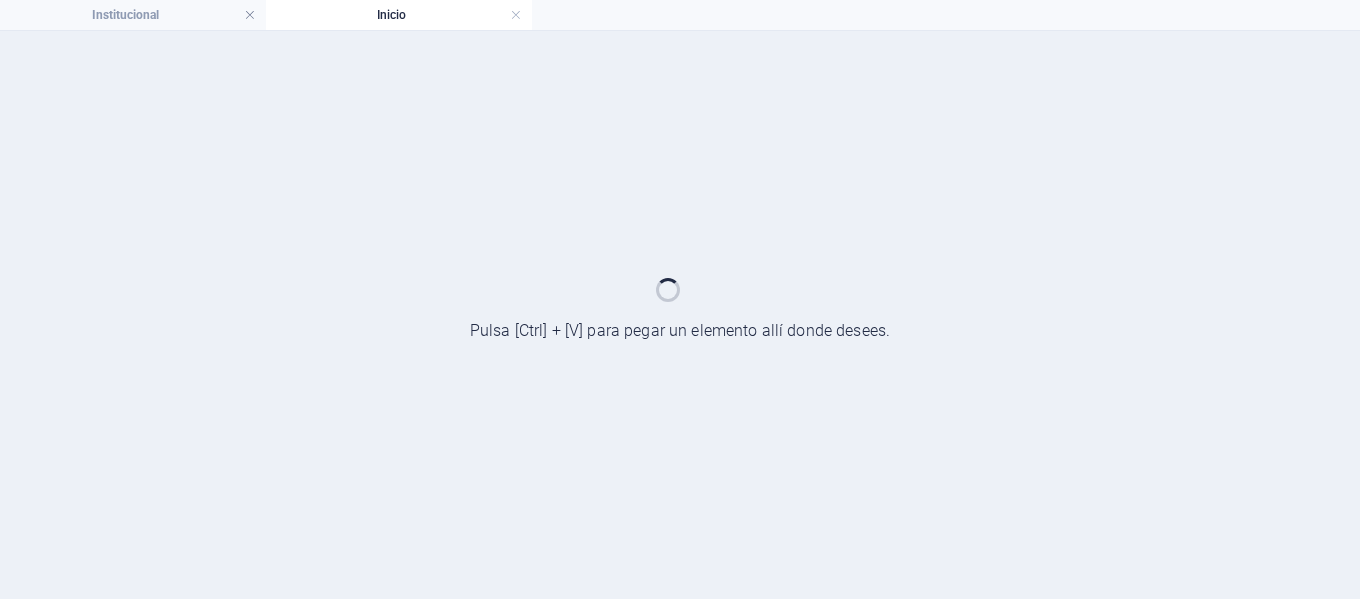 scroll, scrollTop: 0, scrollLeft: 0, axis: both 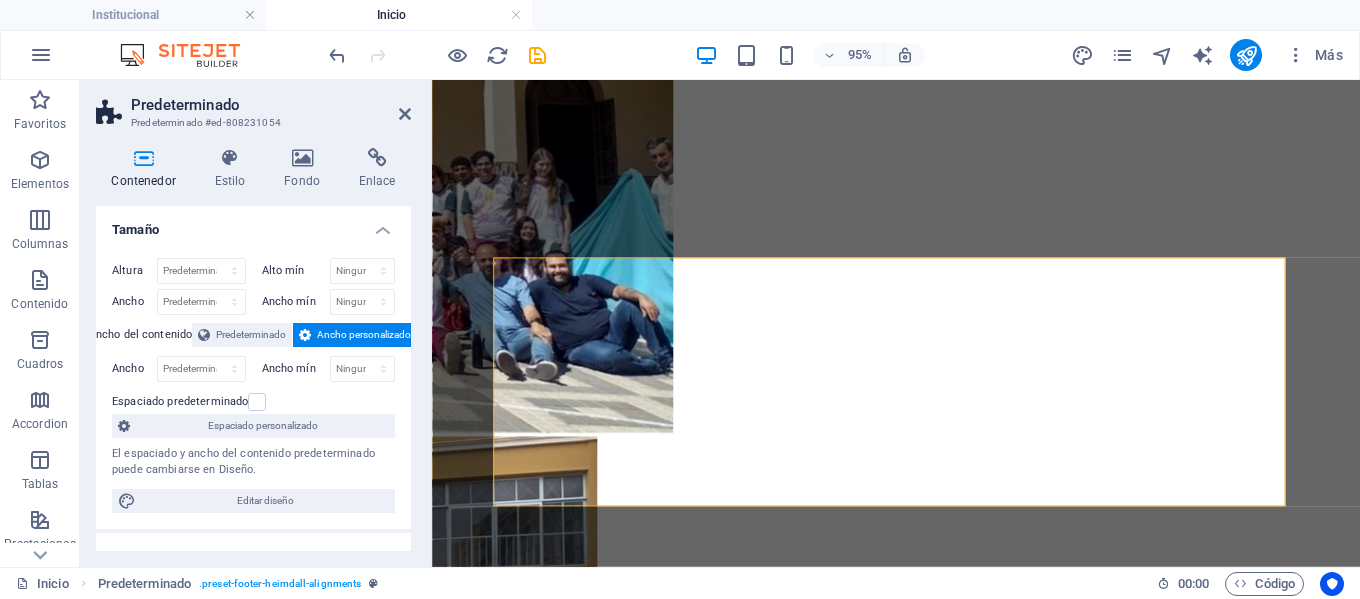 click at bounding box center [537, 55] 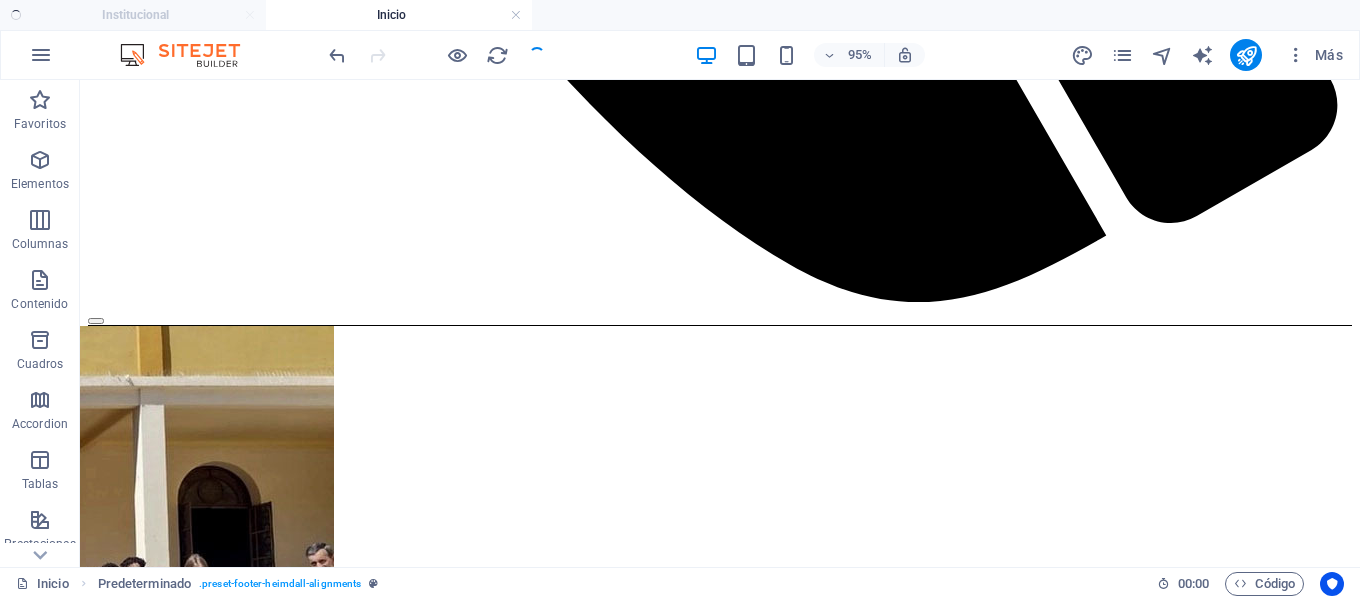 scroll, scrollTop: 1706, scrollLeft: 0, axis: vertical 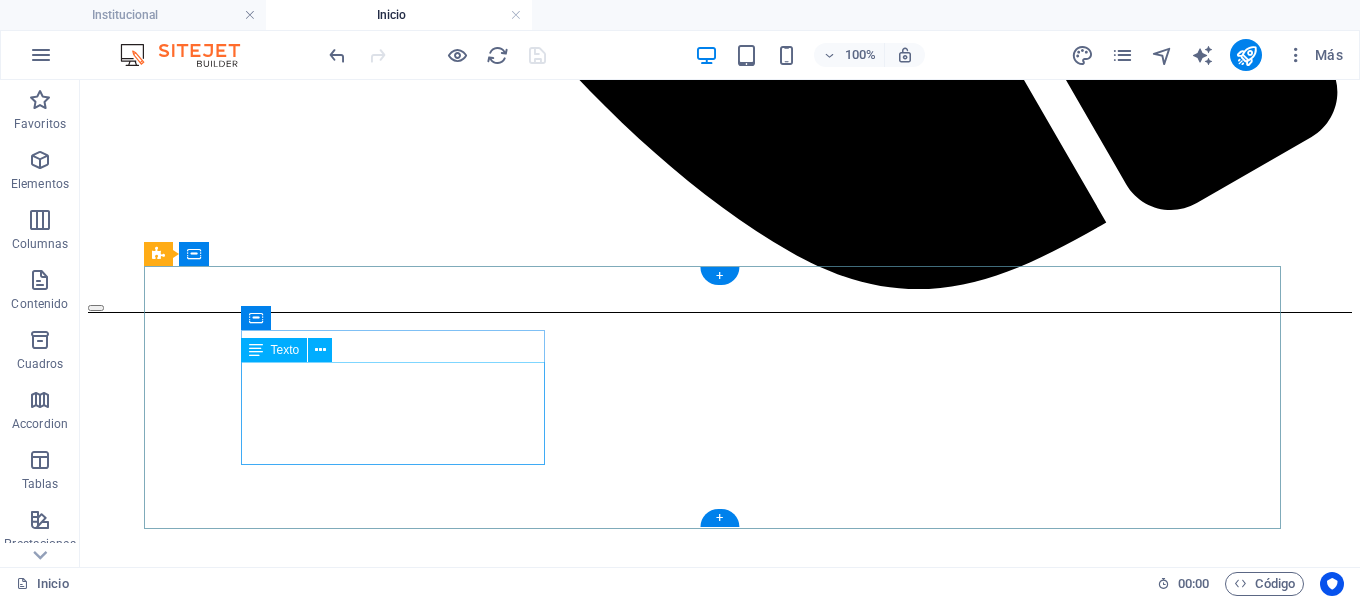 click on "Teléfono +549 [PHONE] WhatsApp +549 [PHONE]" at bounding box center (720, 6514) 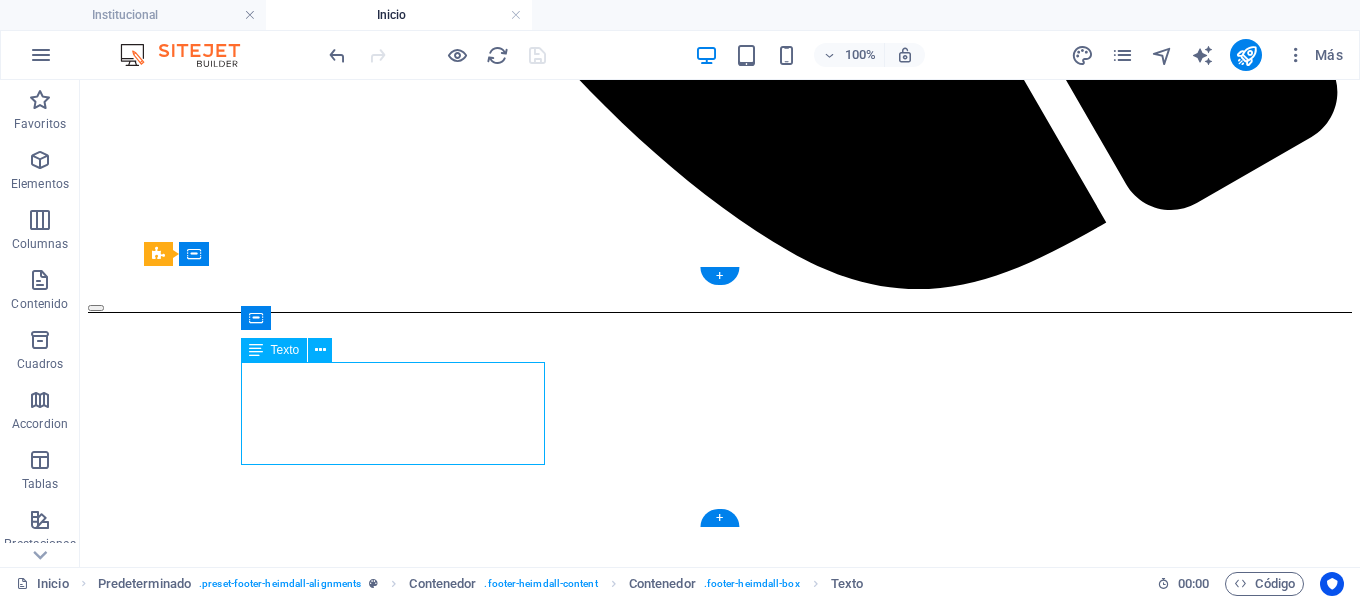 click on "Teléfono +549 [PHONE] WhatsApp +549 [PHONE]" at bounding box center (720, 6514) 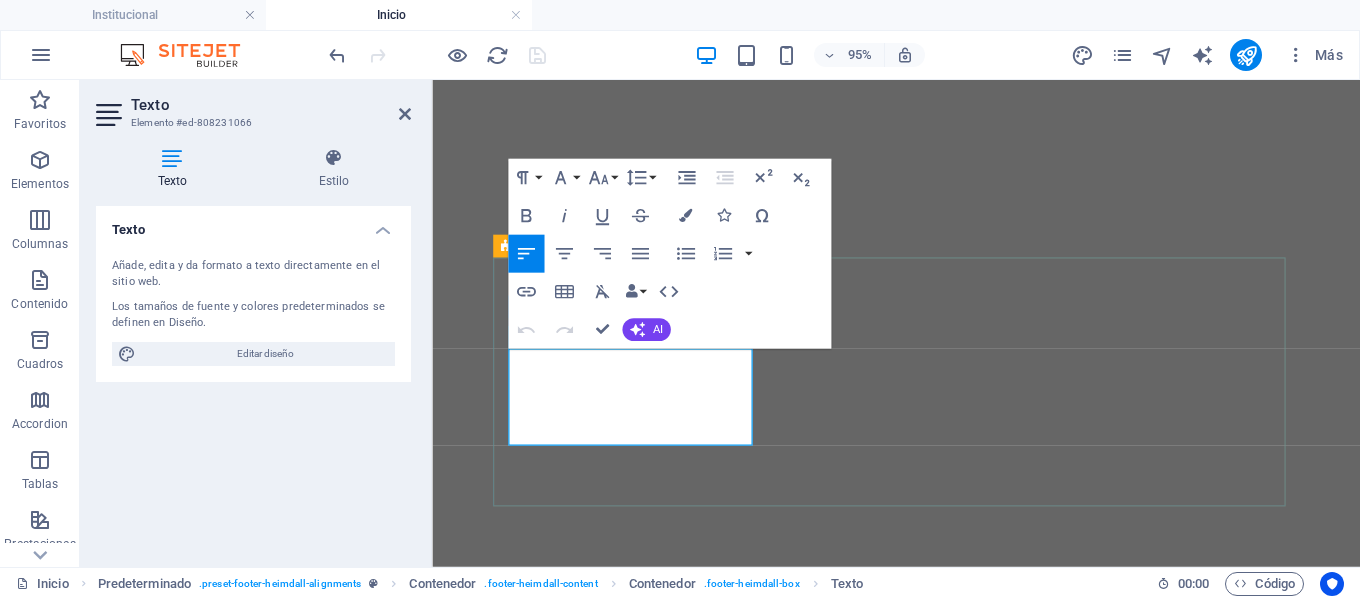 click on "Teléfono +549 [PHONE]" at bounding box center [521, 5464] 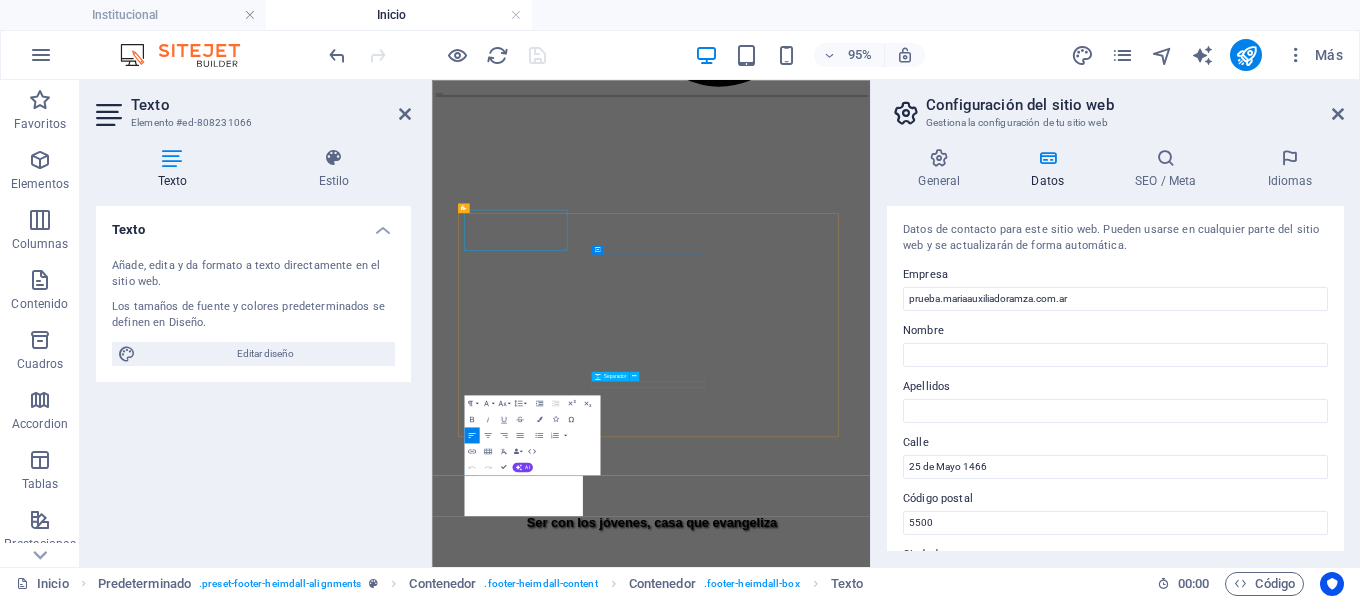 click at bounding box center (979, 4839) 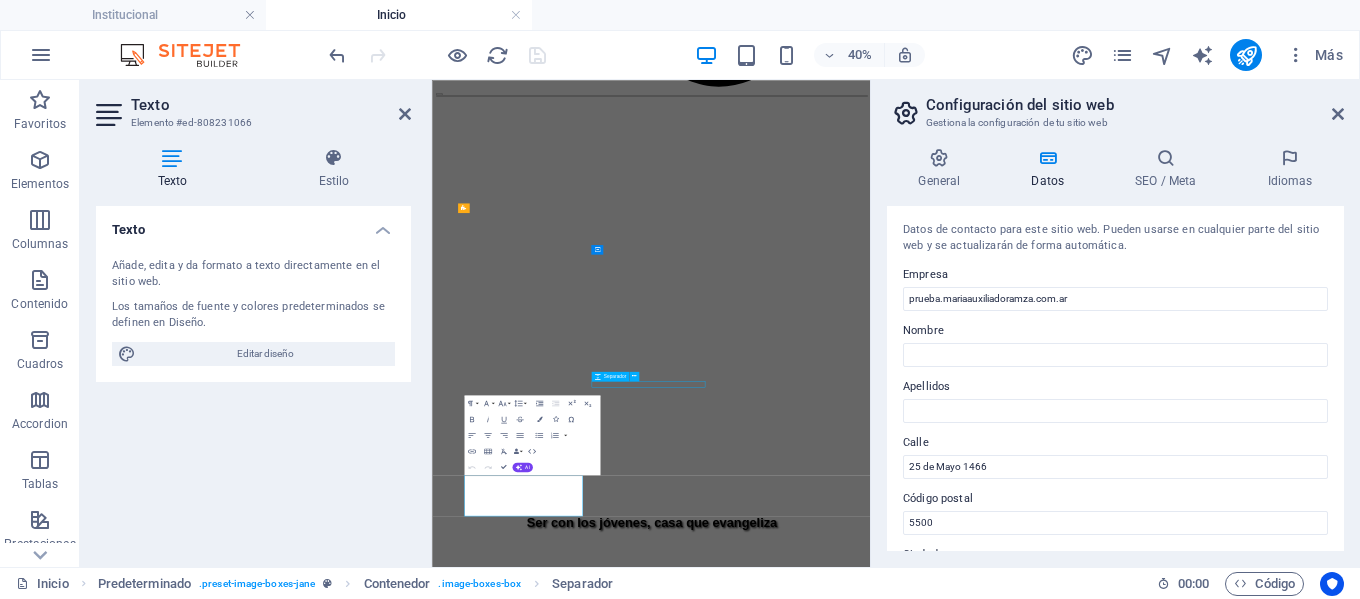 click at bounding box center (979, 4839) 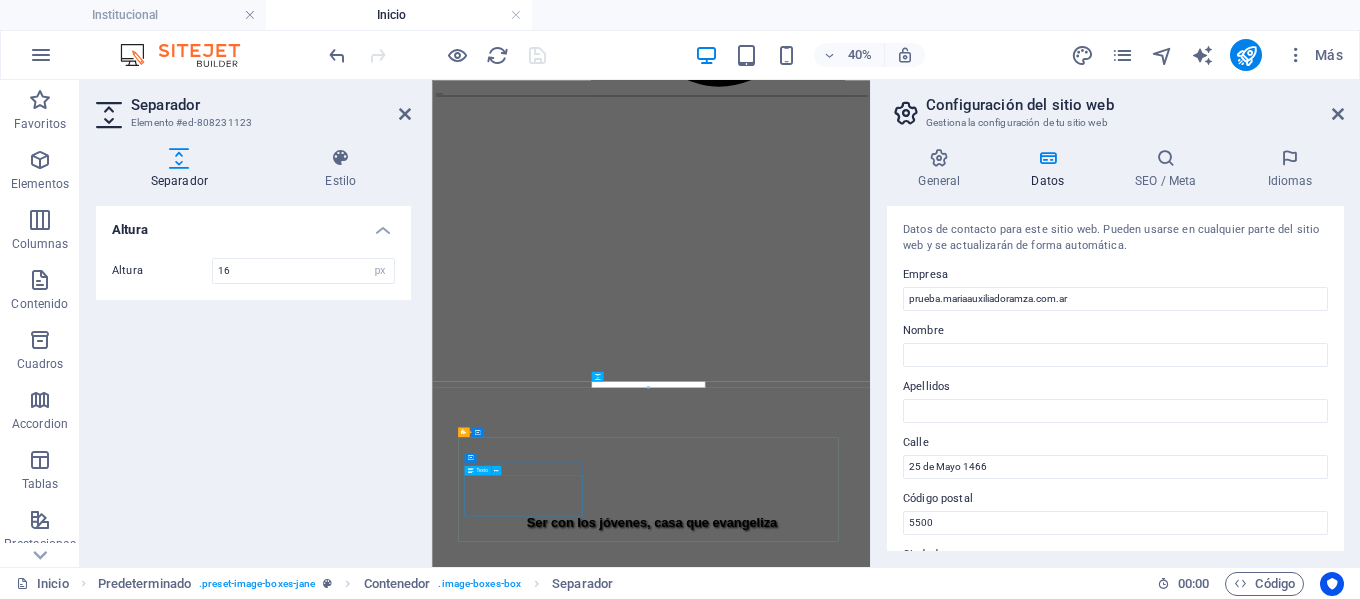 click on "Teléfono +549 [PHONE] WhatsApp +549 [PHONE]" at bounding box center [979, 5949] 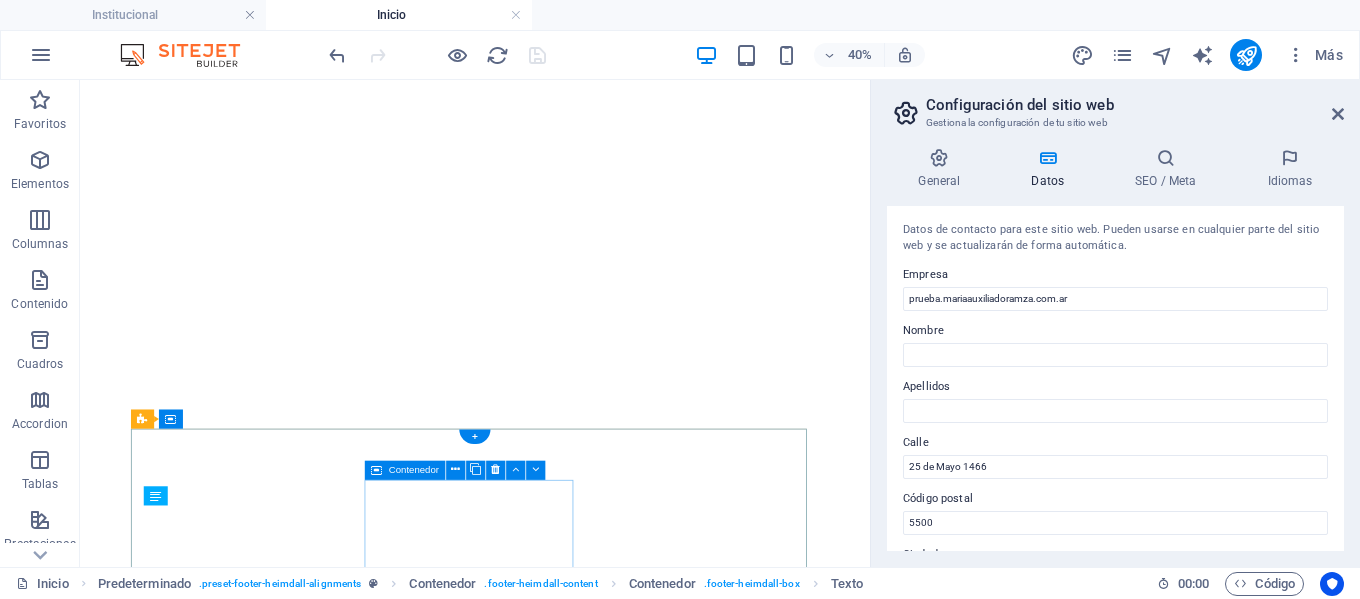 scroll, scrollTop: 1533, scrollLeft: 0, axis: vertical 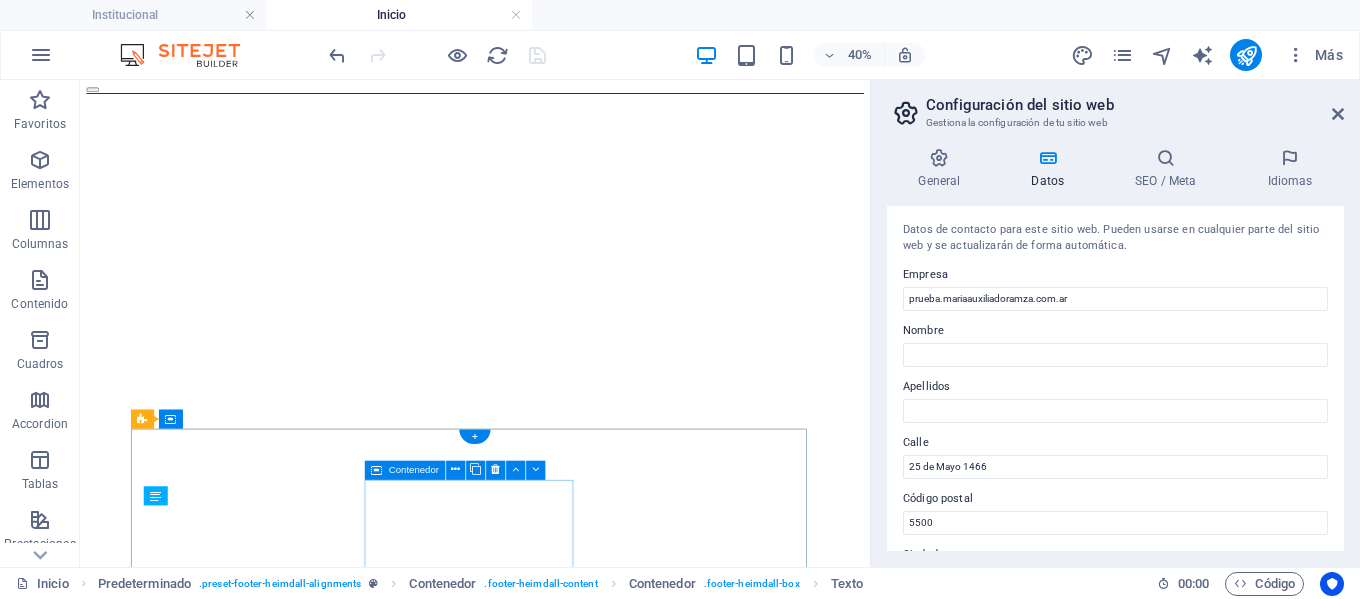 click on "Social Facebook Instagram" at bounding box center (574, 5982) 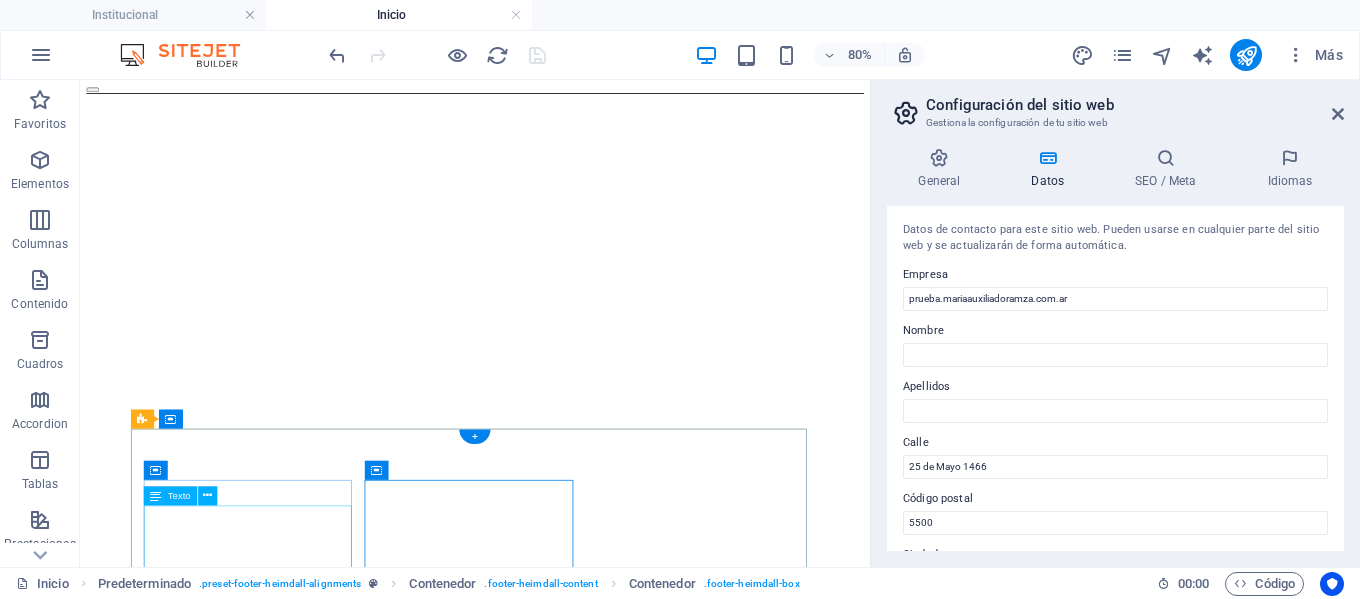 click on "Teléfono +549 [PHONE] WhatsApp +549 [PHONE]" at bounding box center [574, 5857] 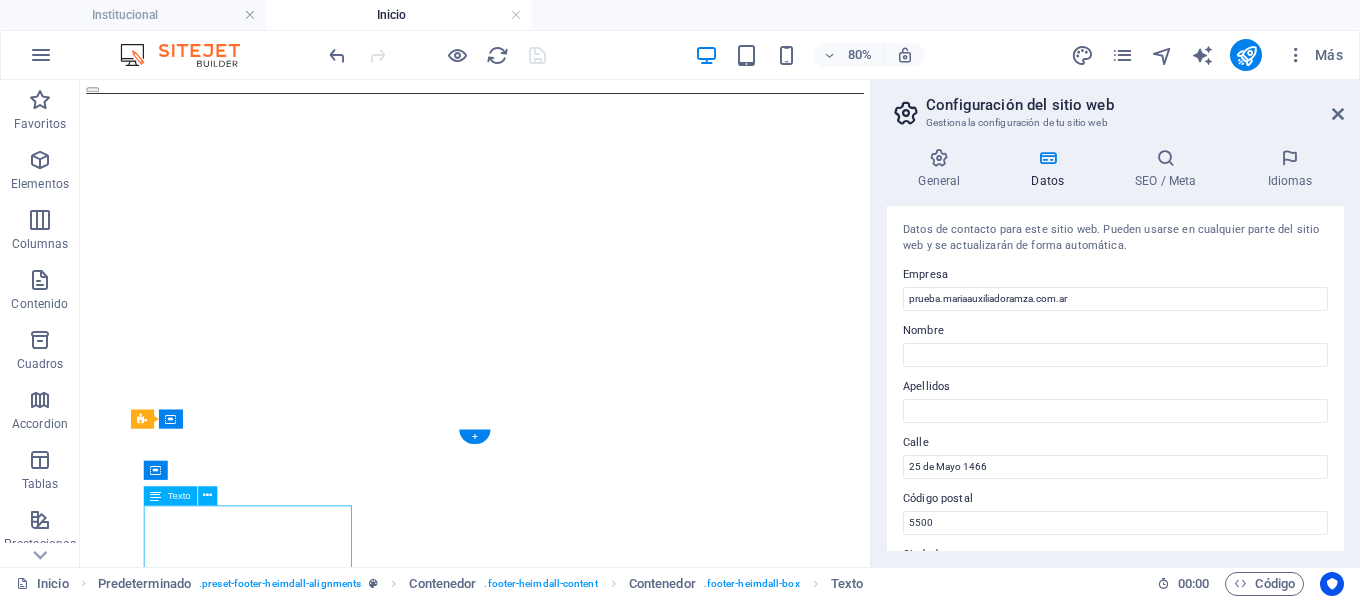 click on "Teléfono +549 [PHONE] WhatsApp +549 [PHONE]" at bounding box center (574, 5857) 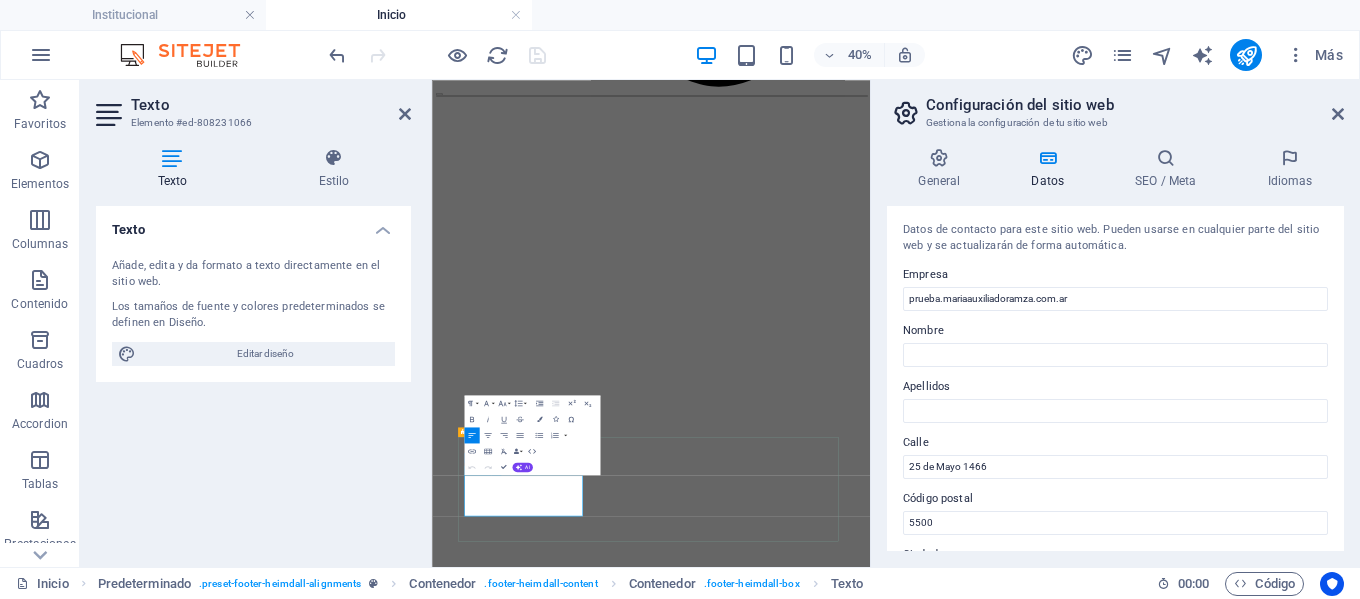 drag, startPoint x: 512, startPoint y: 1110, endPoint x: 657, endPoint y: 1097, distance: 145.58159 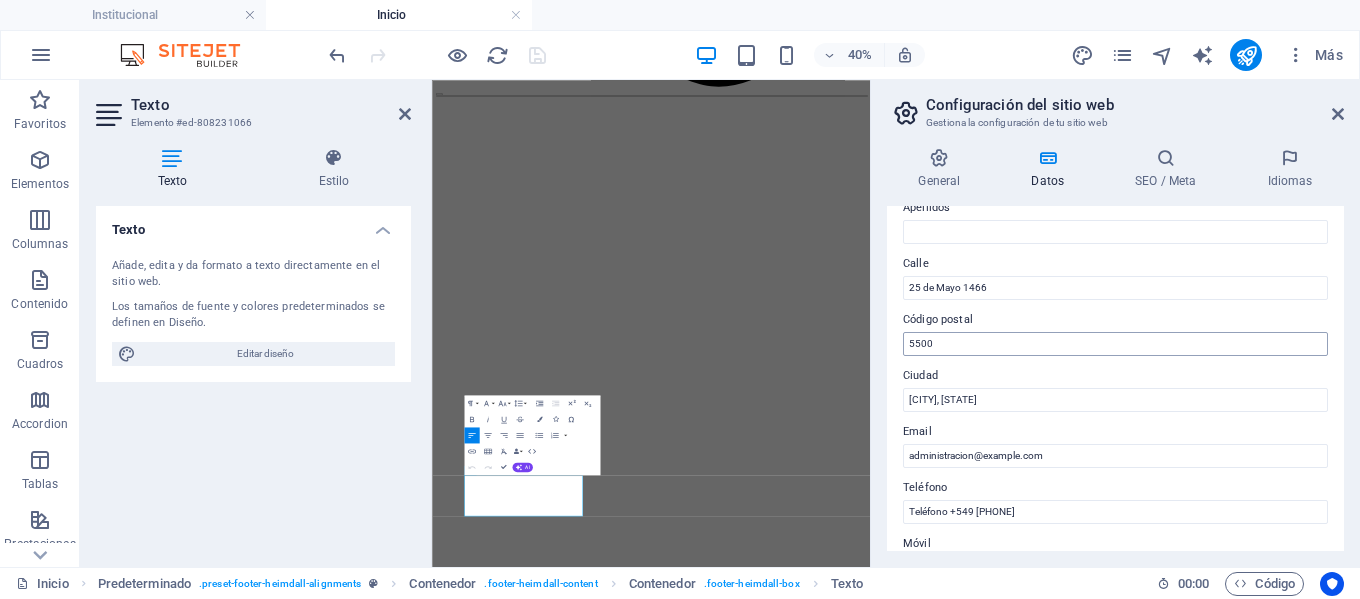 scroll, scrollTop: 200, scrollLeft: 0, axis: vertical 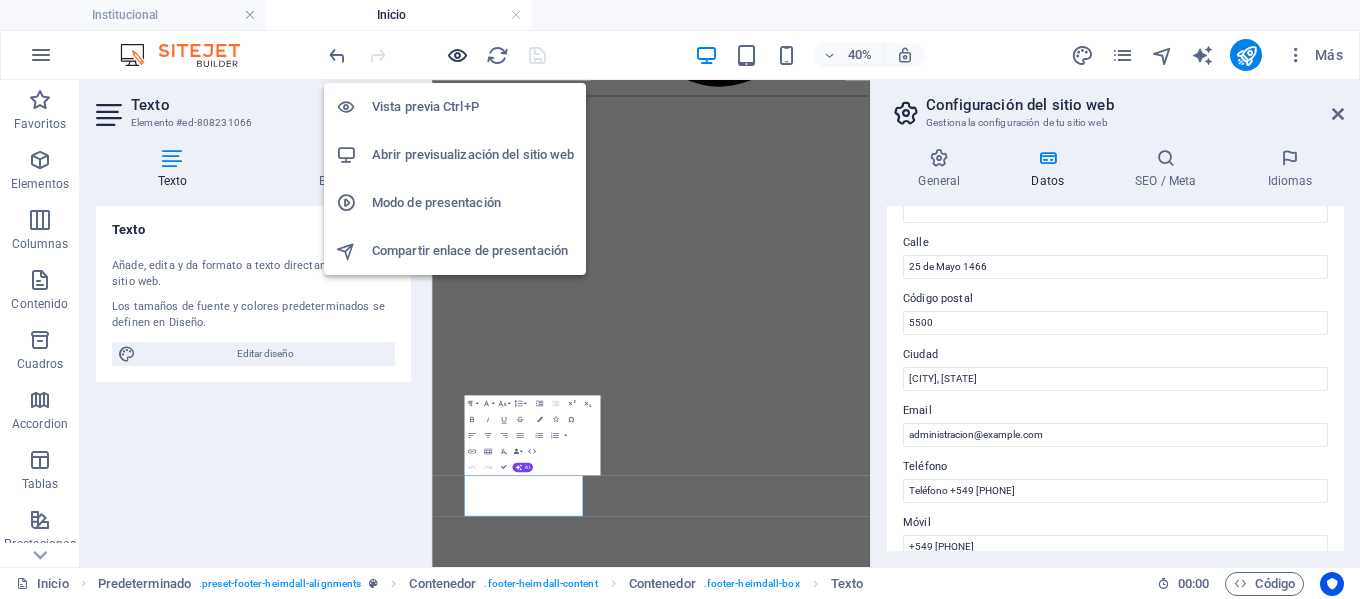 click at bounding box center [457, 55] 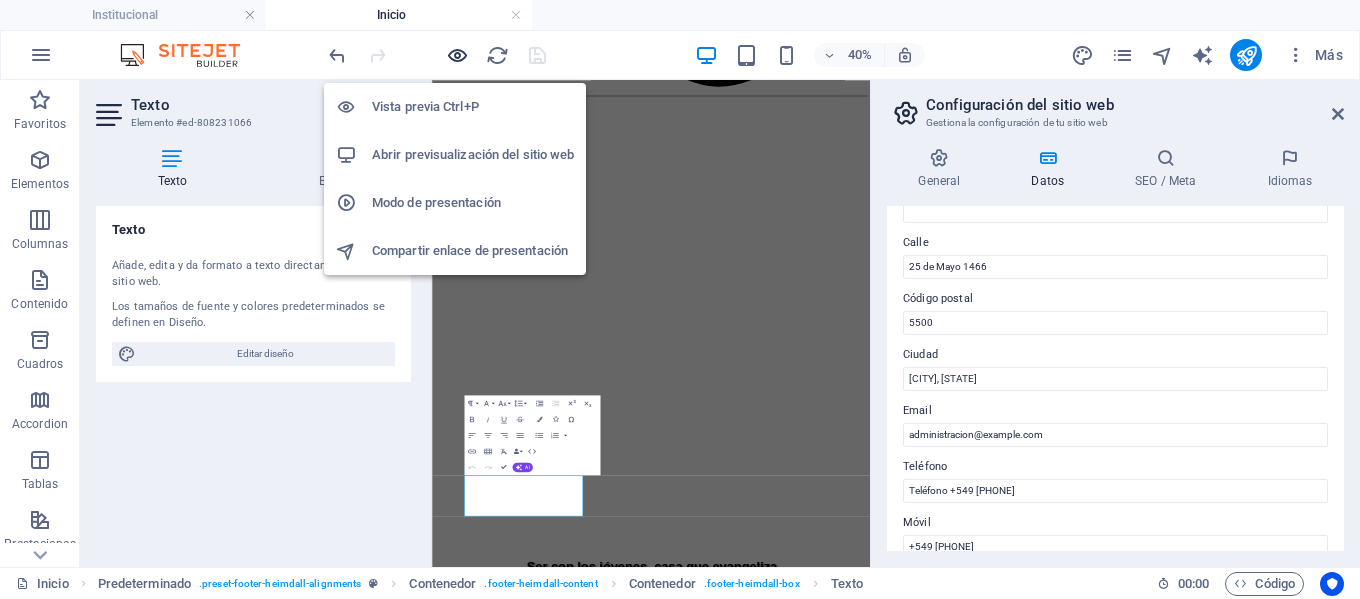 scroll, scrollTop: 1653, scrollLeft: 0, axis: vertical 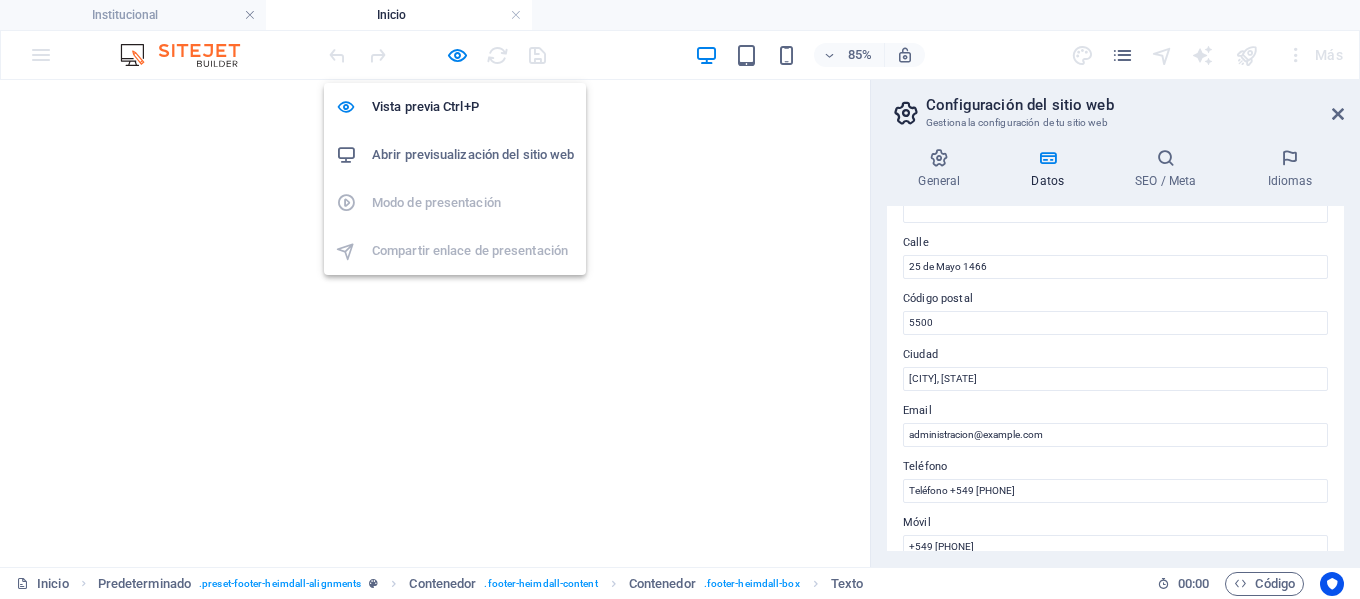 click on "Abrir previsualización del sitio web" at bounding box center [473, 155] 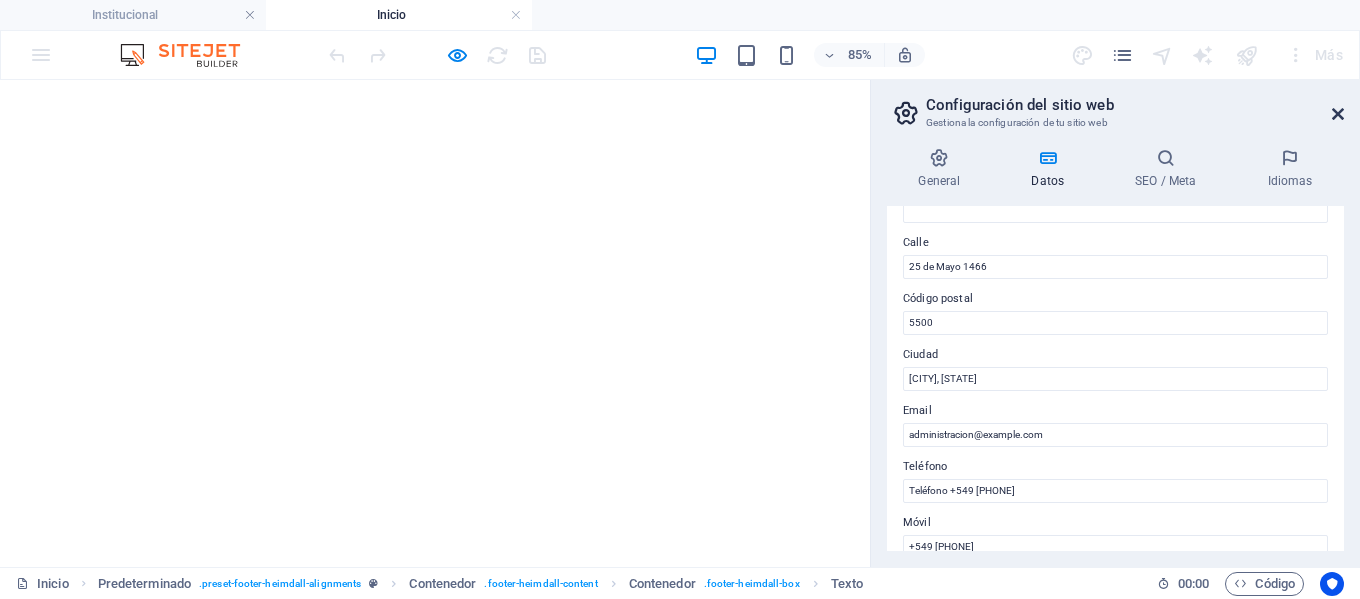 drag, startPoint x: 1341, startPoint y: 111, endPoint x: 1305, endPoint y: 46, distance: 74.30343 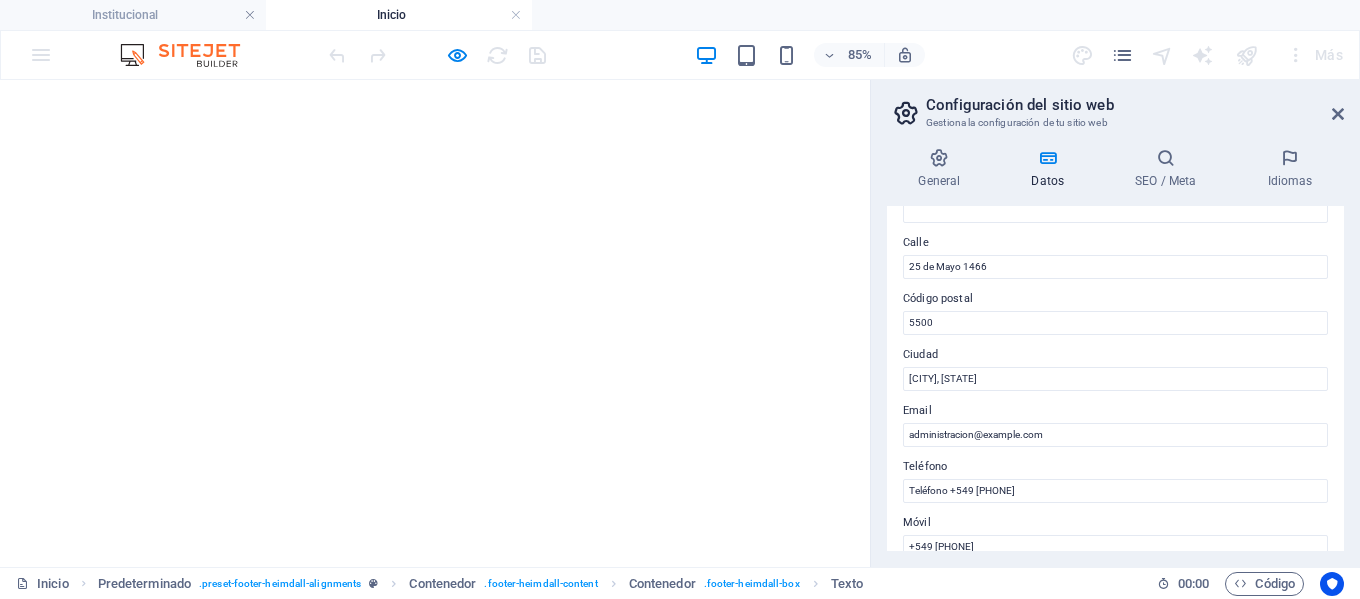 scroll, scrollTop: 1520, scrollLeft: 0, axis: vertical 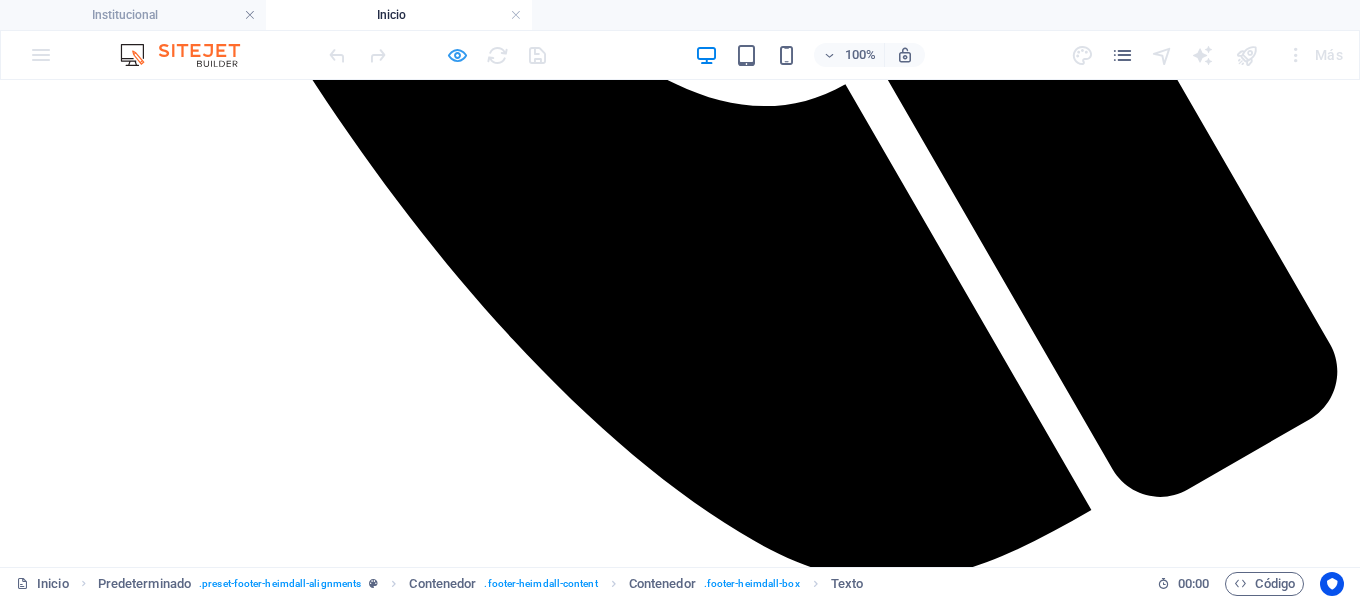click at bounding box center [457, 55] 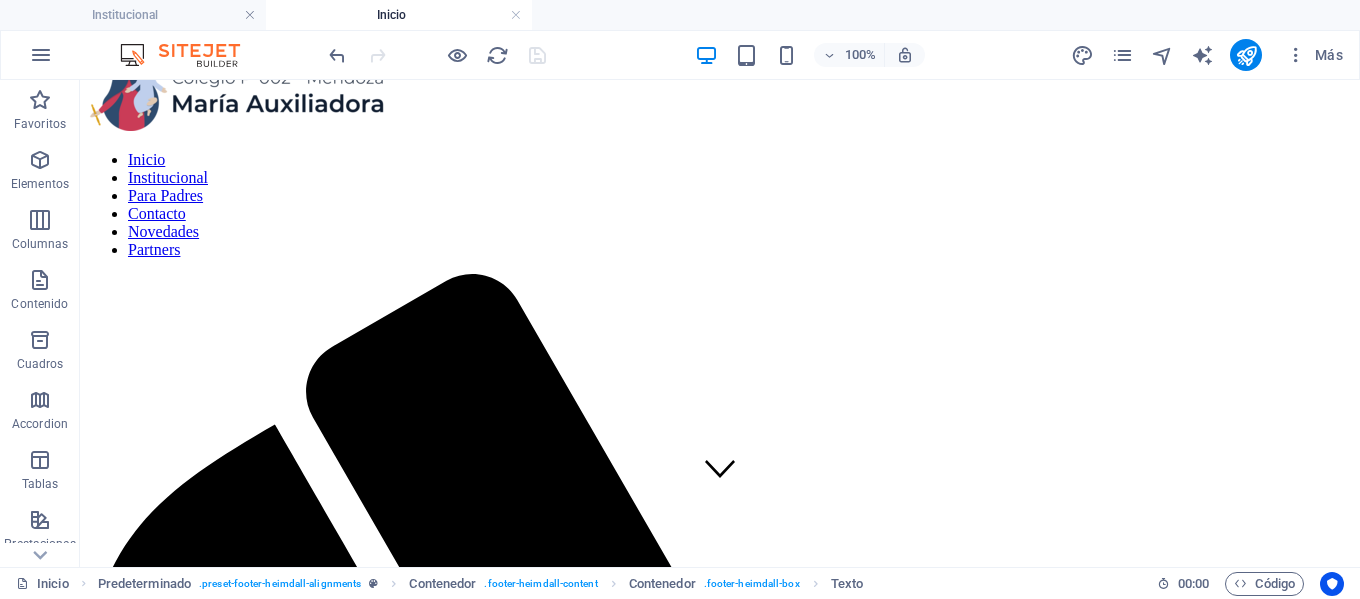 scroll, scrollTop: 49, scrollLeft: 0, axis: vertical 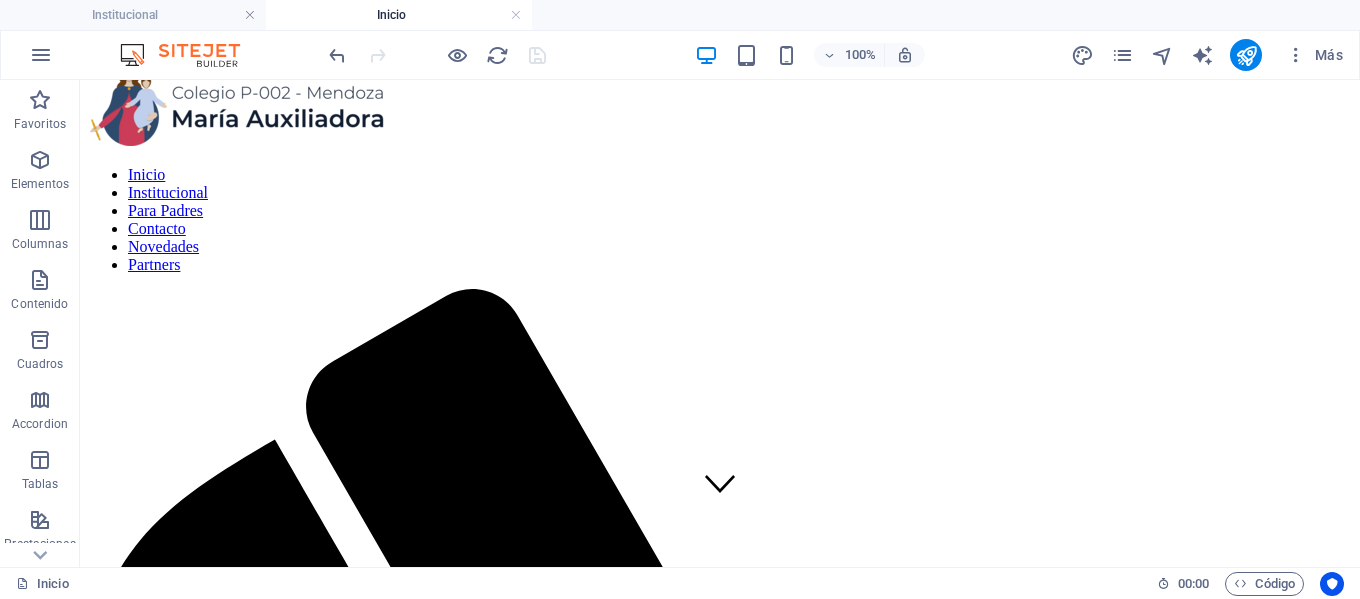 click at bounding box center (720, 2331) 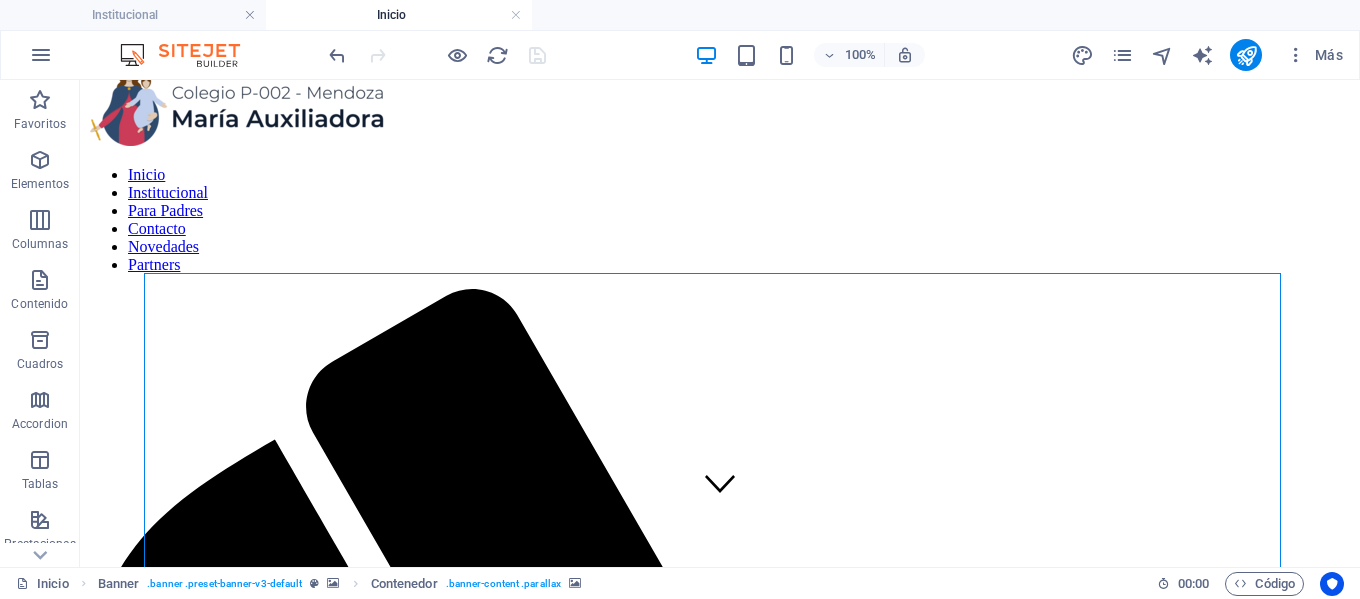 click at bounding box center [720, 2331] 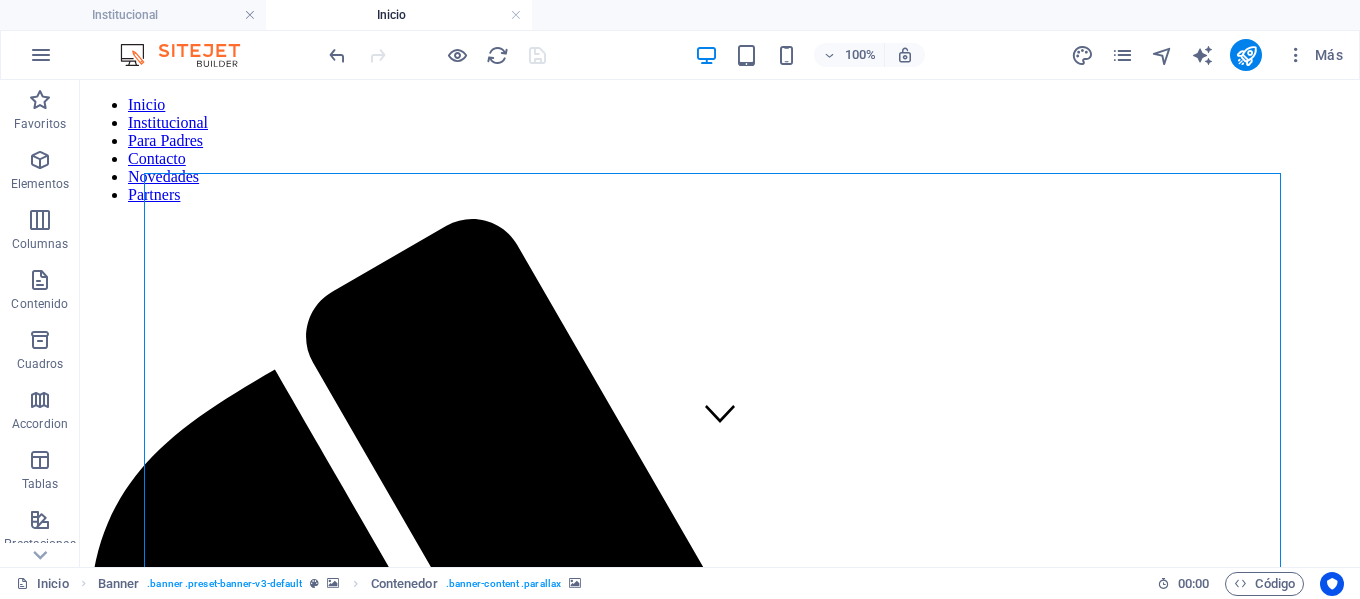 scroll, scrollTop: 149, scrollLeft: 0, axis: vertical 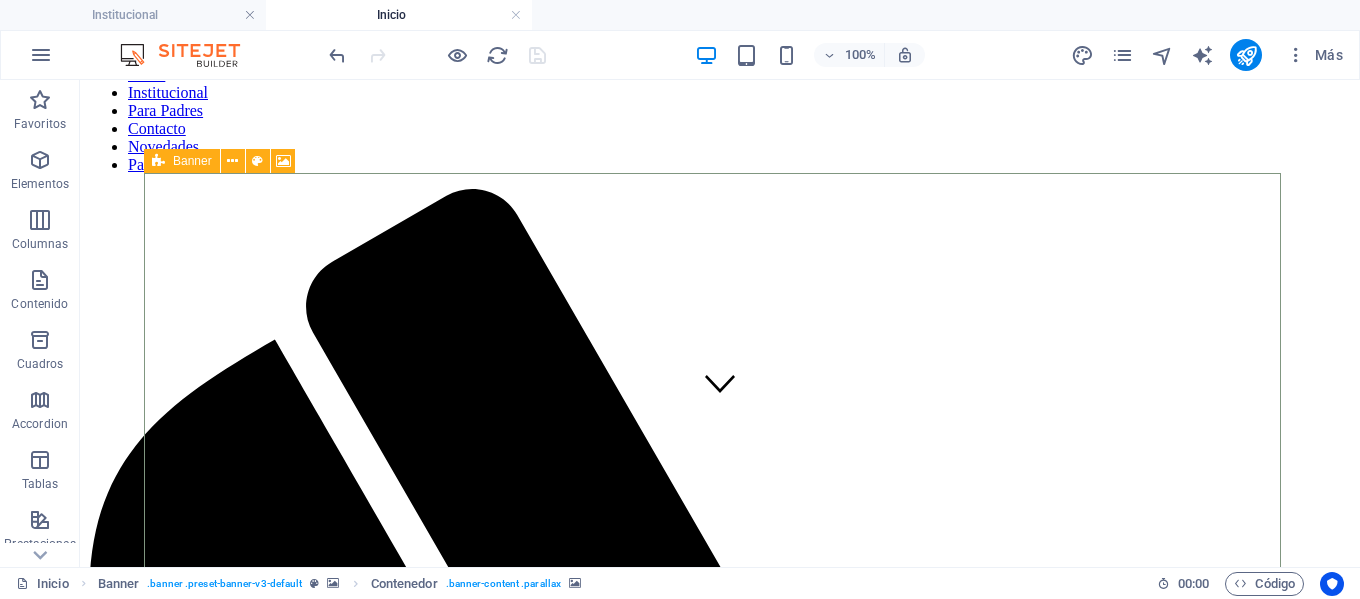 click at bounding box center (158, 161) 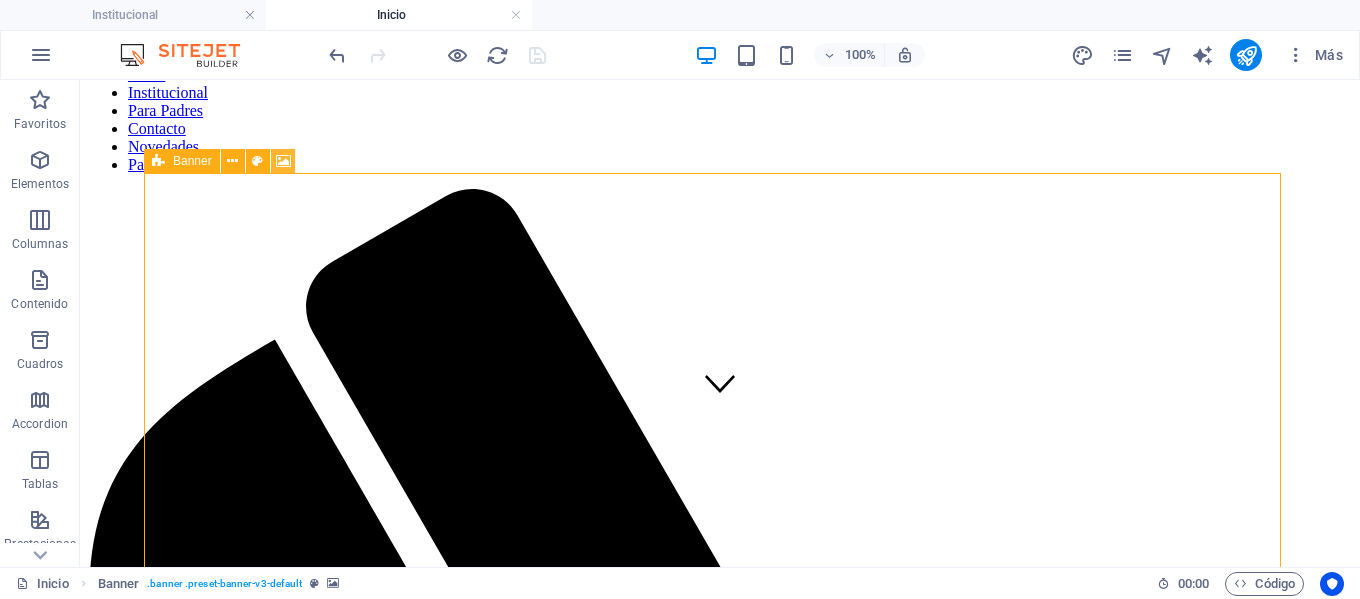 click at bounding box center [283, 161] 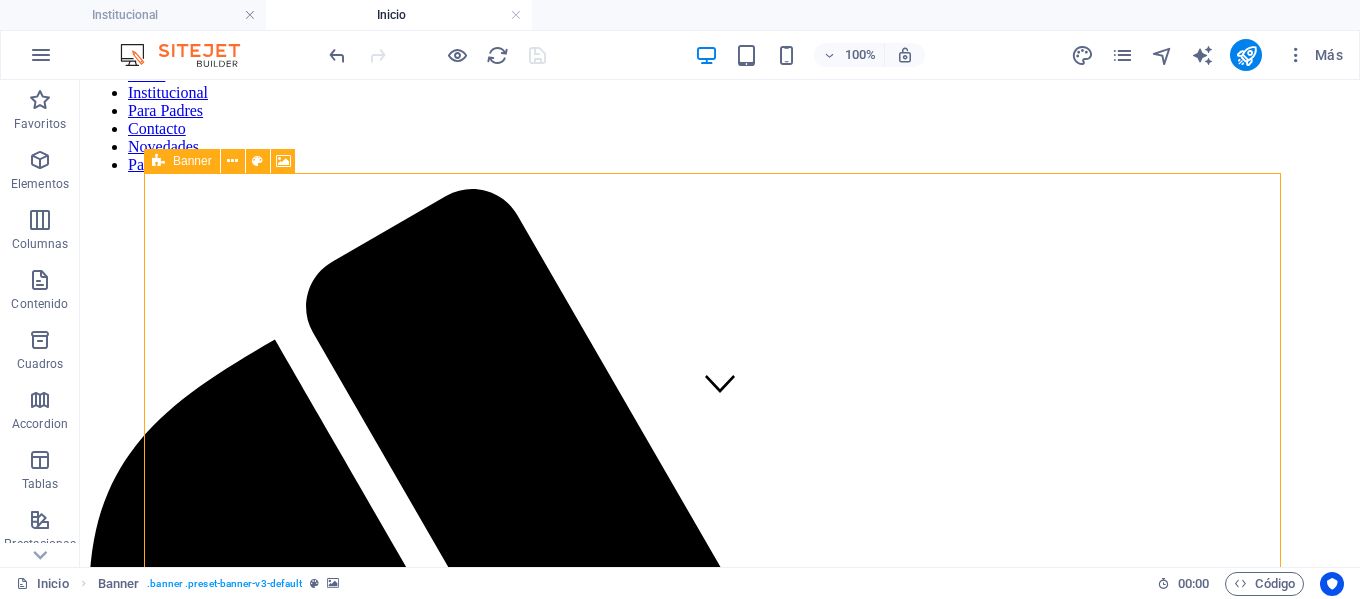 select on "ms" 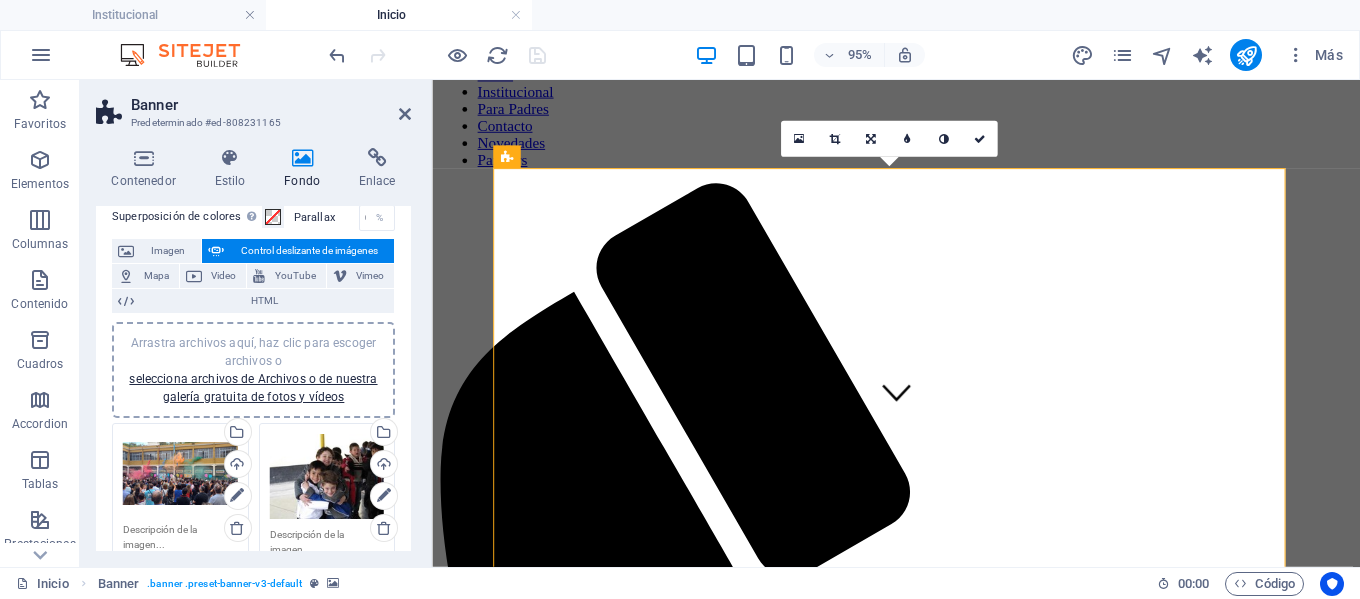 scroll, scrollTop: 200, scrollLeft: 0, axis: vertical 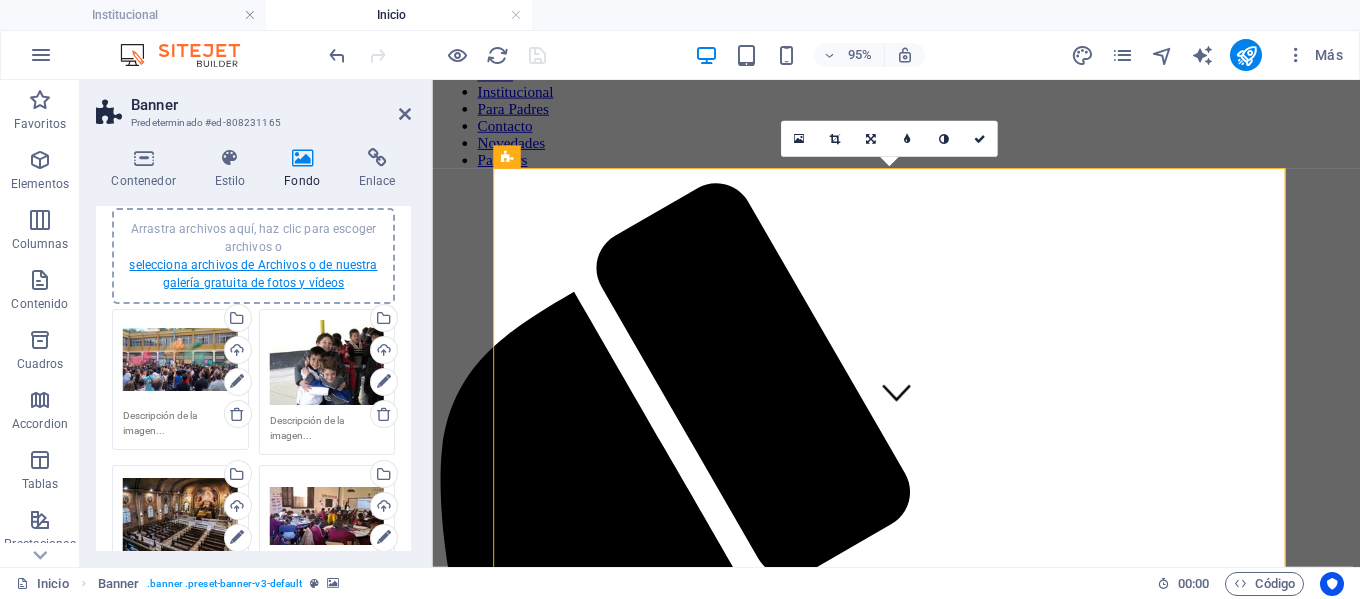 click on "selecciona archivos de Archivos o de nuestra galería gratuita de fotos y vídeos" at bounding box center [253, 274] 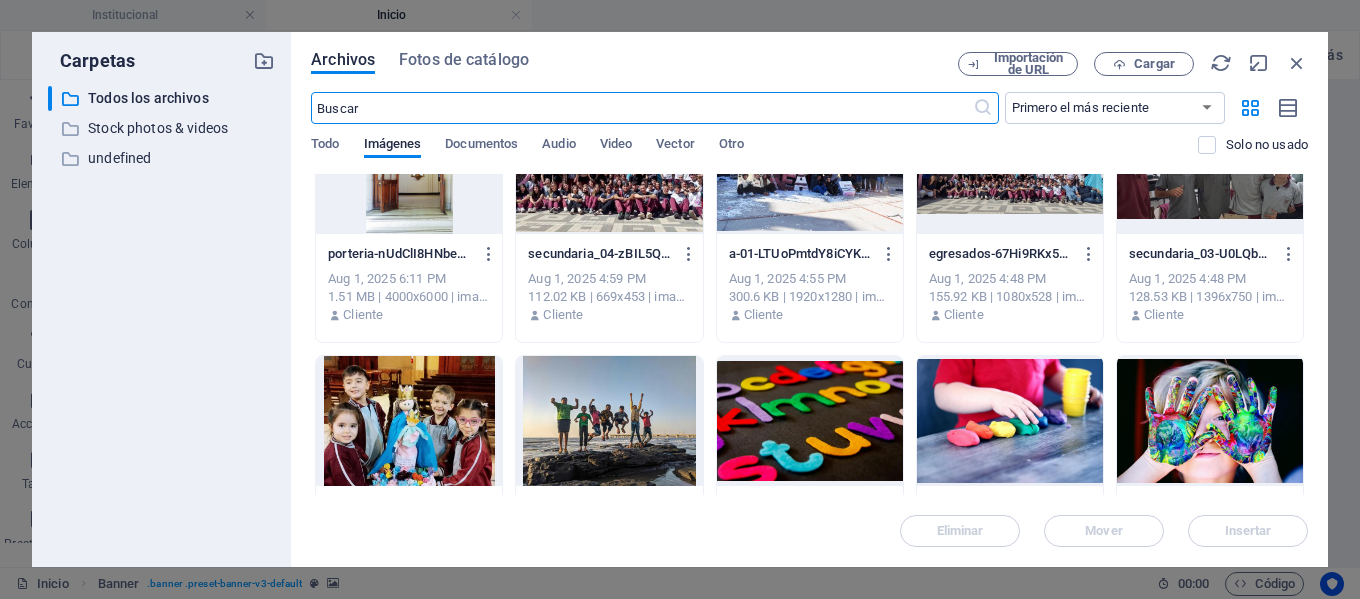 scroll, scrollTop: 100, scrollLeft: 0, axis: vertical 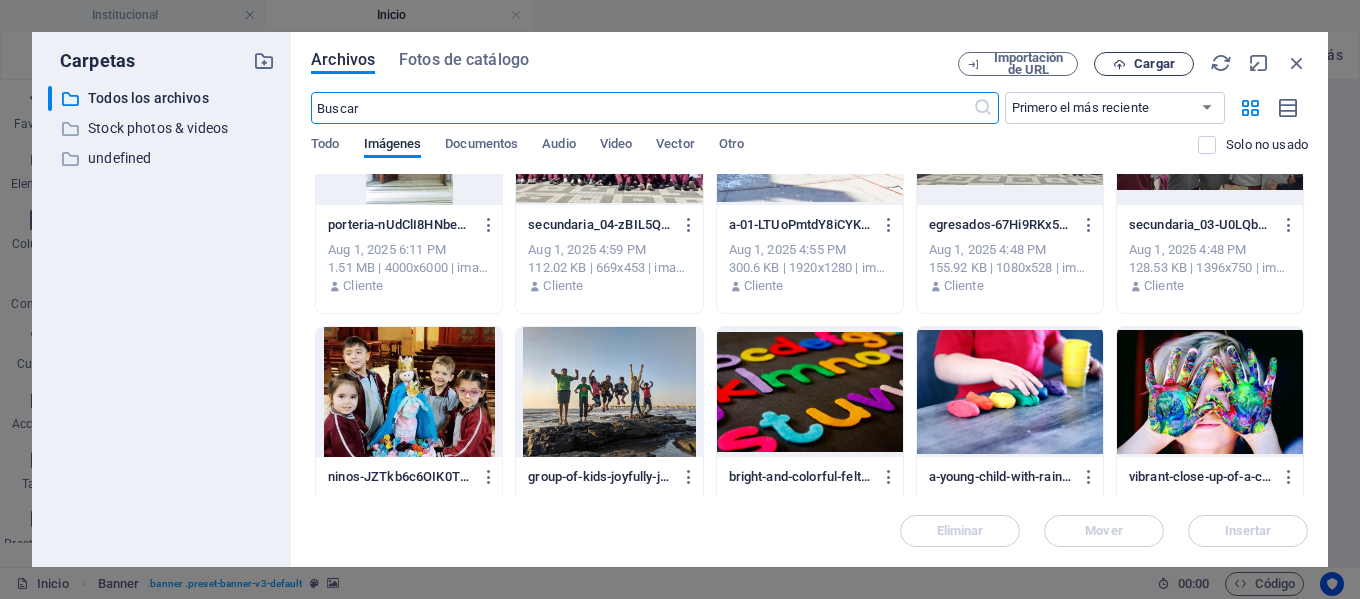 click on "Cargar" at bounding box center [1154, 64] 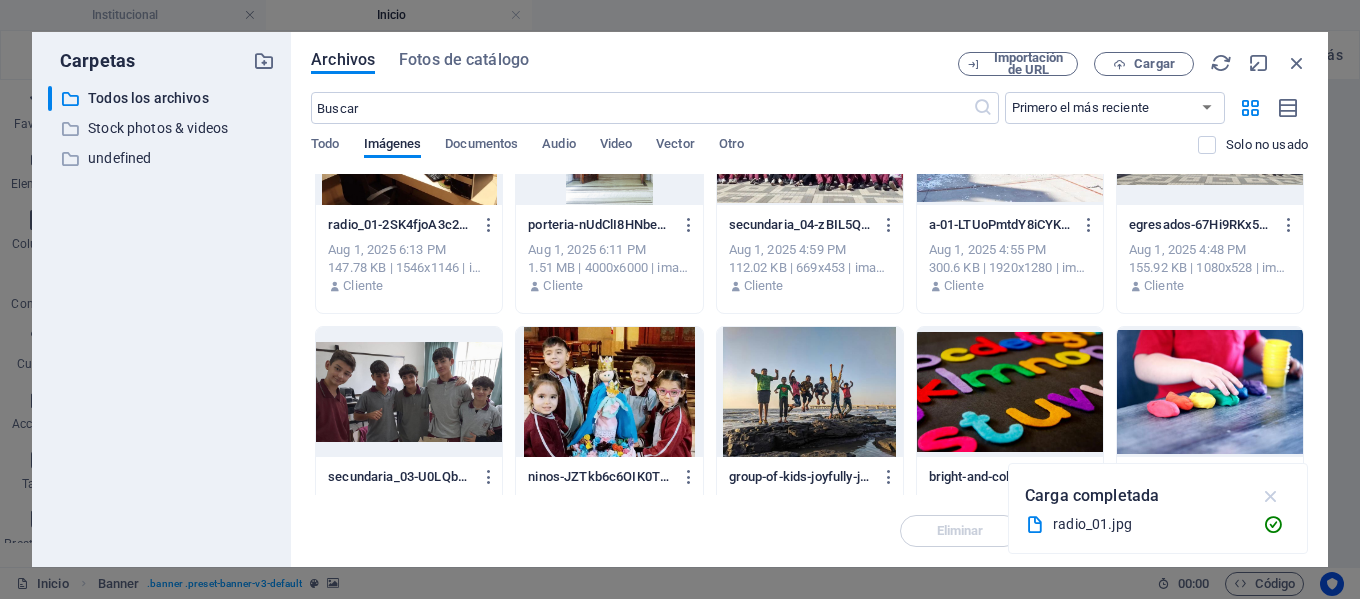 click at bounding box center [1271, 496] 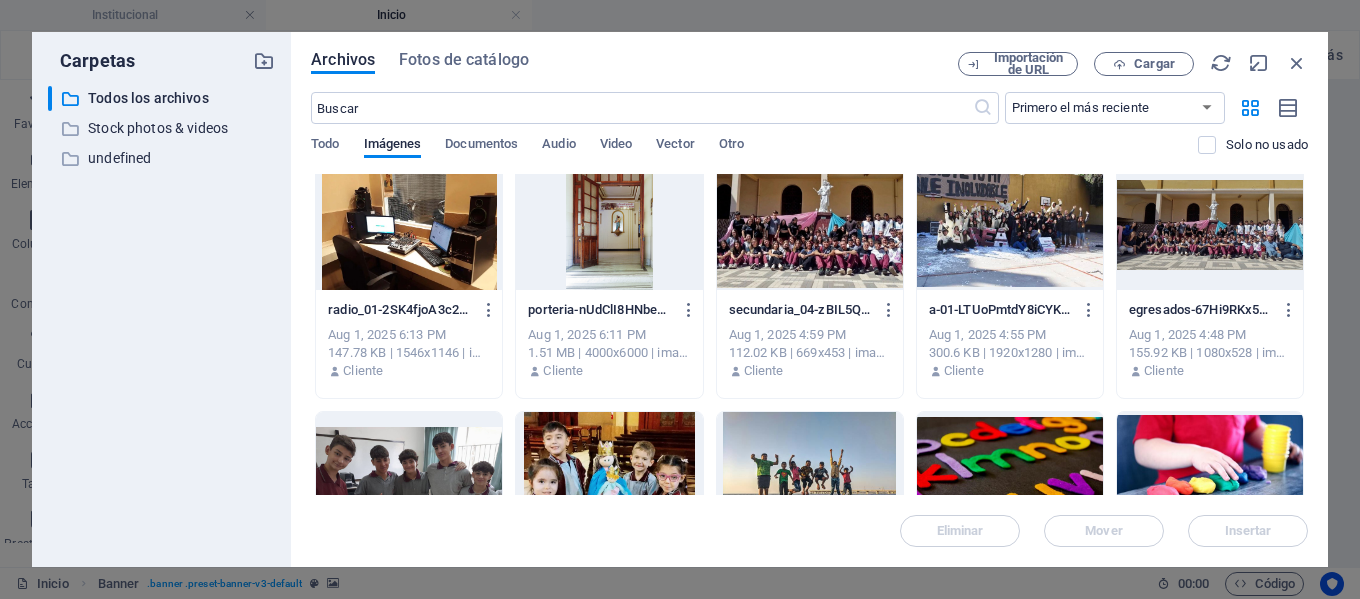 scroll, scrollTop: 0, scrollLeft: 0, axis: both 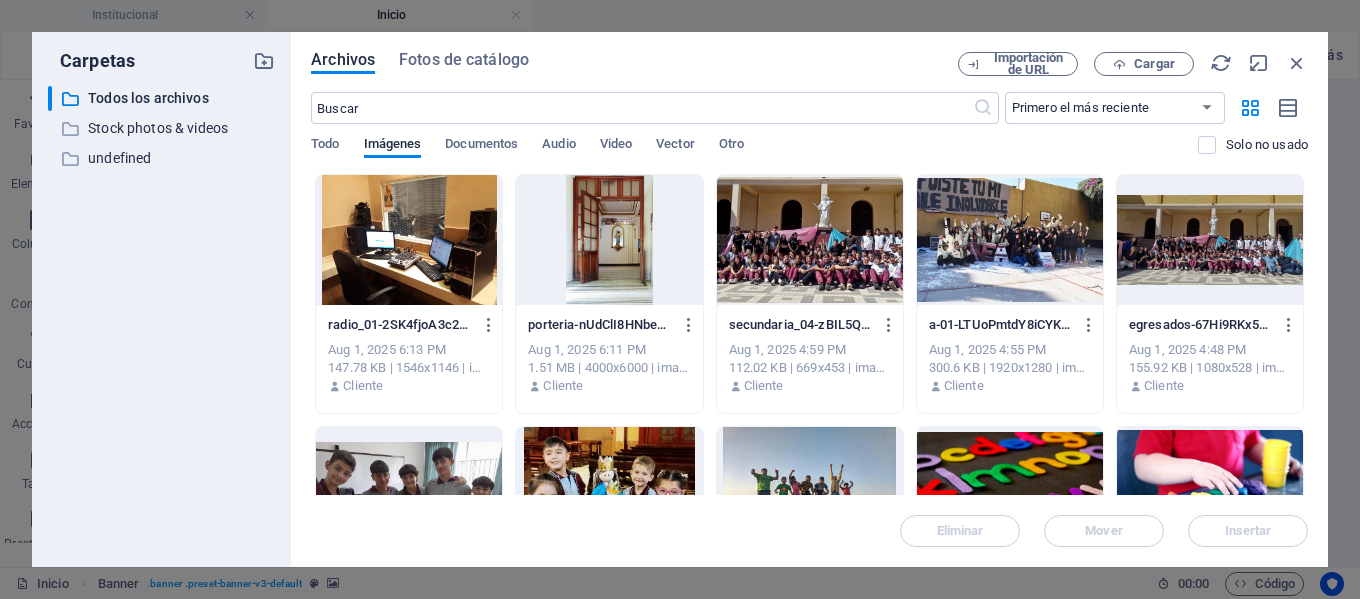 click at bounding box center [409, 240] 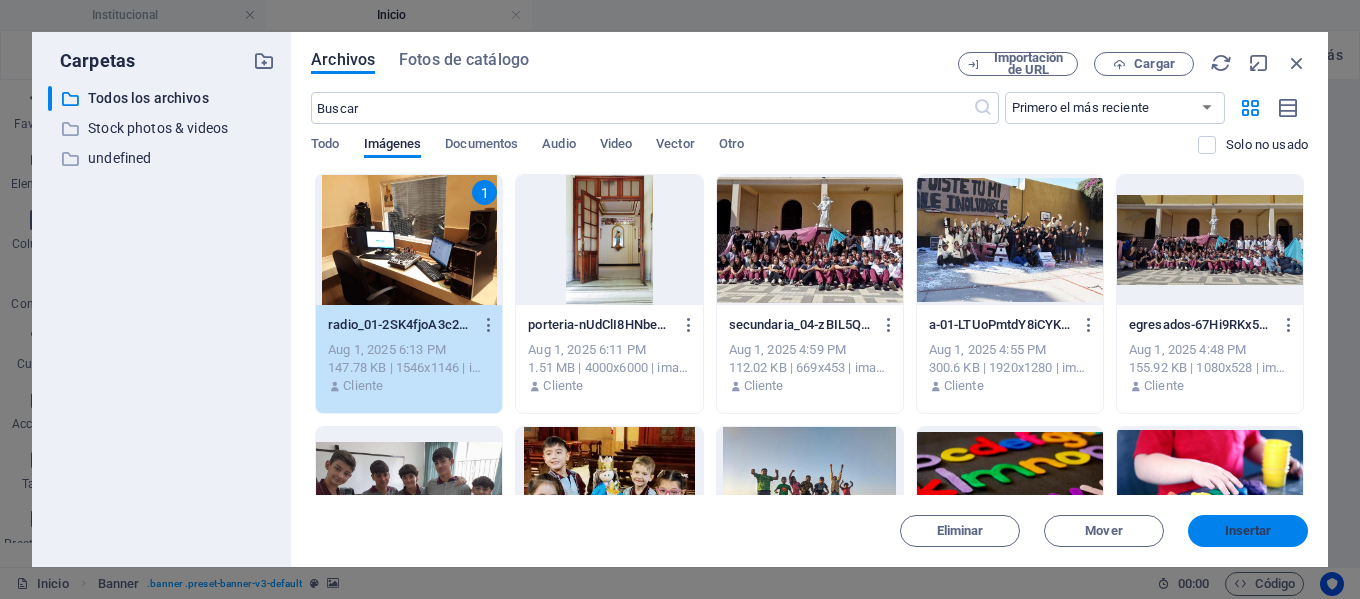 click on "Insertar" at bounding box center (1248, 531) 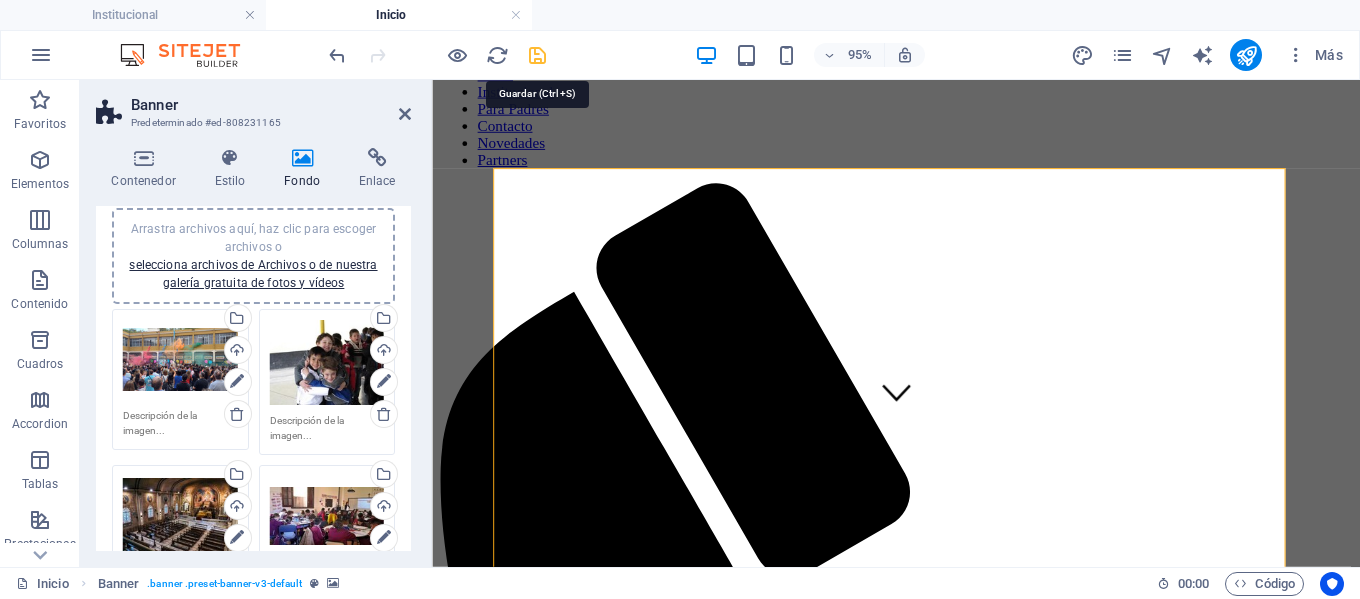 click at bounding box center (537, 55) 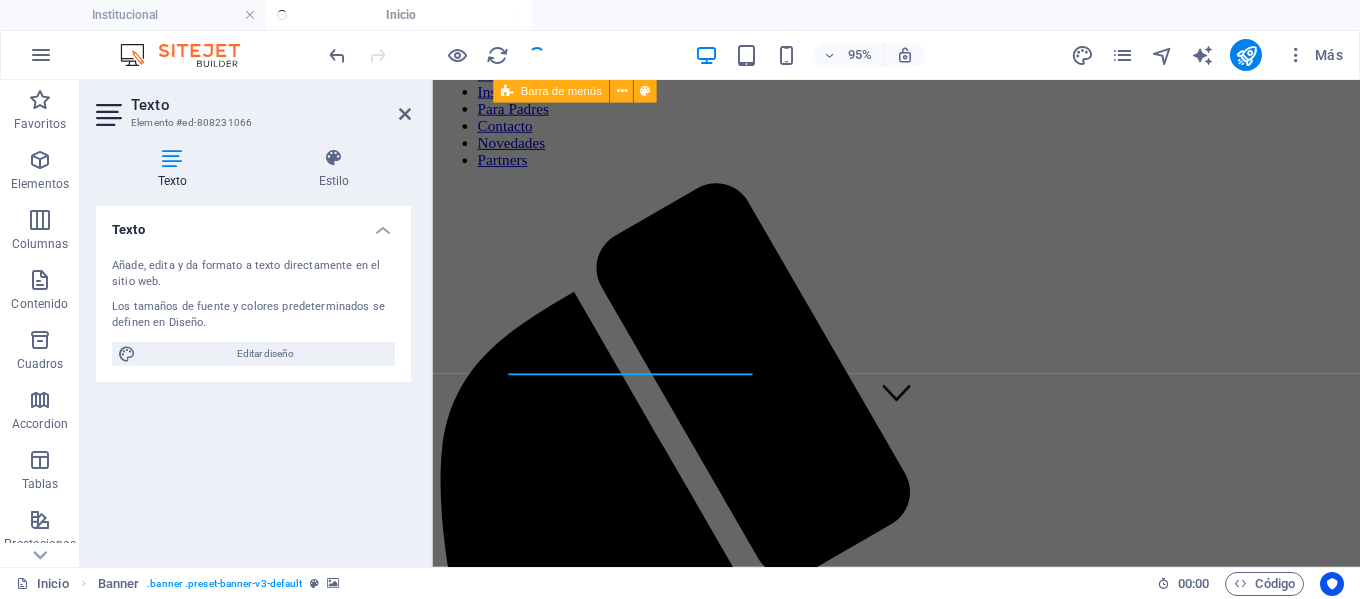 scroll, scrollTop: 1667, scrollLeft: 0, axis: vertical 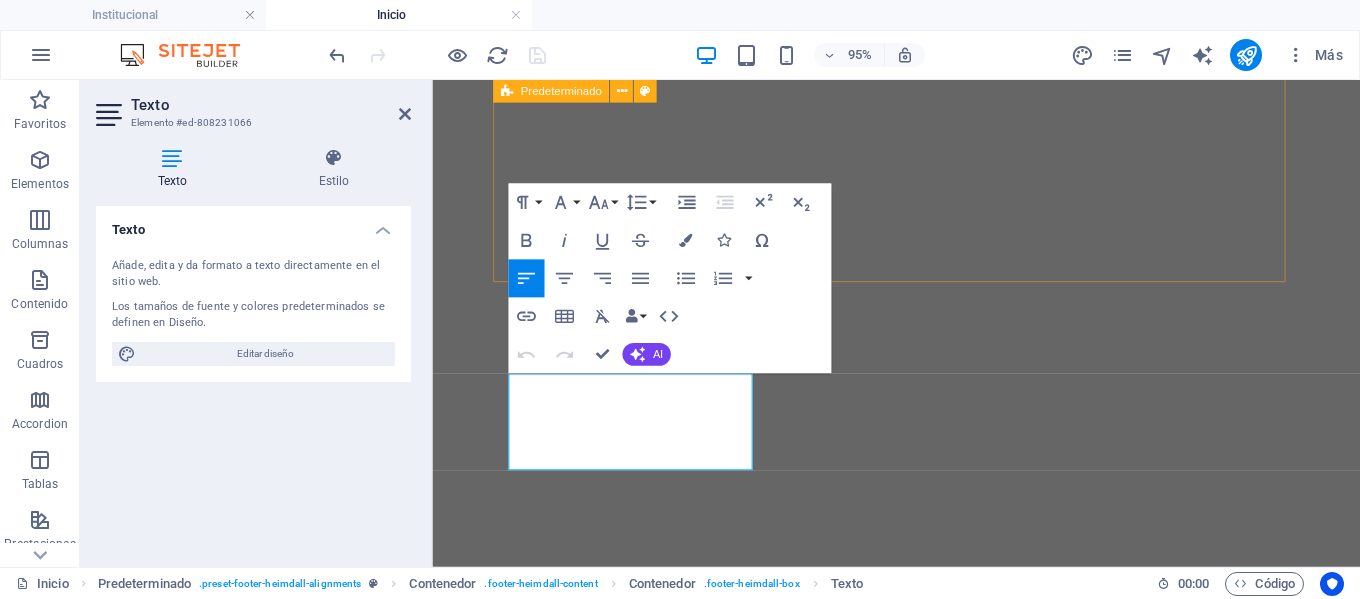 click on "Propuesta educativa Nivel inicial Desde sala de 3 a 5 años. ver más primaria Desde Primero hasta Séptimo grado ver más secundaria Desde Primero hasta Quinto año ver más" at bounding box center (920, 4046) 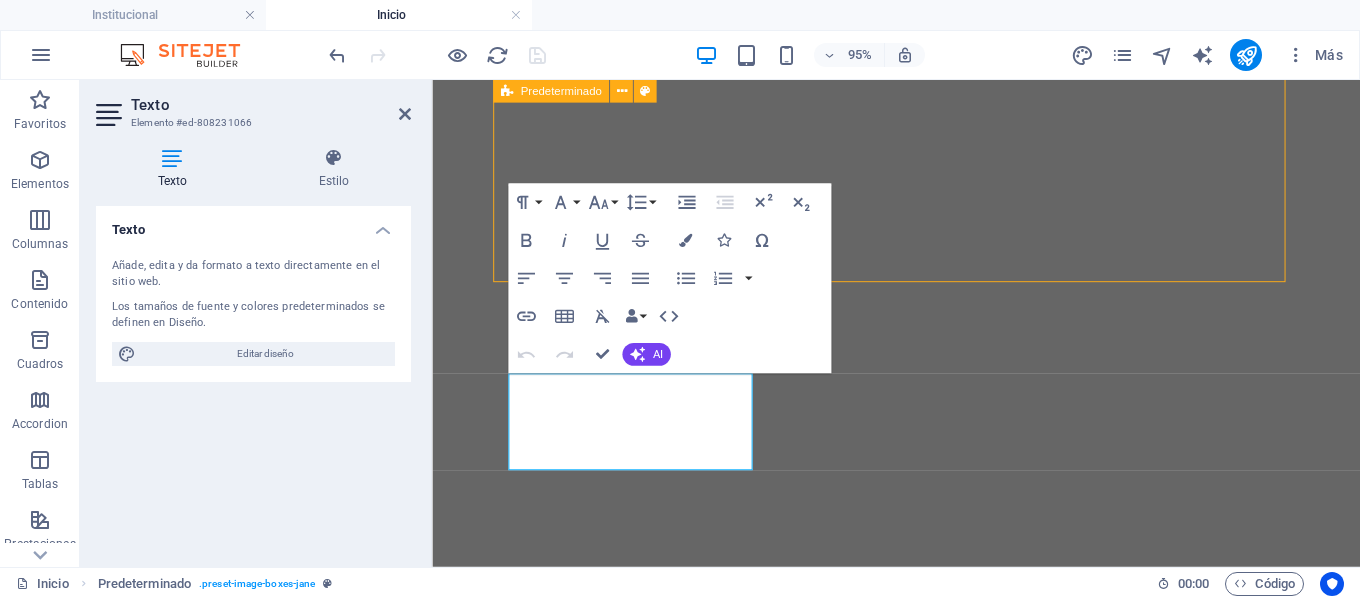 scroll, scrollTop: 1680, scrollLeft: 0, axis: vertical 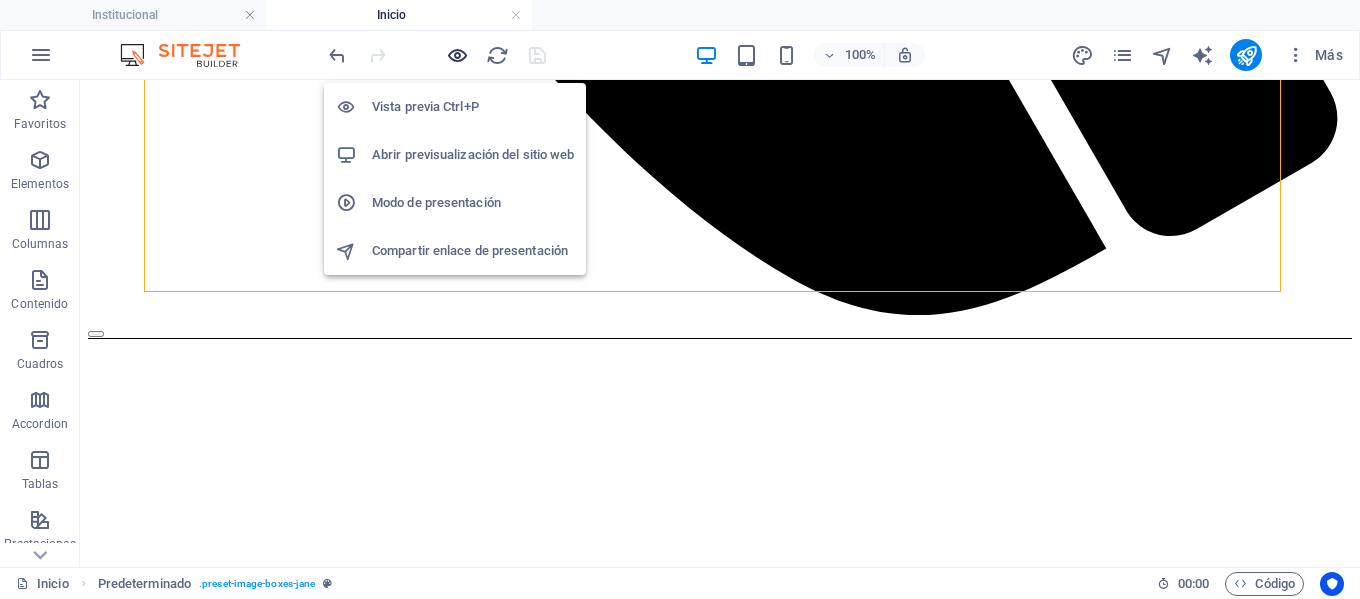 click at bounding box center (457, 55) 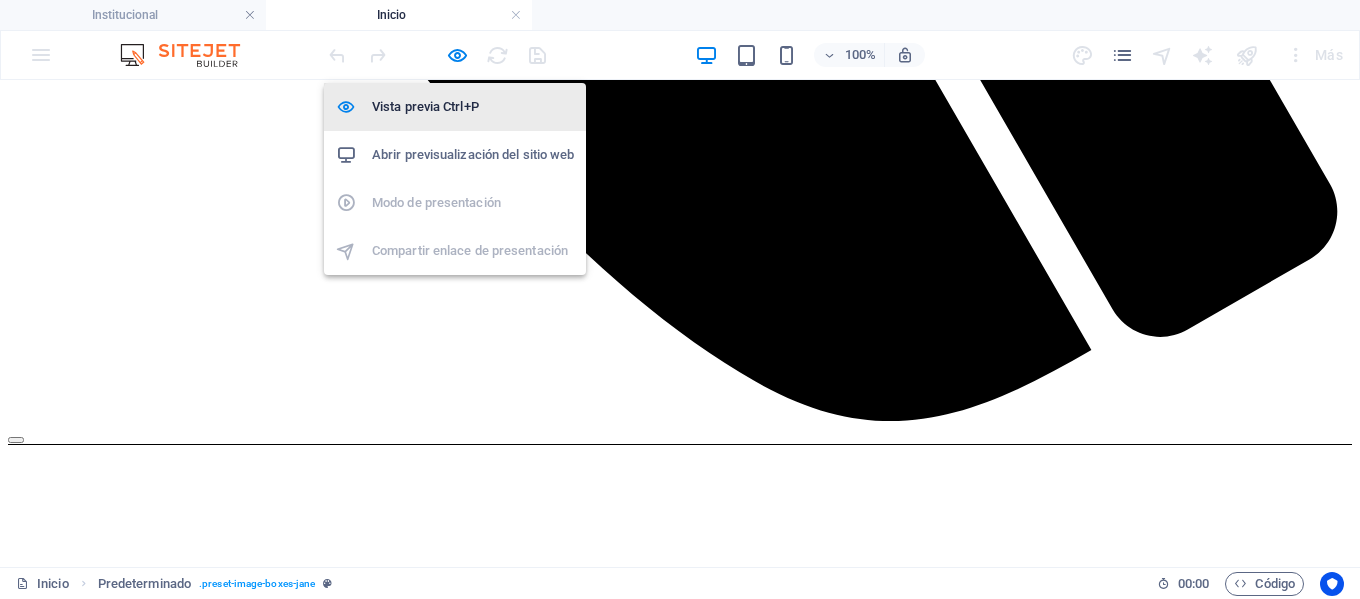 scroll, scrollTop: 1624, scrollLeft: 0, axis: vertical 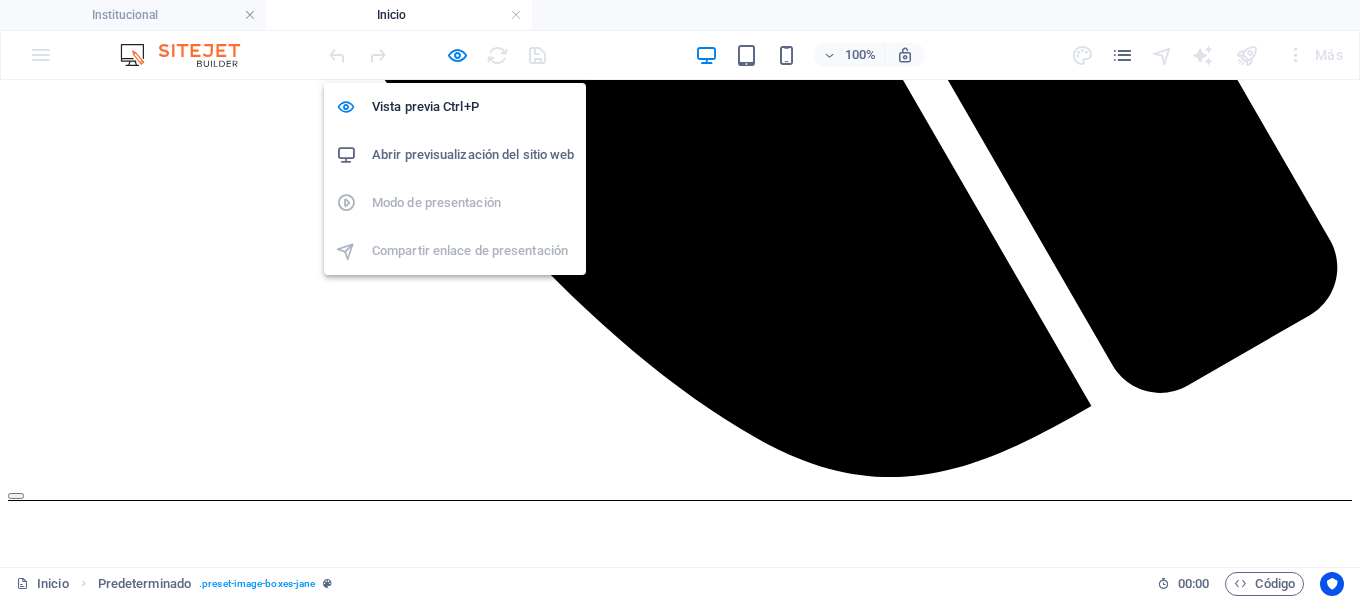 click on "Abrir previsualización del sitio web" at bounding box center (473, 155) 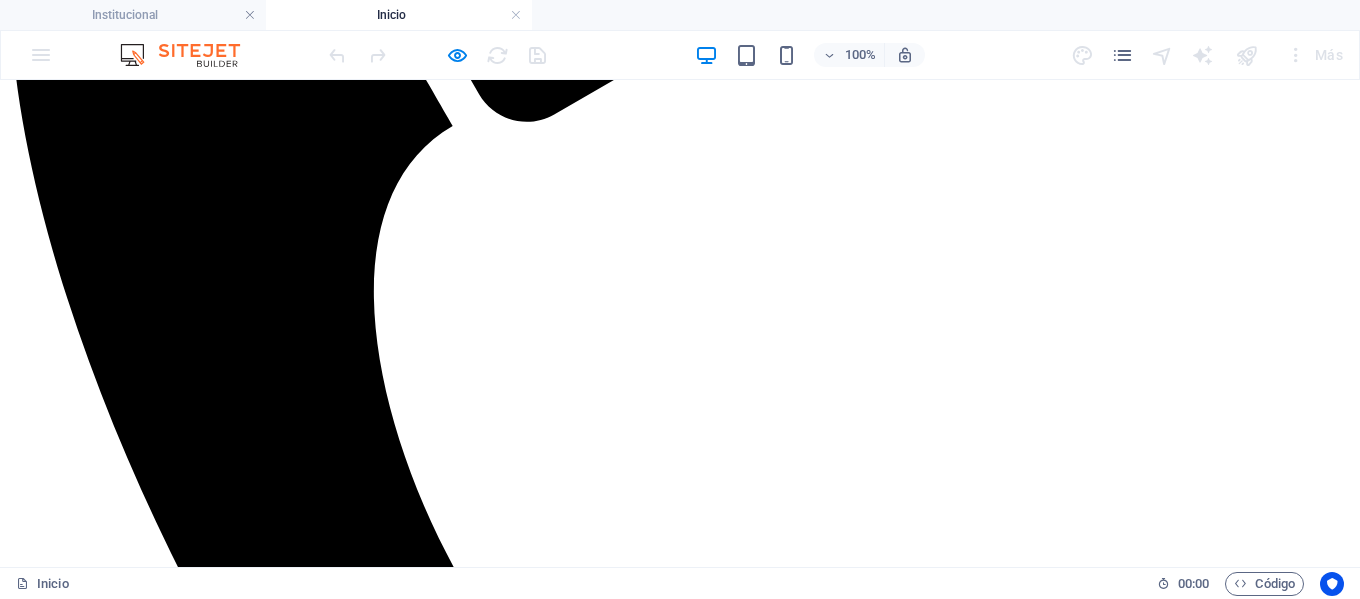 scroll, scrollTop: 800, scrollLeft: 0, axis: vertical 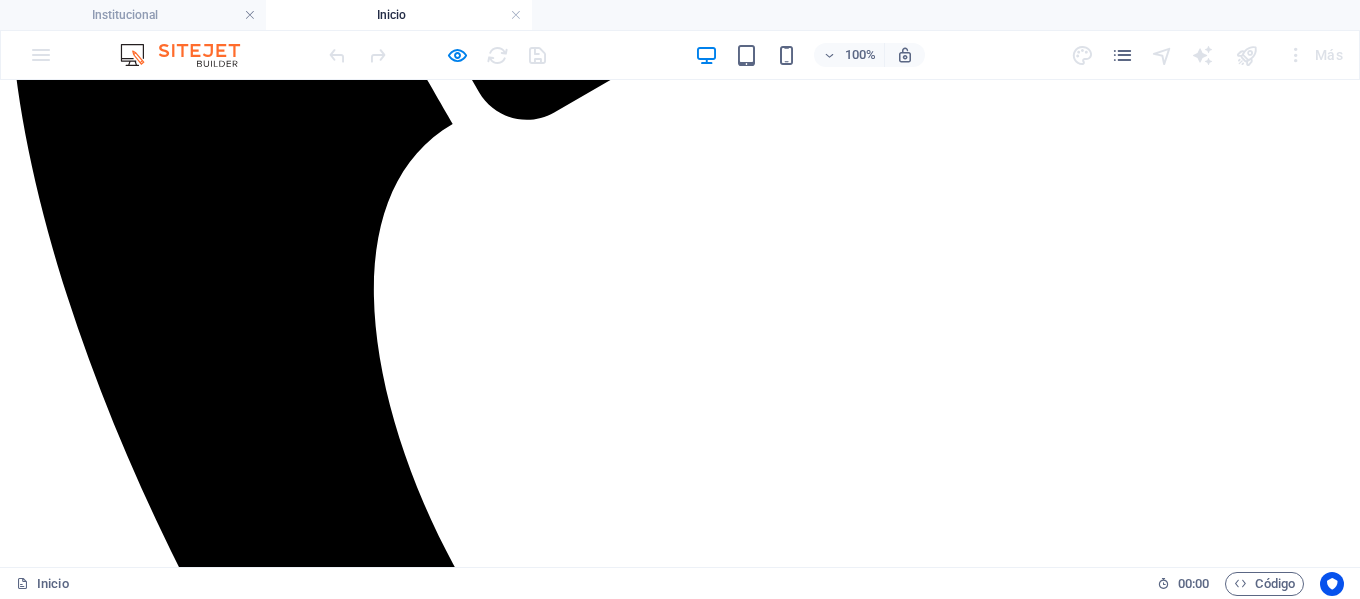 click on "Expo Taller De Música   28/07/2025   Suspensión De Clases El Lunes 30 De Junio Por Ola Polar   28/07/2025    Anterior Siguiente" at bounding box center (680, 3556) 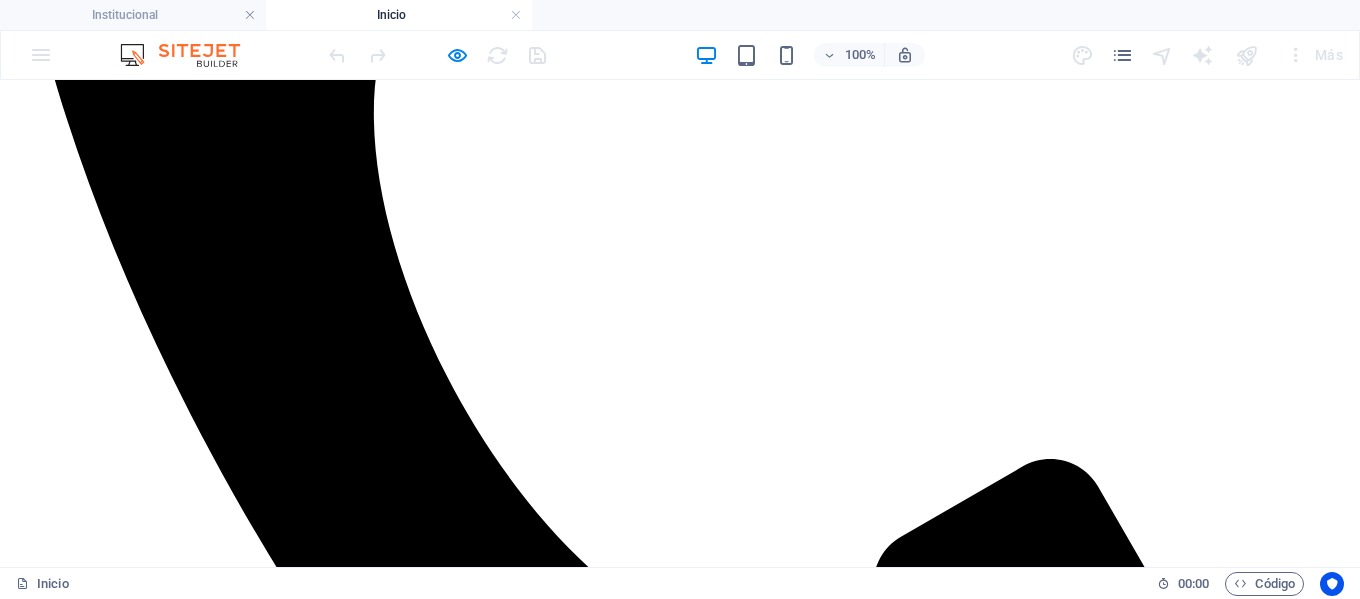 scroll, scrollTop: 376, scrollLeft: 0, axis: vertical 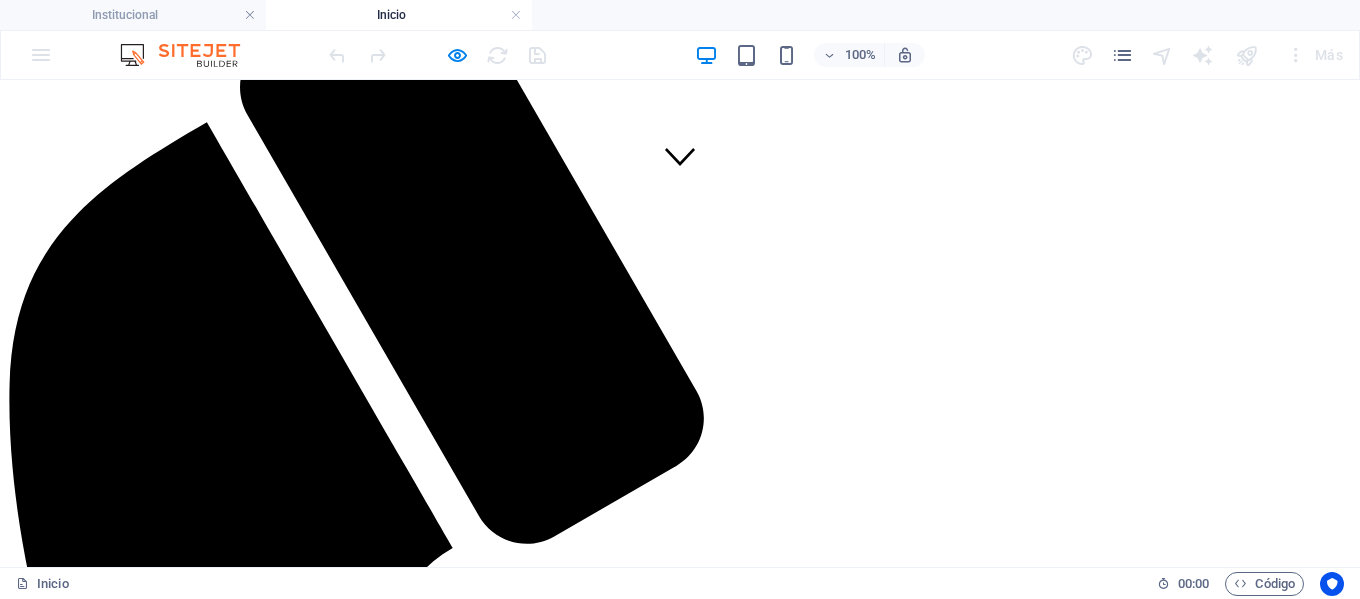 click on "Inicio" at bounding box center [399, 15] 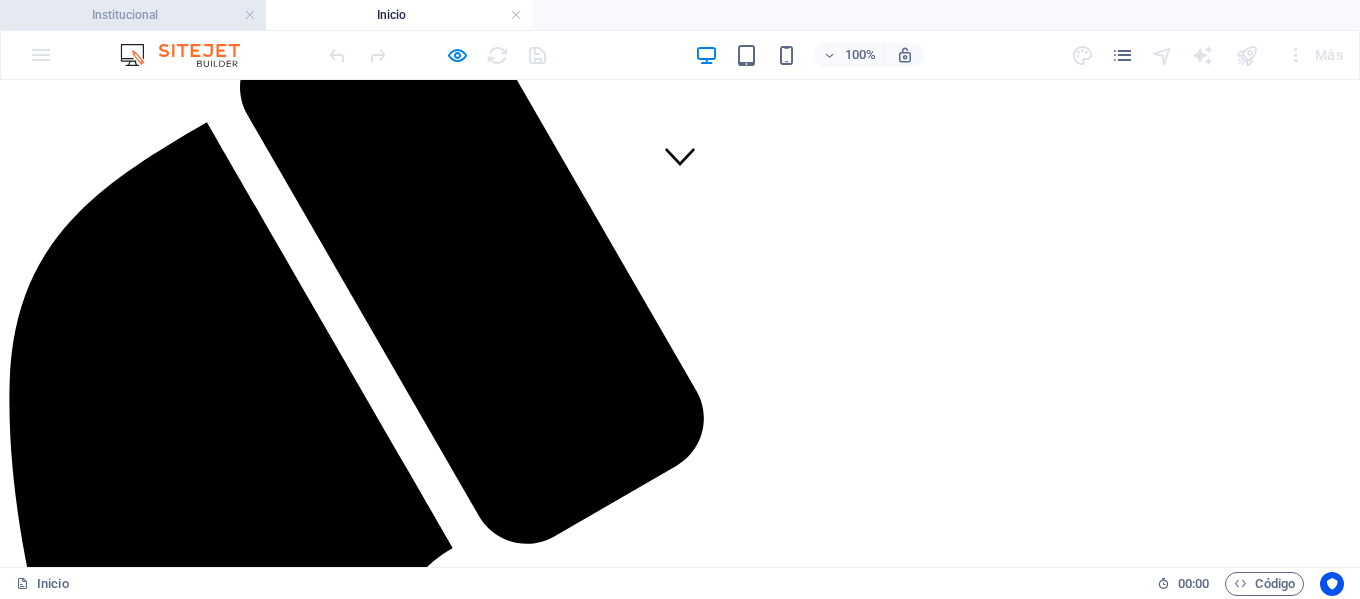 click on "Institucional" at bounding box center [133, 15] 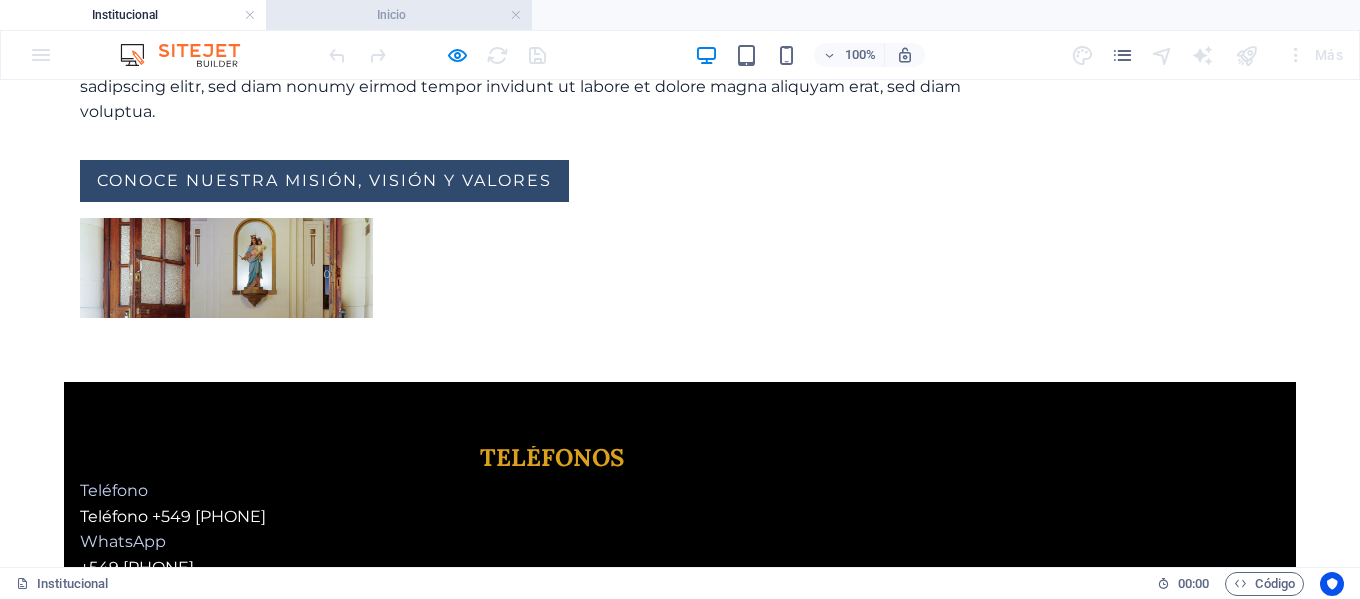 click on "Inicio" at bounding box center (399, 15) 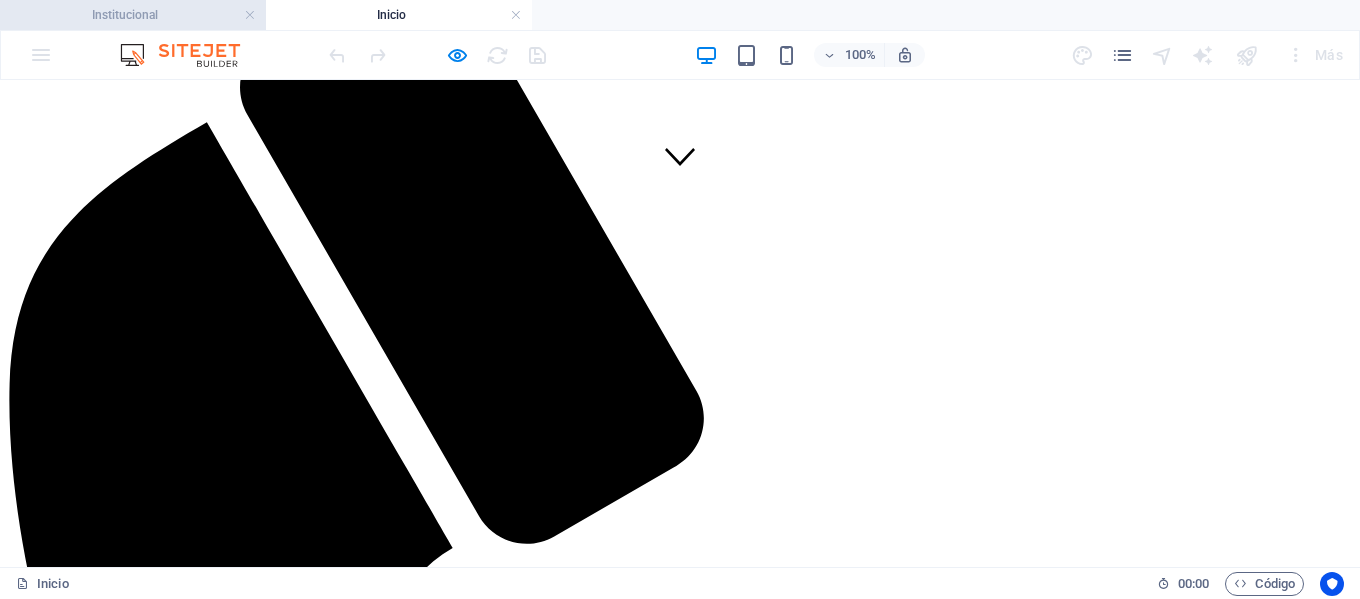 click on "Institucional" at bounding box center (133, 15) 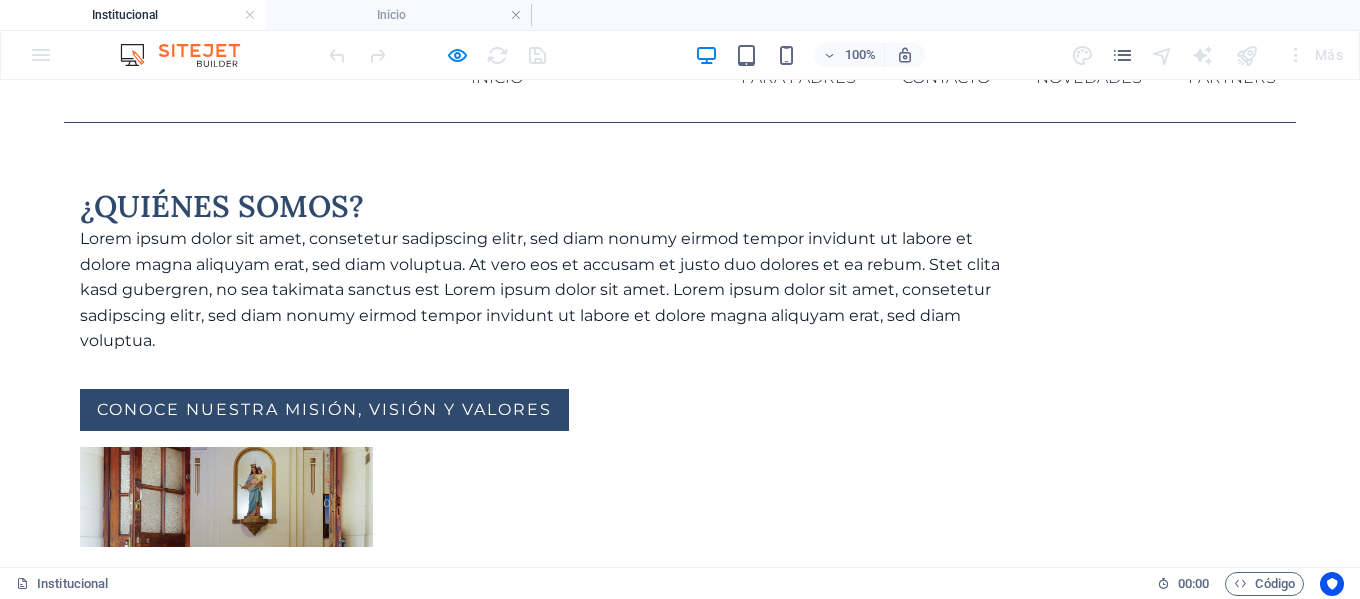 scroll, scrollTop: 228, scrollLeft: 0, axis: vertical 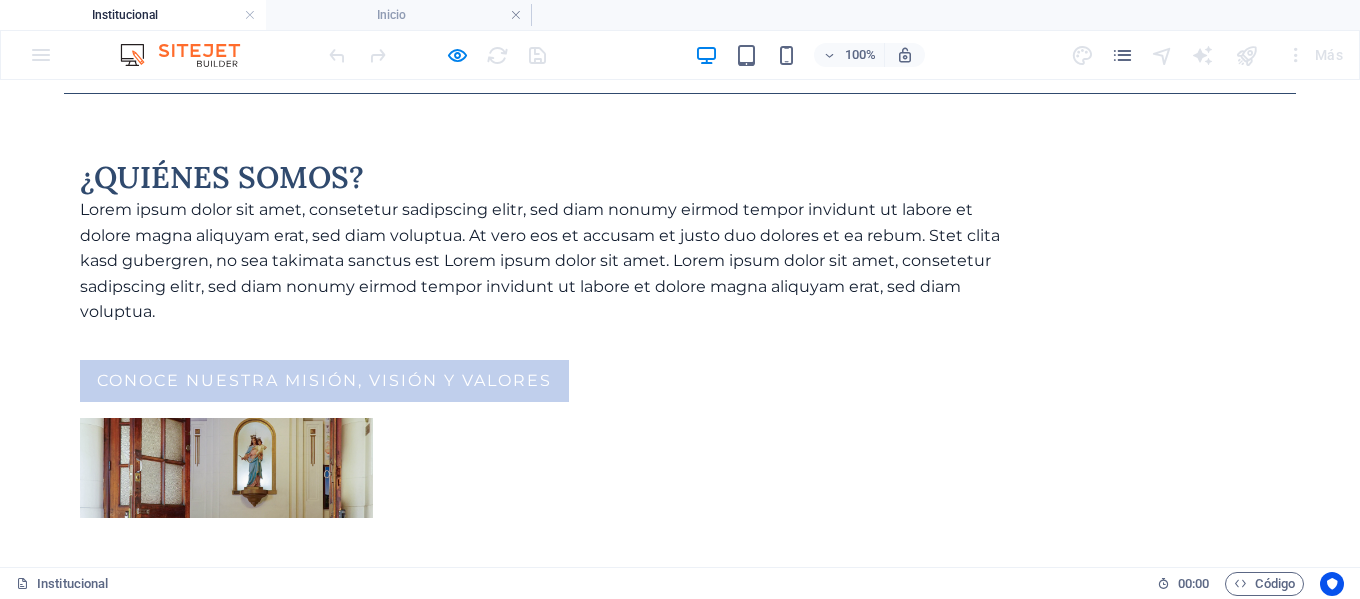 click on "conoce nuestra misión, visión y valores" at bounding box center (324, 381) 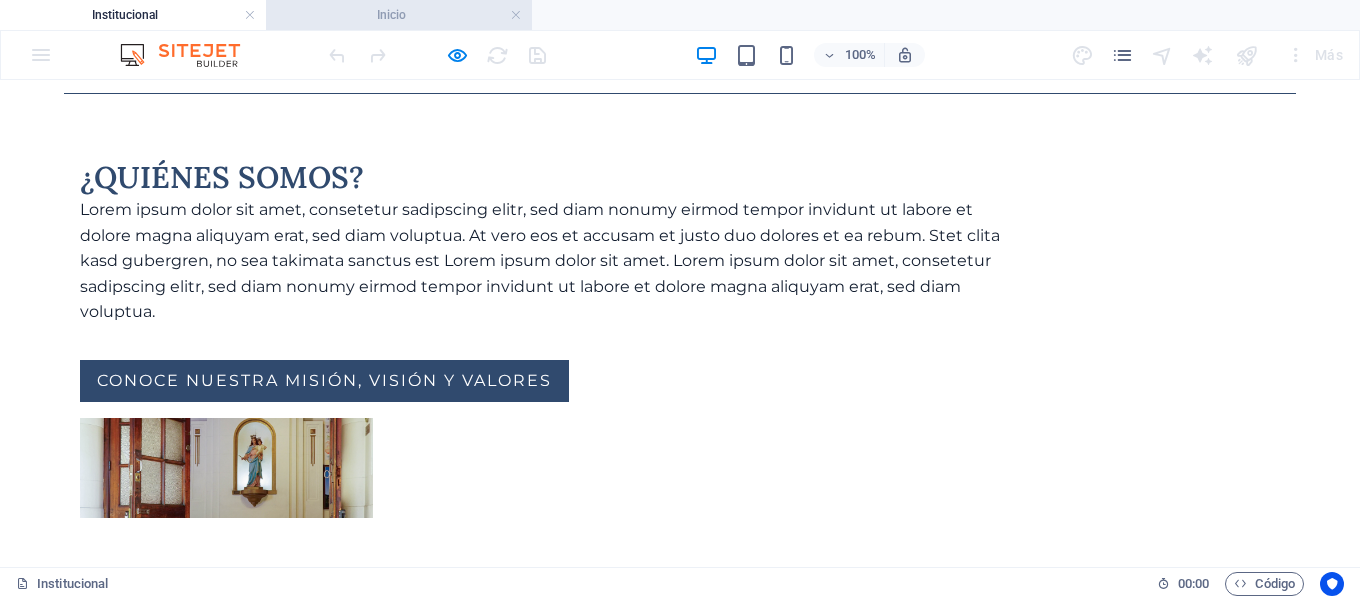 click on "Inicio" at bounding box center (399, 15) 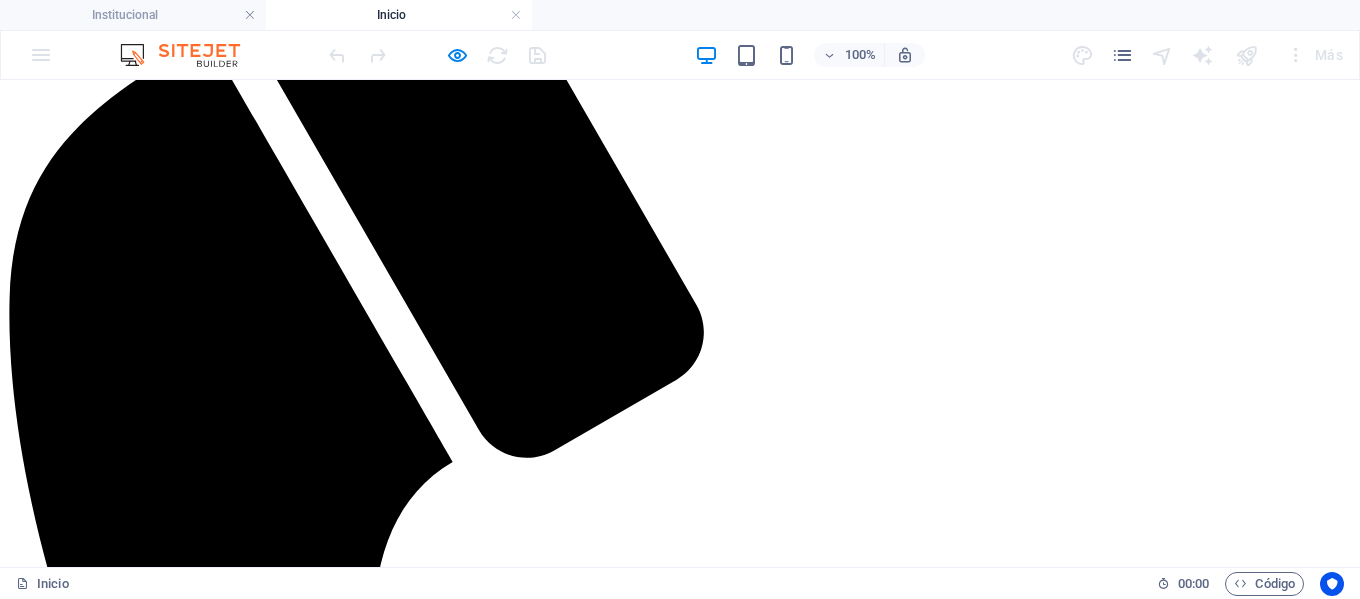 scroll, scrollTop: 576, scrollLeft: 0, axis: vertical 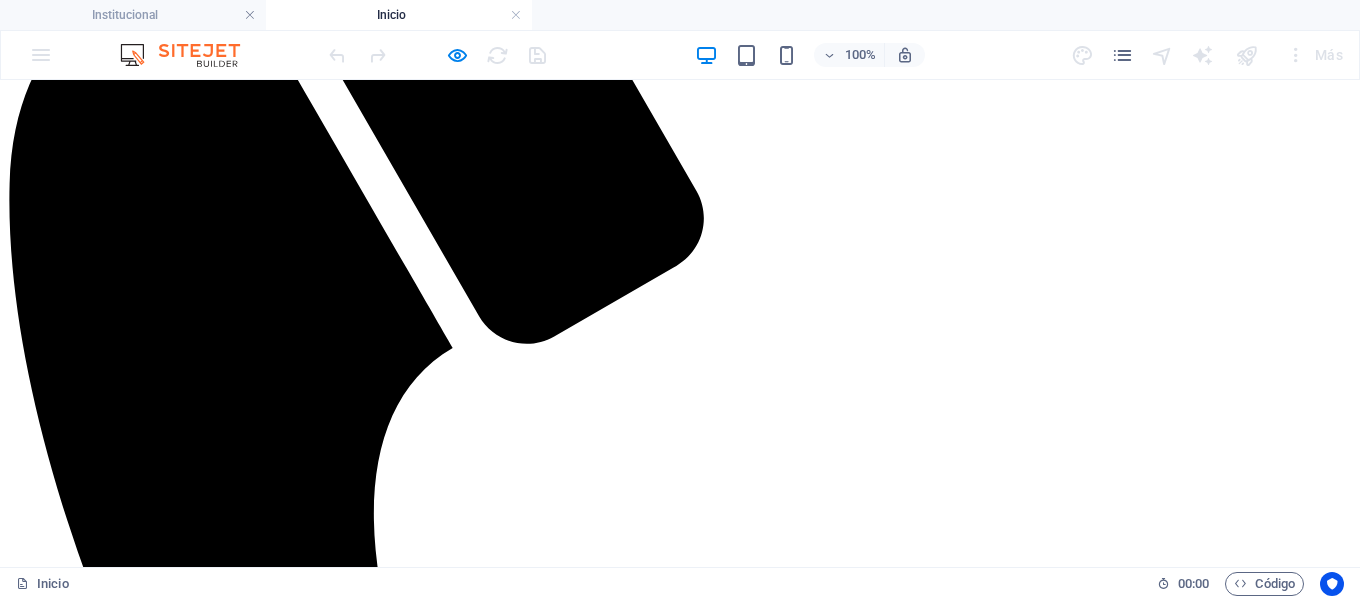 click at bounding box center (240, 3460) 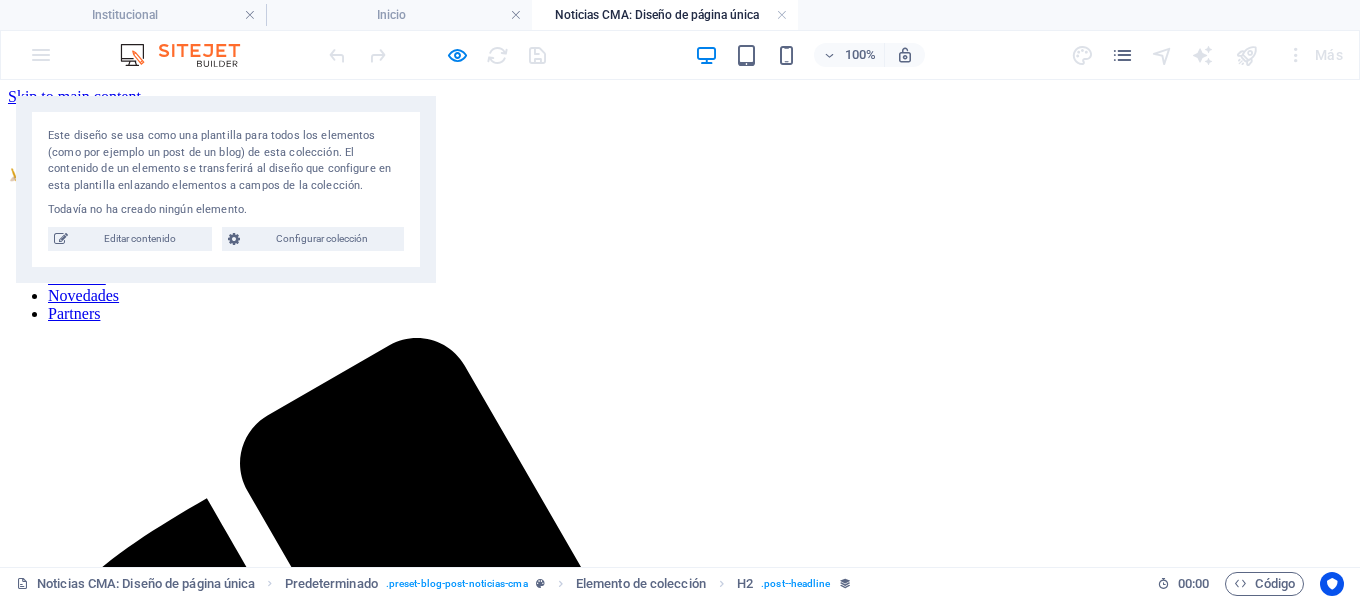 scroll, scrollTop: 0, scrollLeft: 0, axis: both 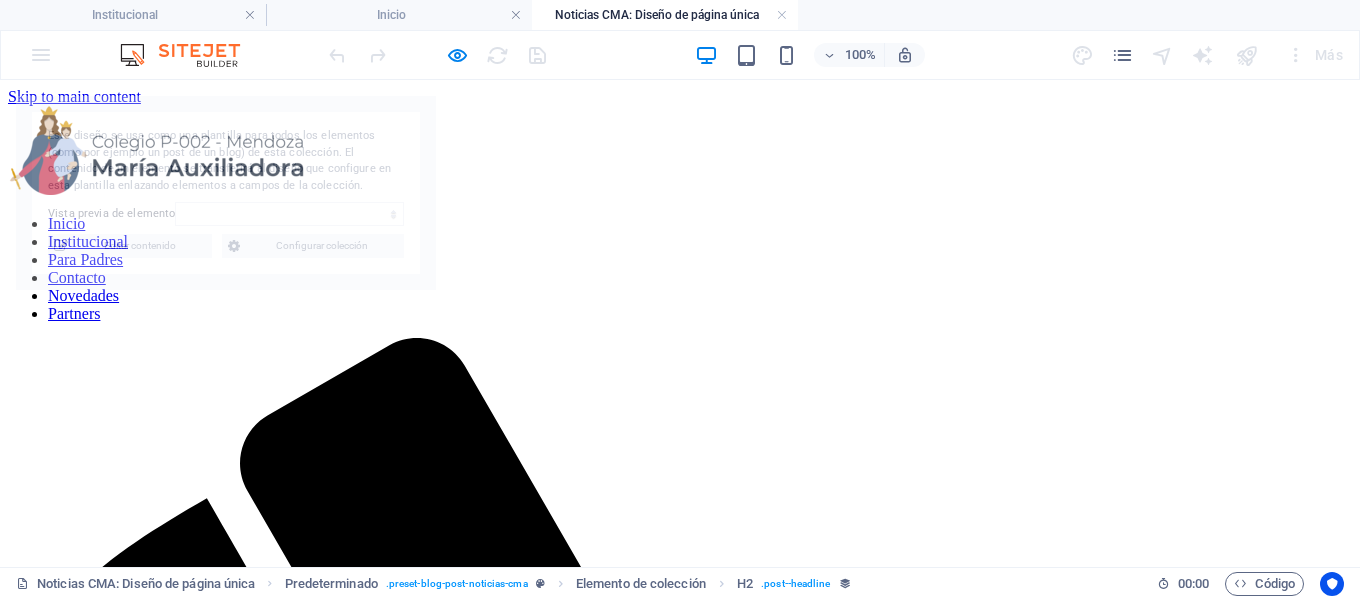 select on "688793fd98a845b67a054771" 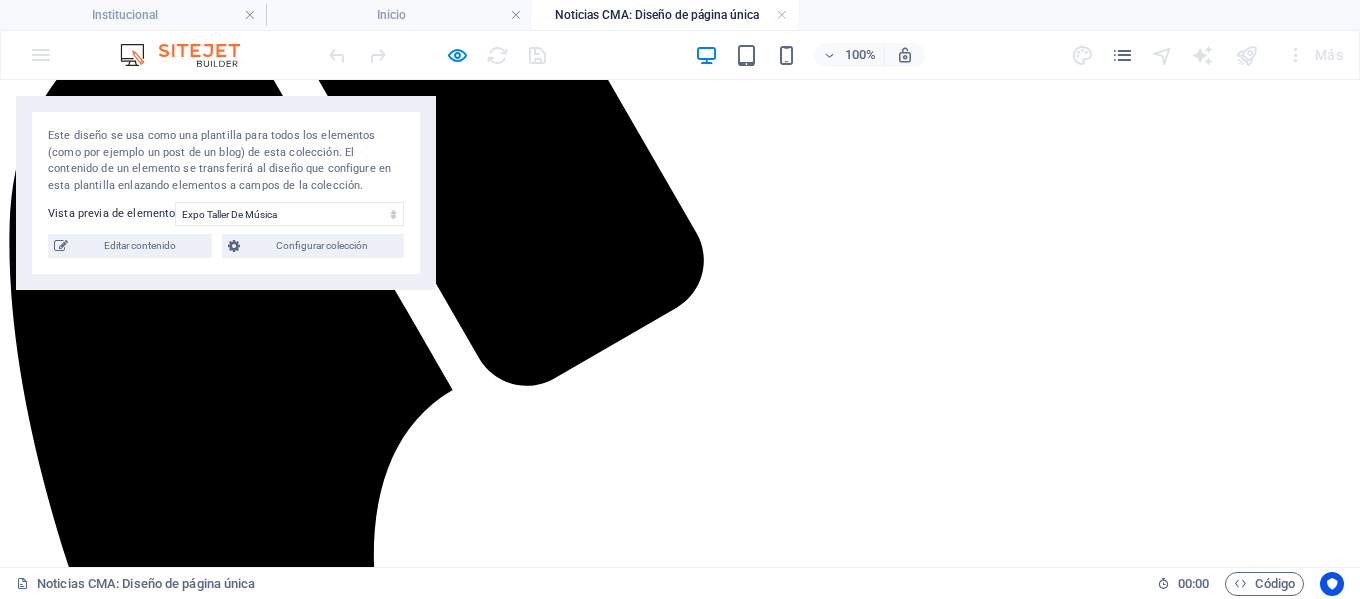 scroll, scrollTop: 500, scrollLeft: 0, axis: vertical 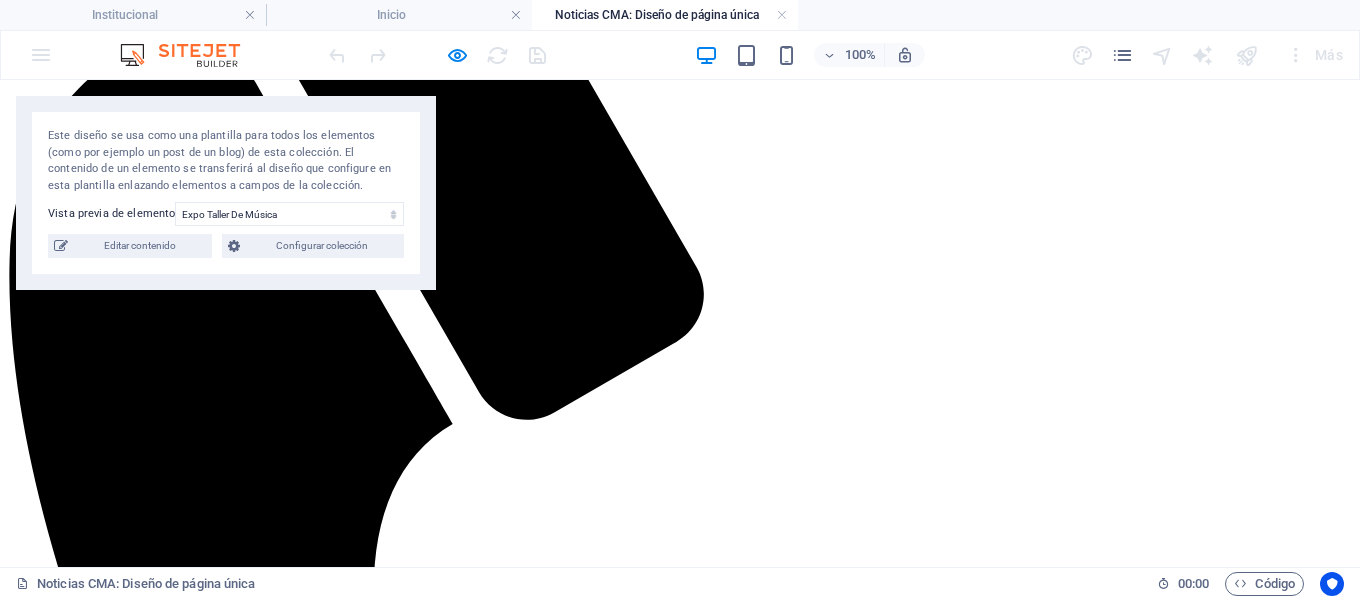 click at bounding box center (680, 2093) 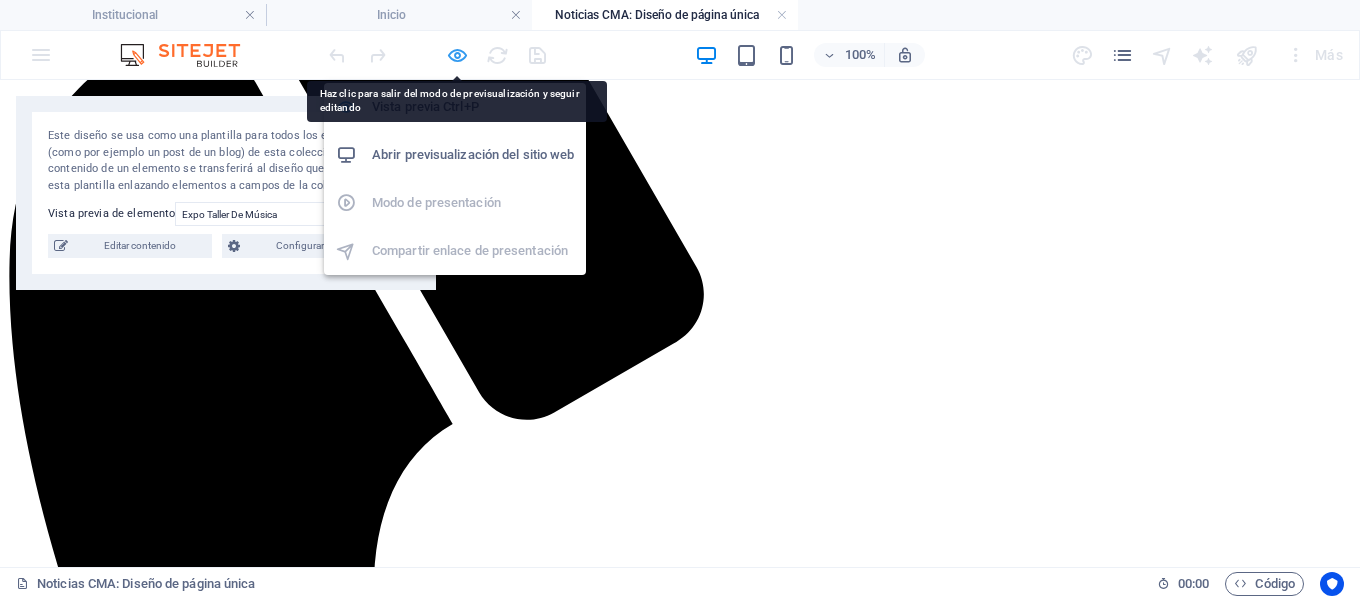 click at bounding box center [457, 55] 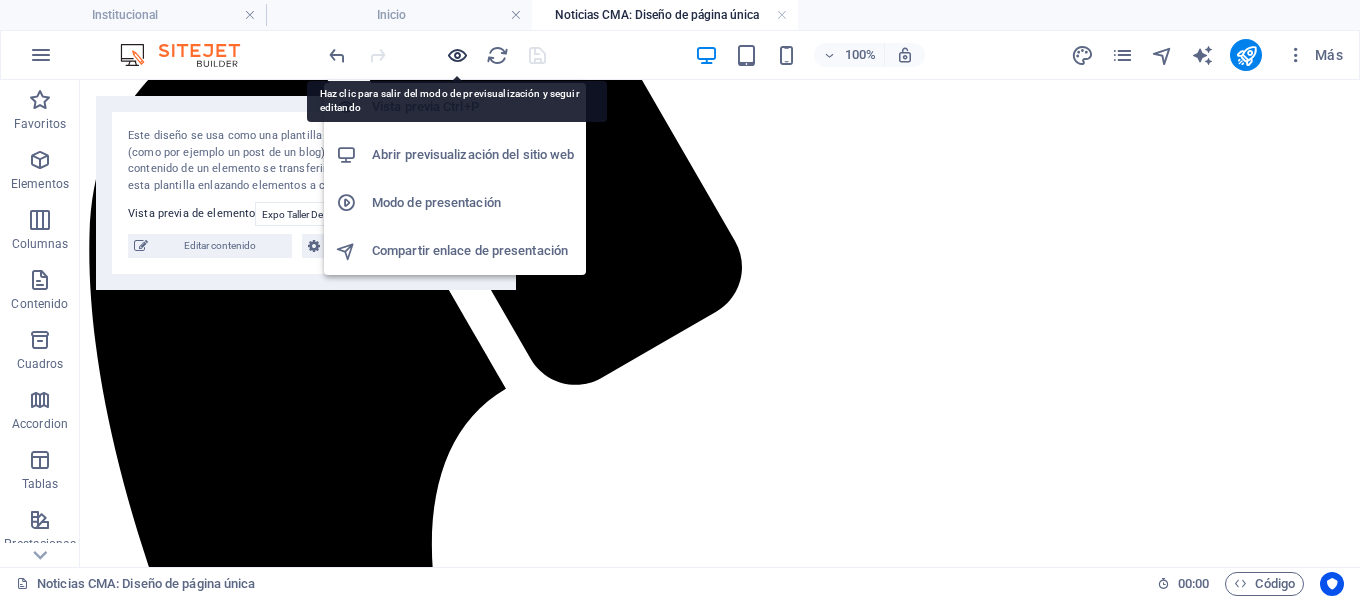 scroll, scrollTop: 556, scrollLeft: 0, axis: vertical 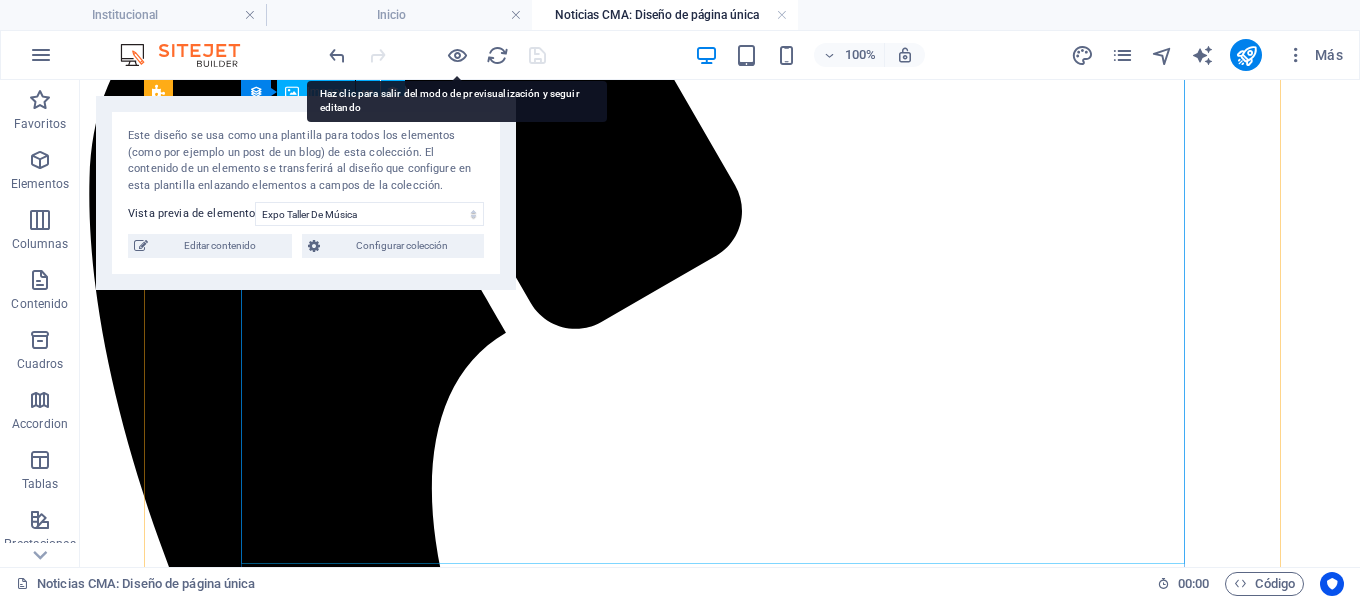 click at bounding box center (720, 1931) 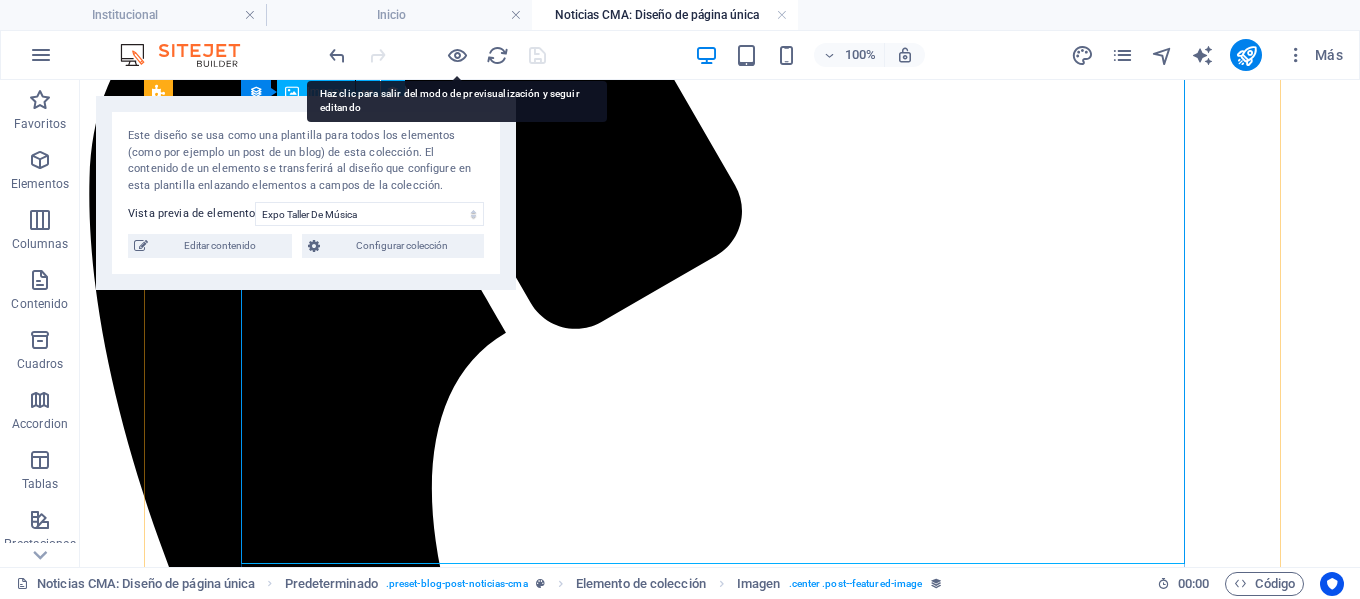 click at bounding box center (720, 1931) 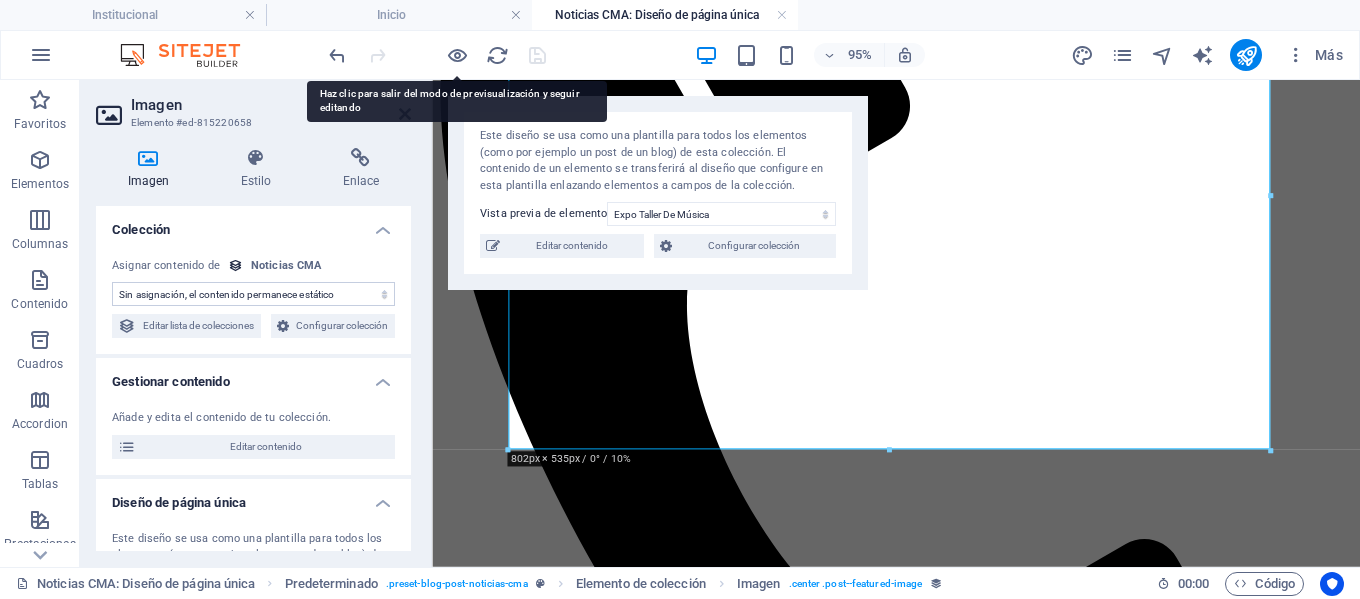 select on "image" 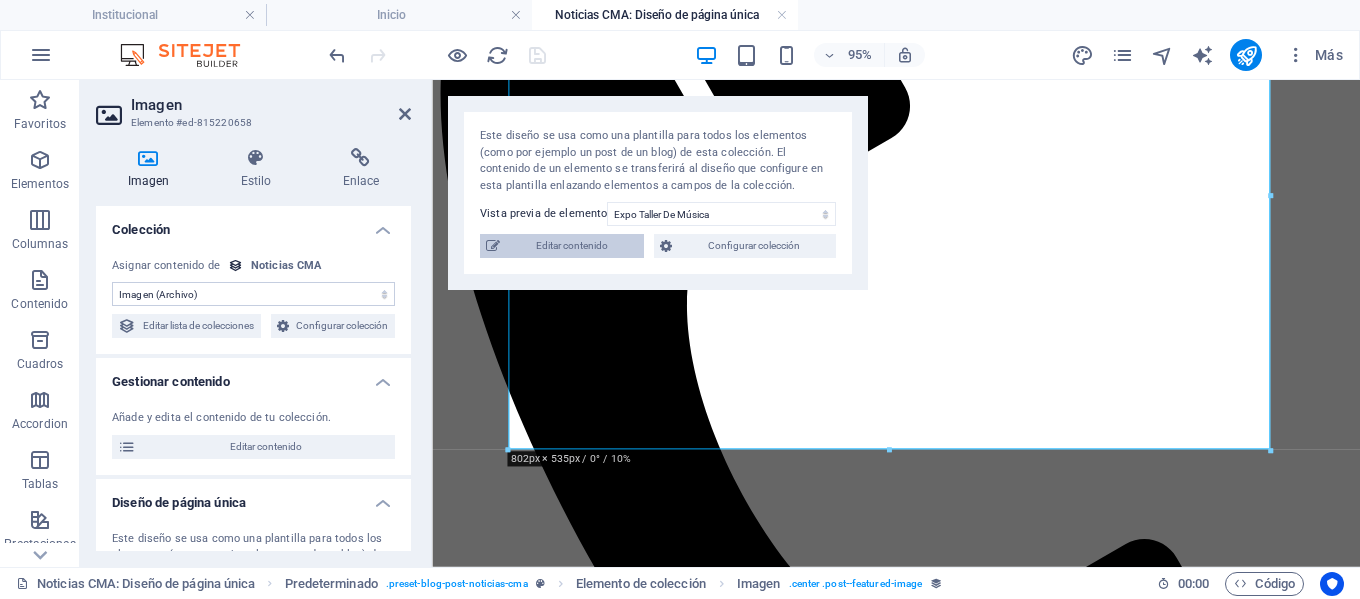 click on "Editar contenido" at bounding box center (572, 246) 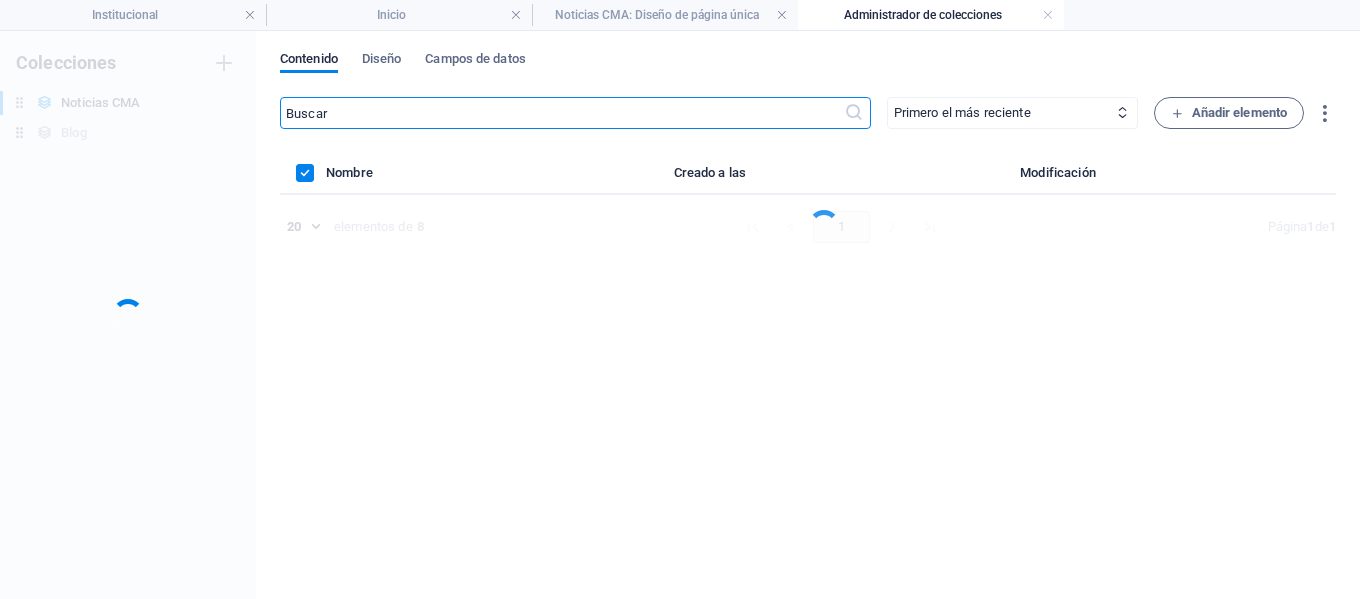 scroll, scrollTop: 0, scrollLeft: 0, axis: both 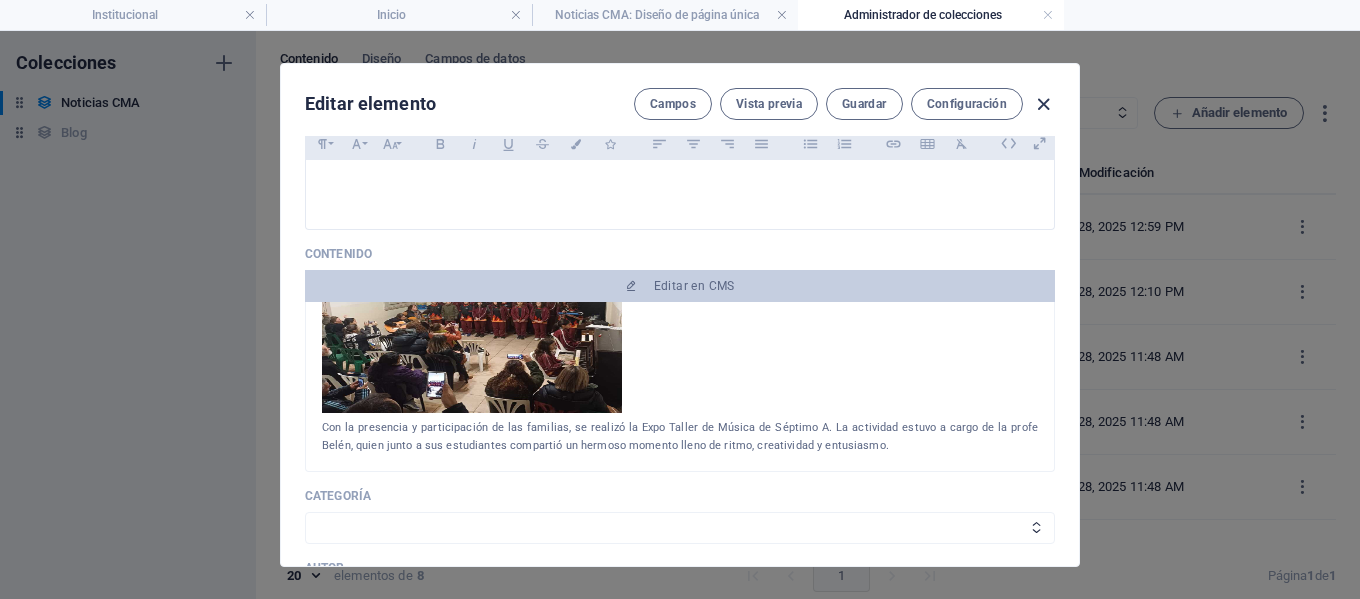 click at bounding box center [1043, 104] 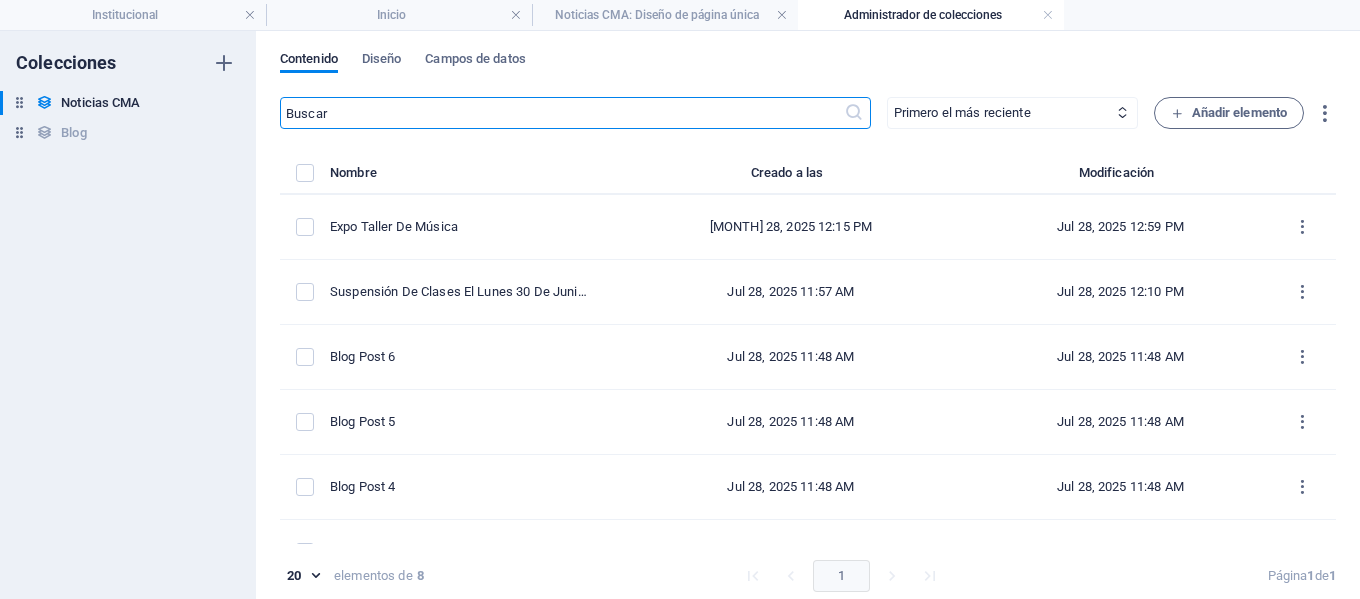 scroll, scrollTop: 0, scrollLeft: 0, axis: both 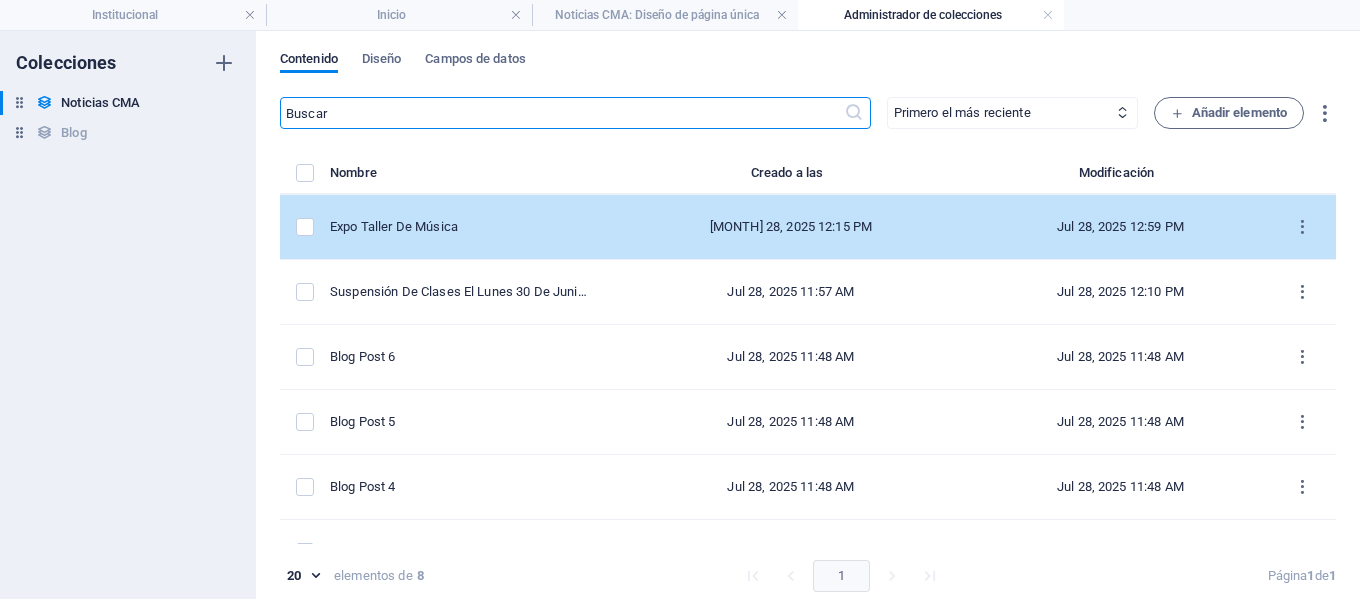 click on "Expo Taller De Música" at bounding box center [462, 227] 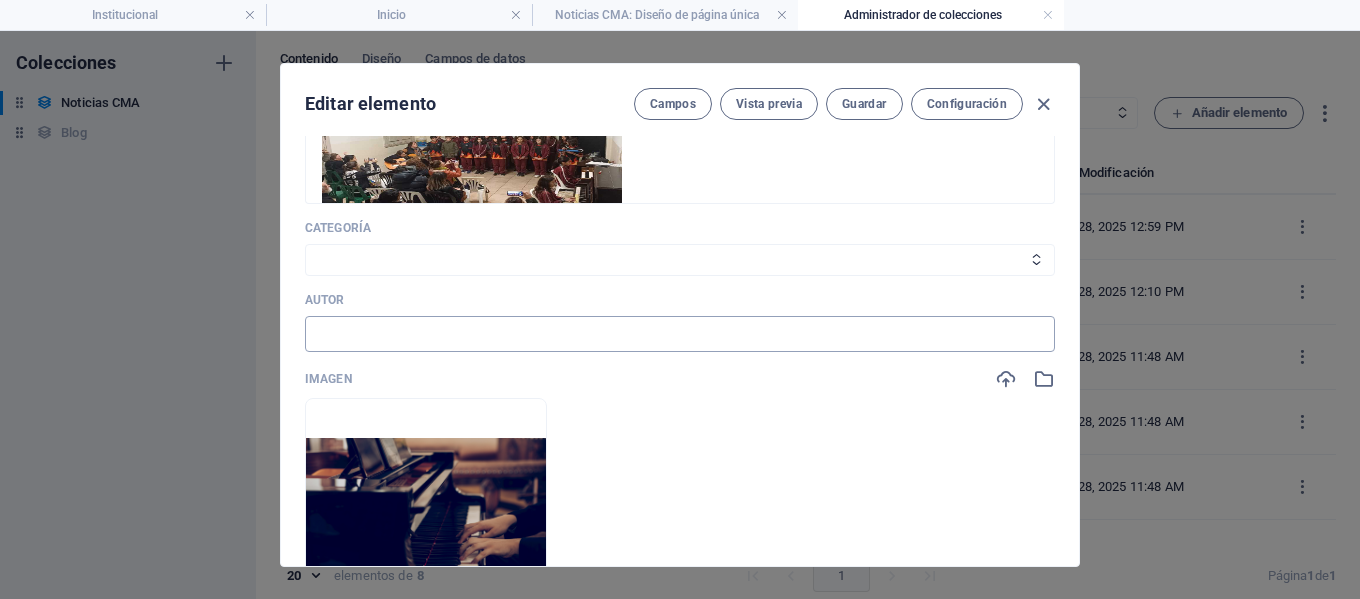 scroll, scrollTop: 500, scrollLeft: 0, axis: vertical 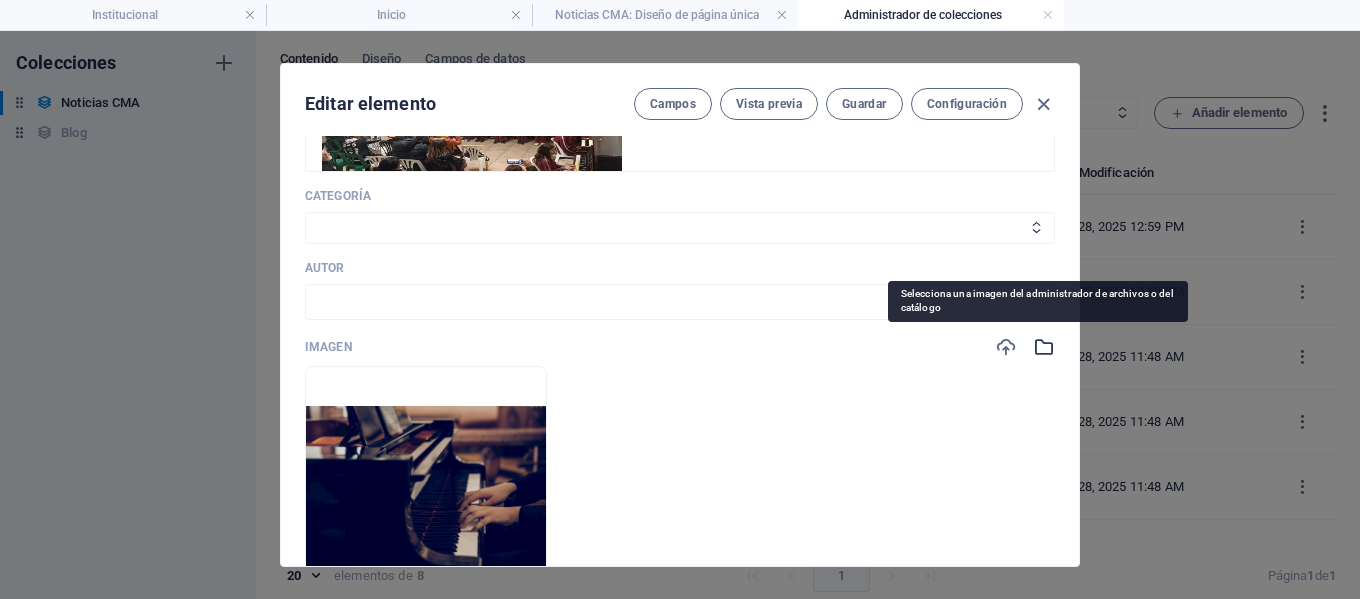 click at bounding box center (1044, 347) 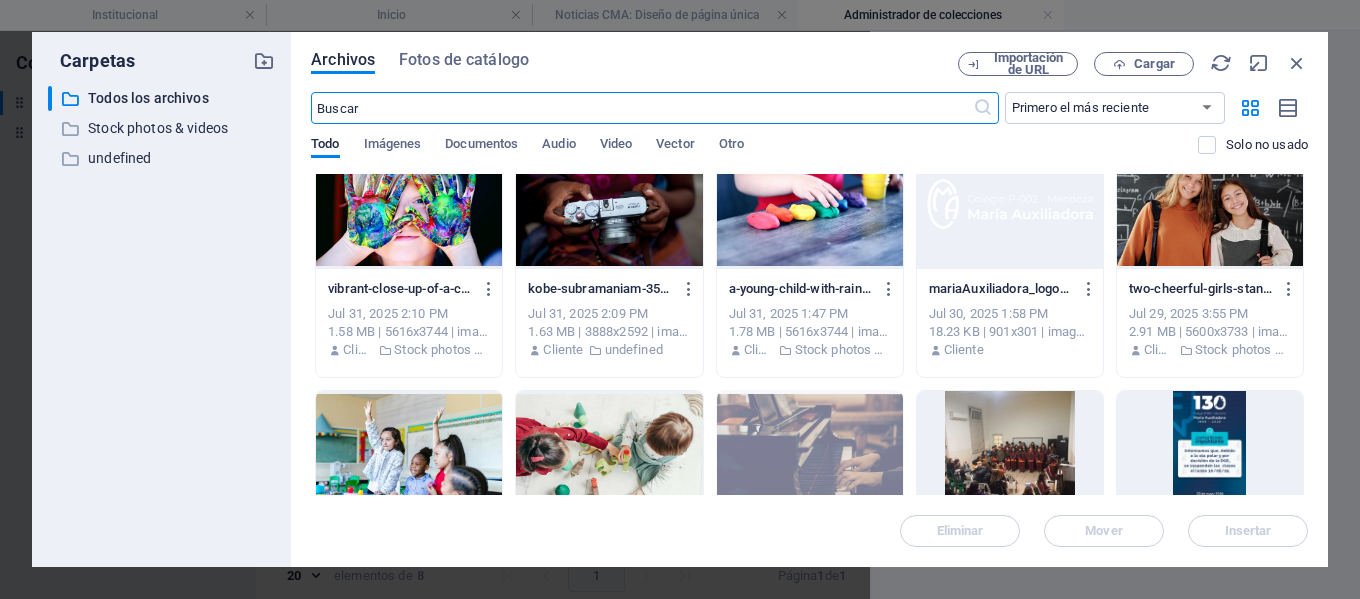 scroll, scrollTop: 1900, scrollLeft: 0, axis: vertical 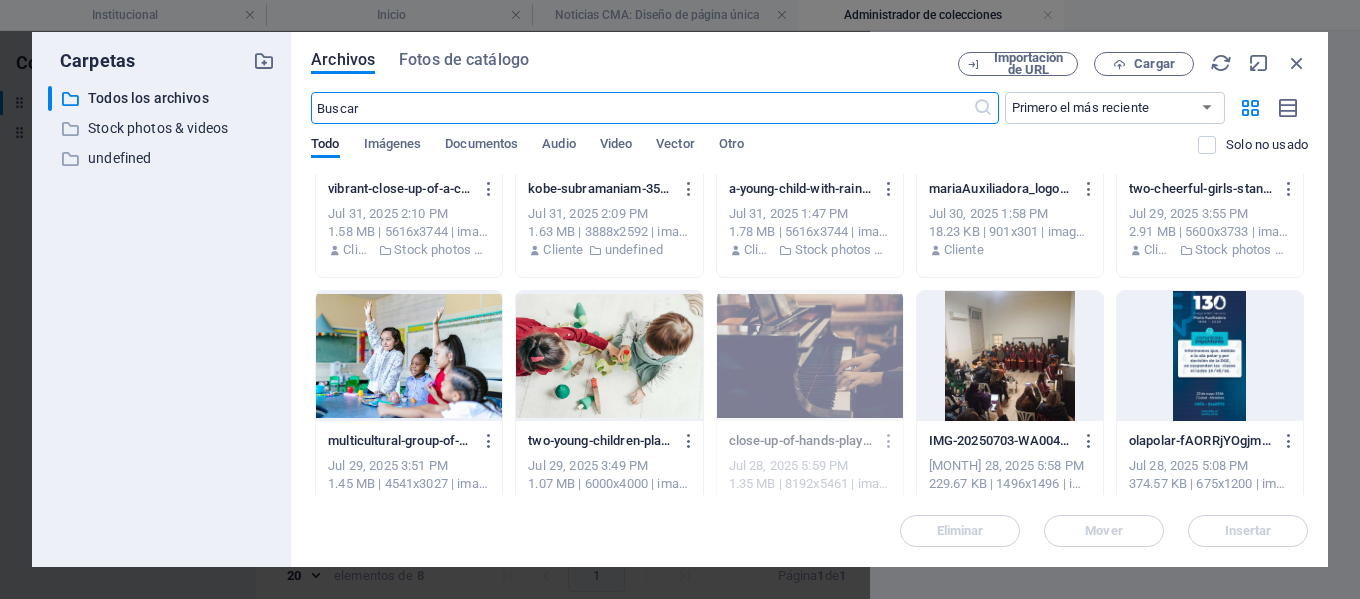 click at bounding box center (1010, 356) 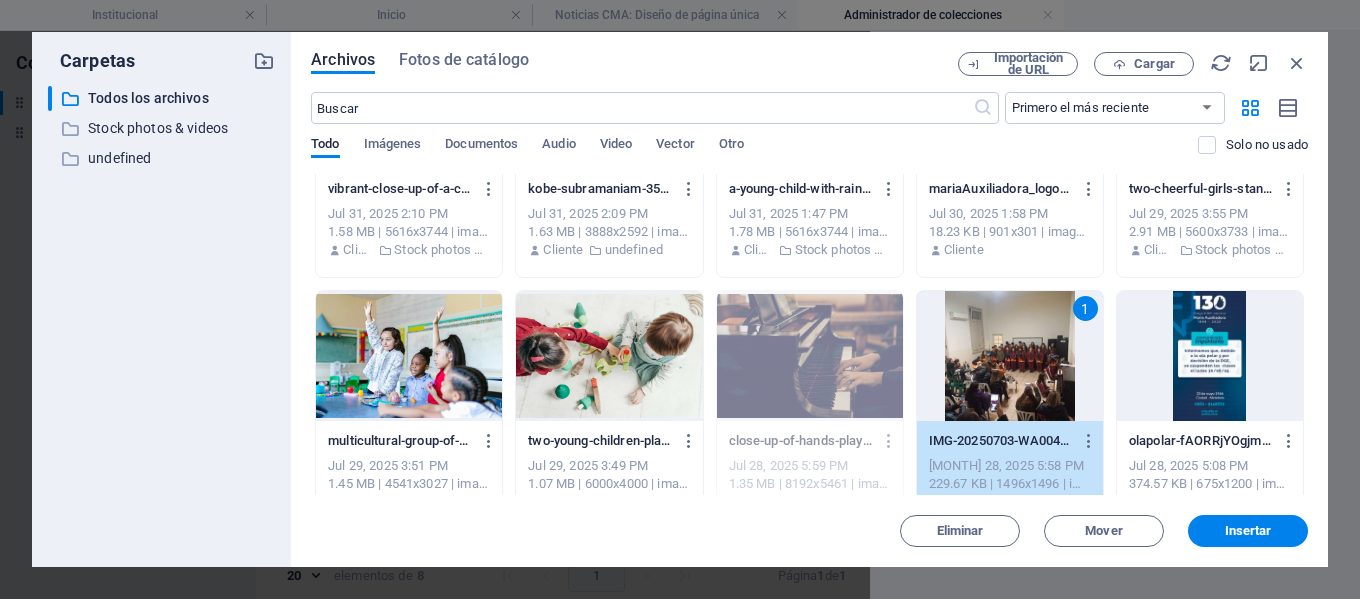 scroll, scrollTop: 2000, scrollLeft: 0, axis: vertical 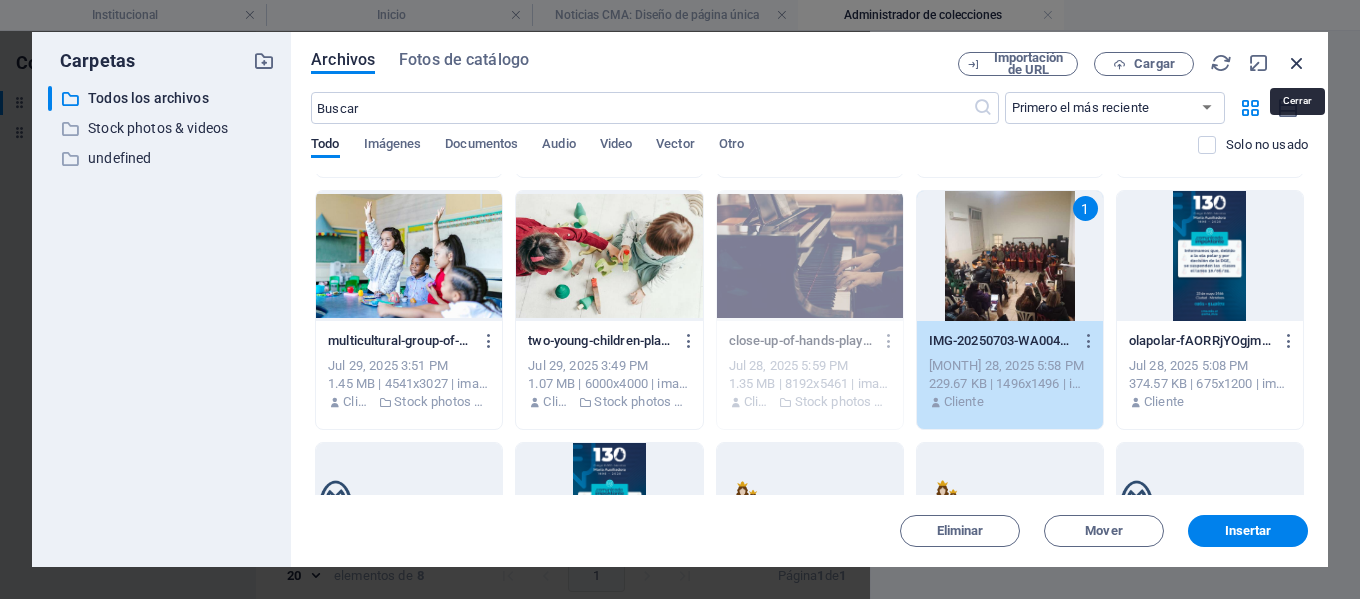 click at bounding box center (1297, 63) 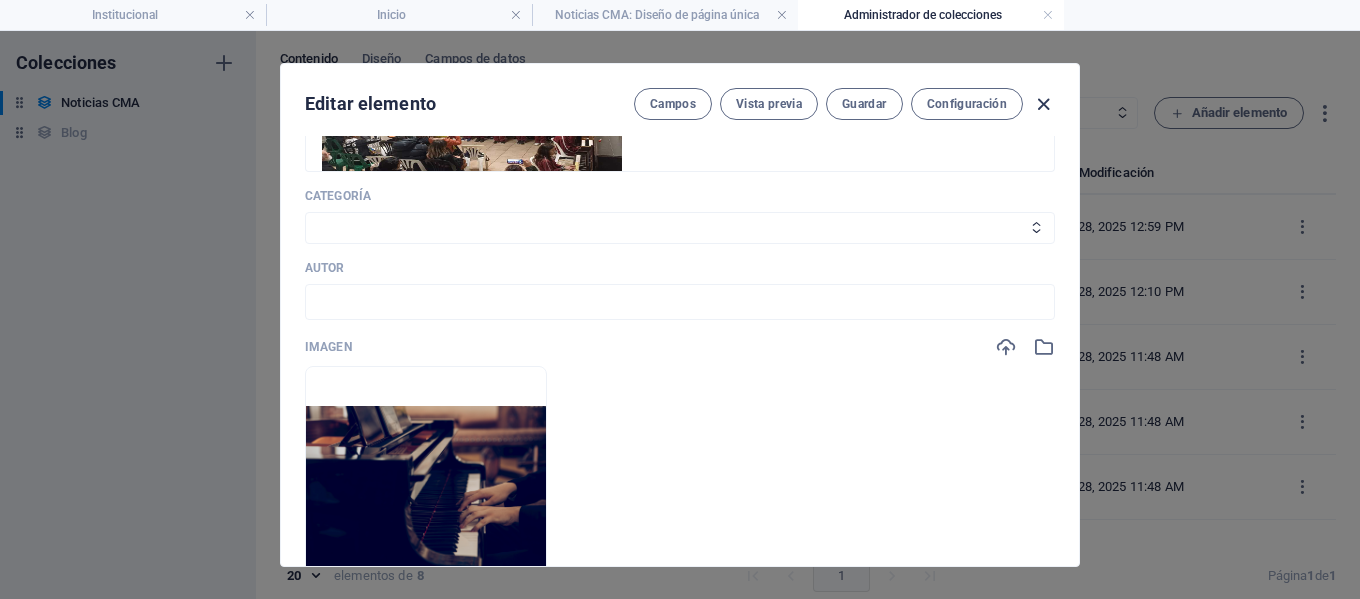click at bounding box center [1043, 104] 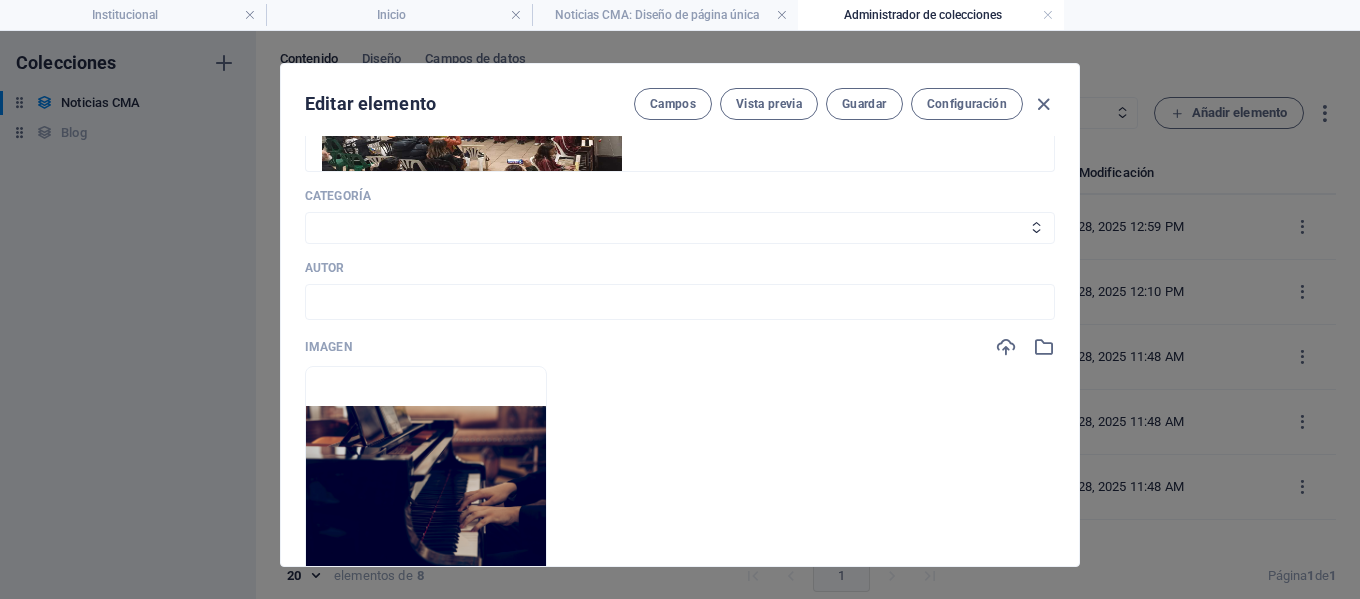 type on "2025-08-01" 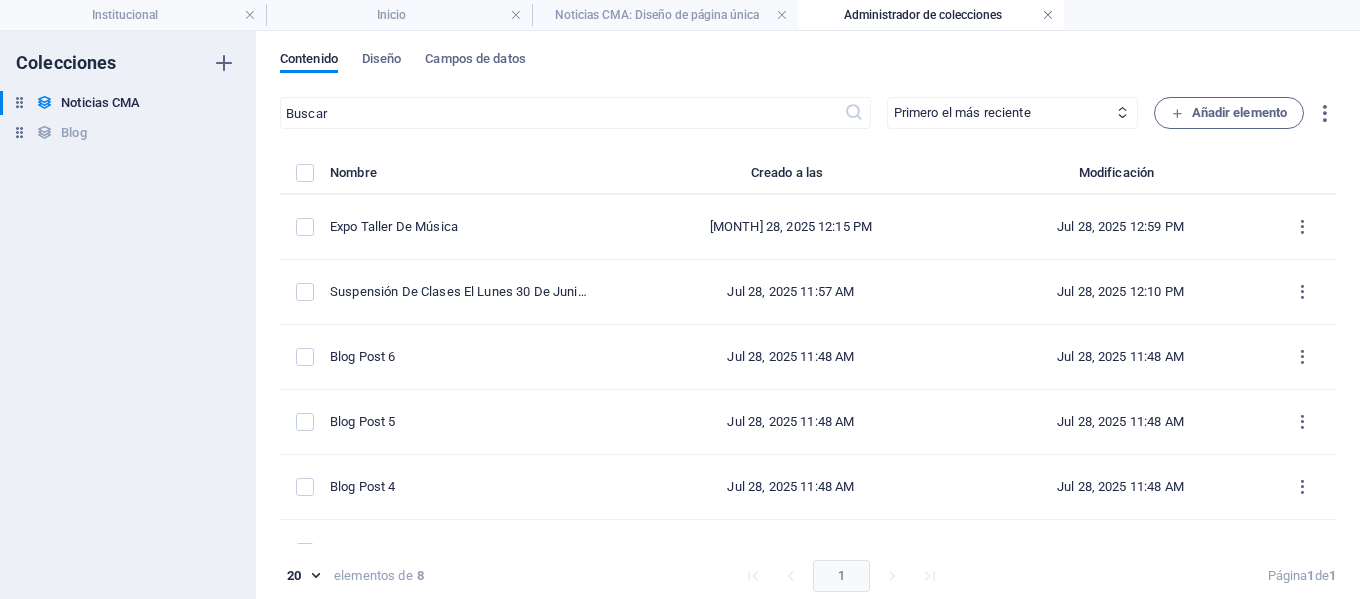click at bounding box center (1048, 15) 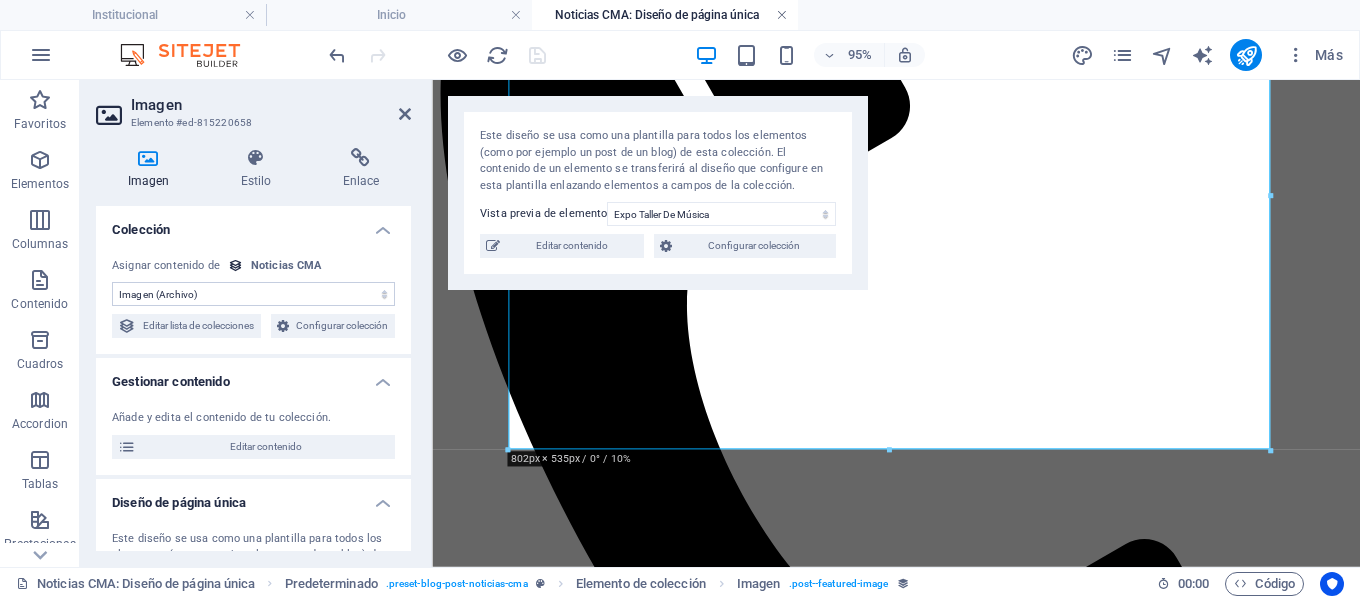 click at bounding box center (782, 15) 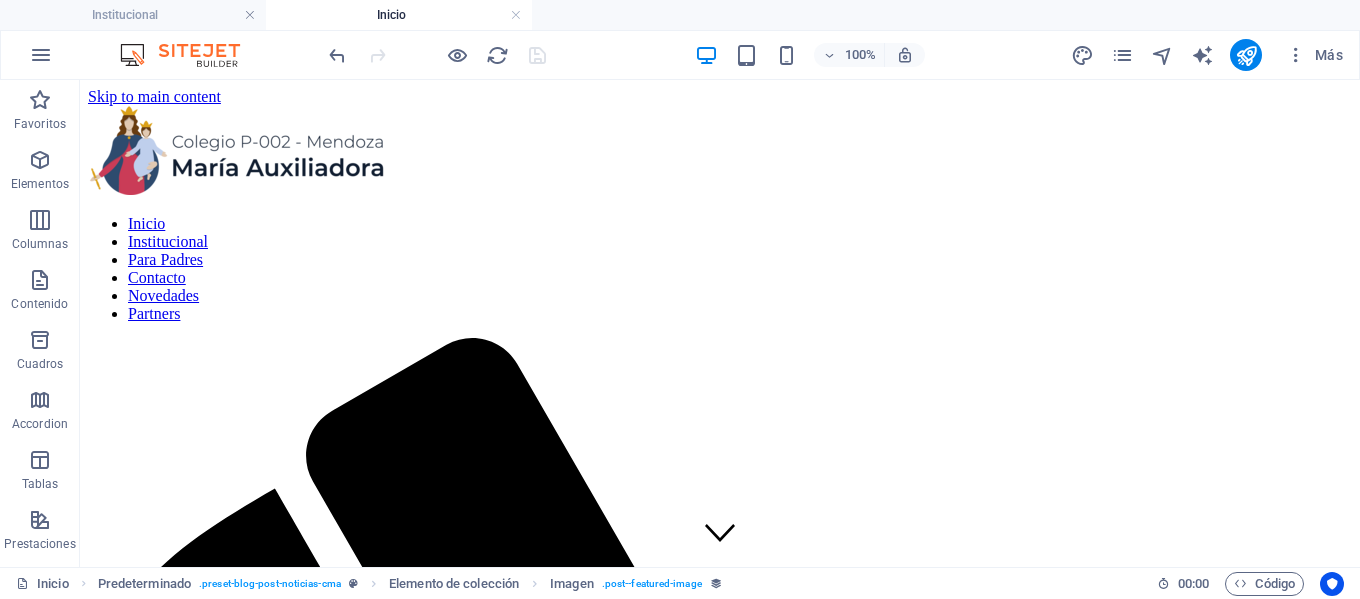 scroll, scrollTop: 576, scrollLeft: 0, axis: vertical 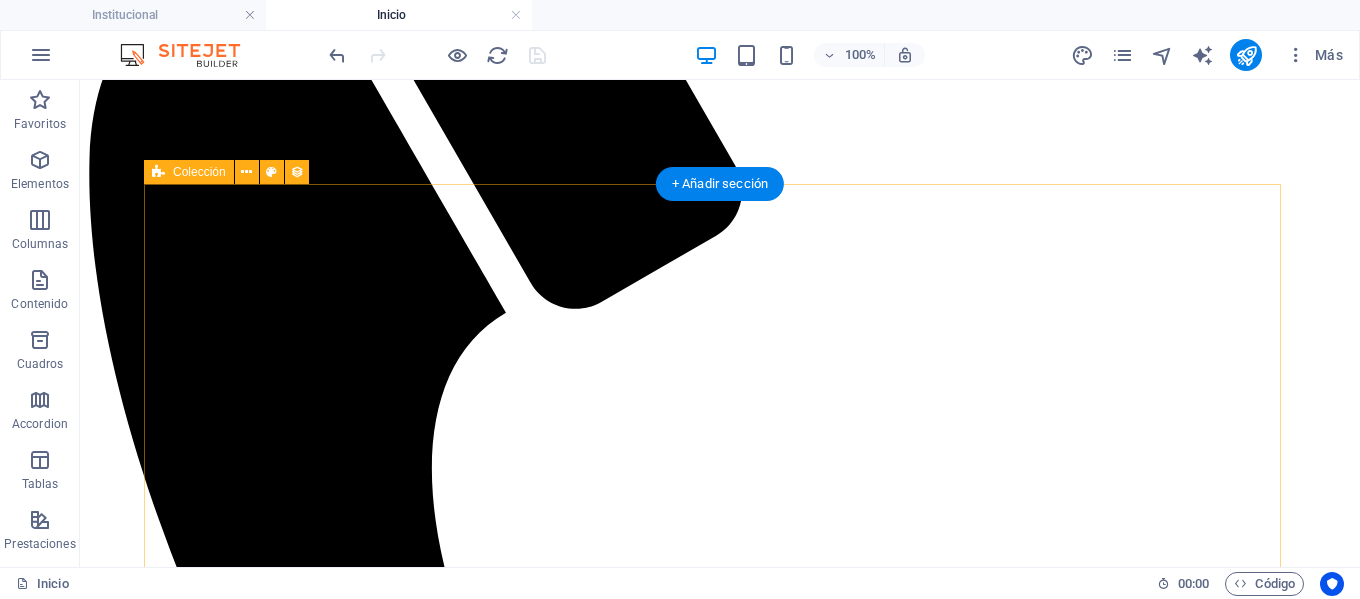 click on "Expo Taller De Música   28/07/2025   Suspensión De Clases El Lunes 30 De Junio Por Ola Polar   28/07/2025    Anterior Siguiente" at bounding box center (720, 3674) 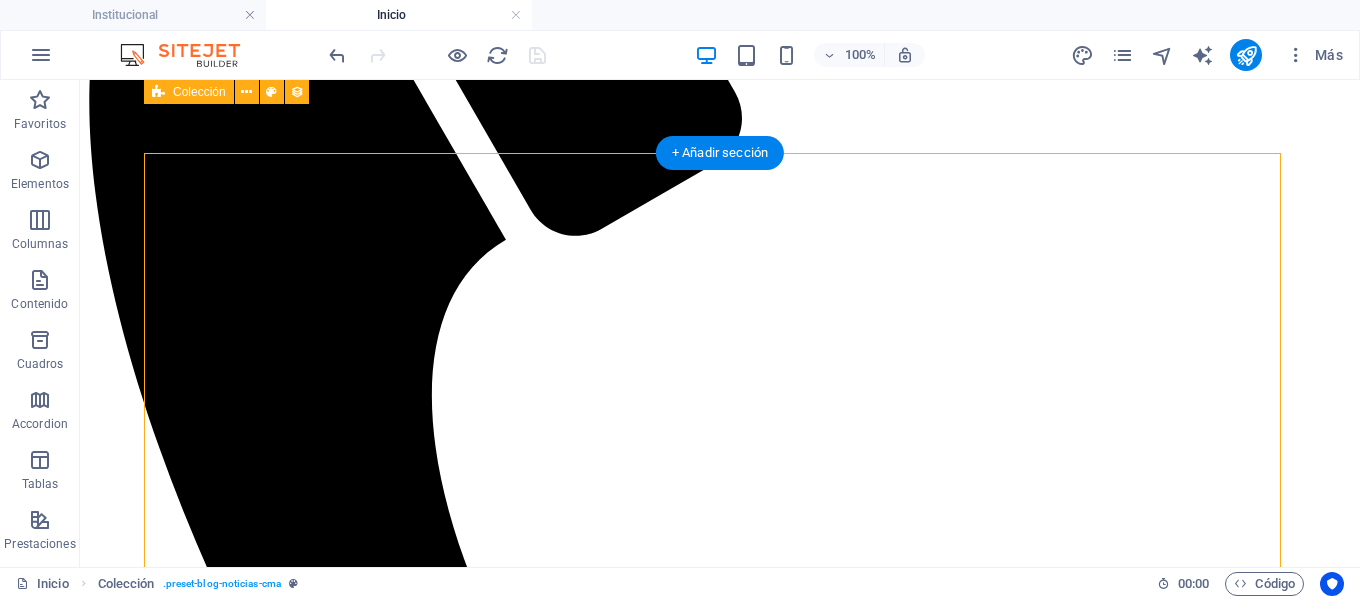 scroll, scrollTop: 576, scrollLeft: 0, axis: vertical 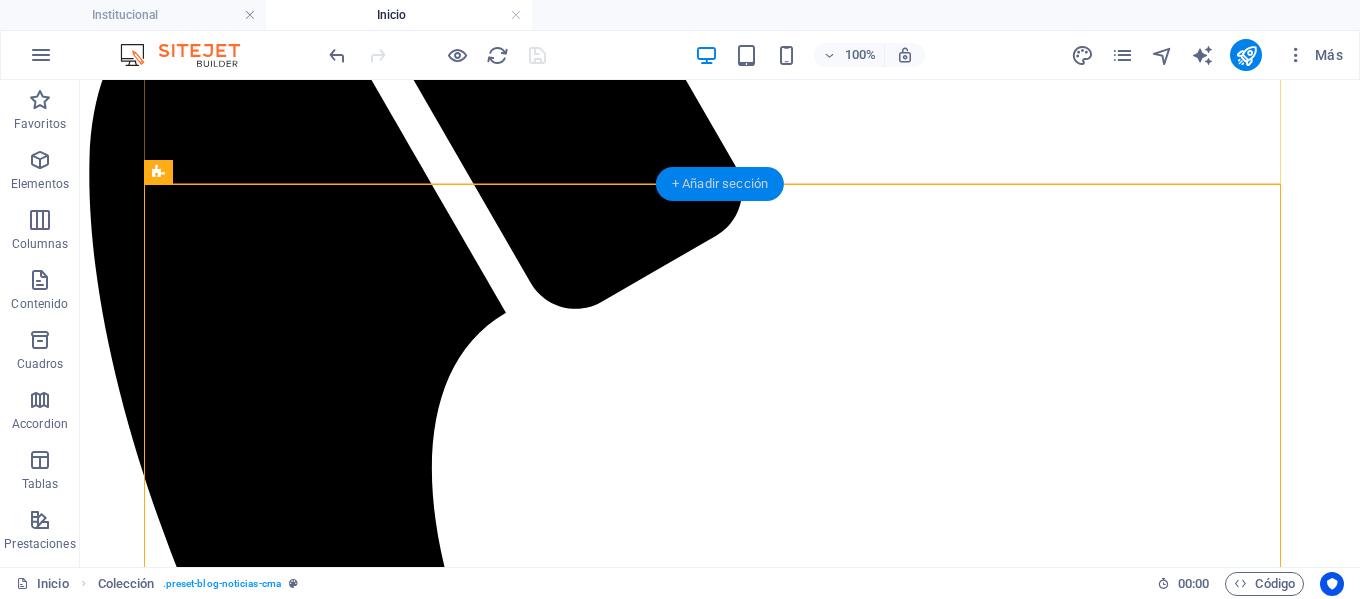 click on "+ Añadir sección" at bounding box center [720, 184] 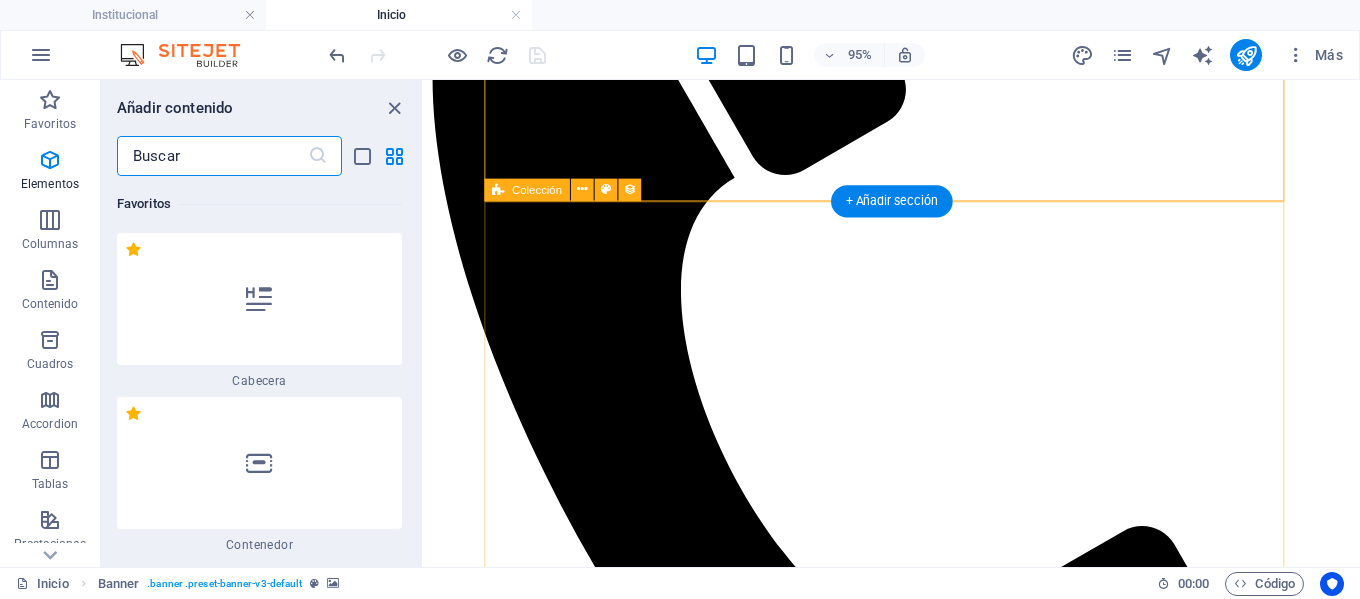 scroll, scrollTop: 6808, scrollLeft: 0, axis: vertical 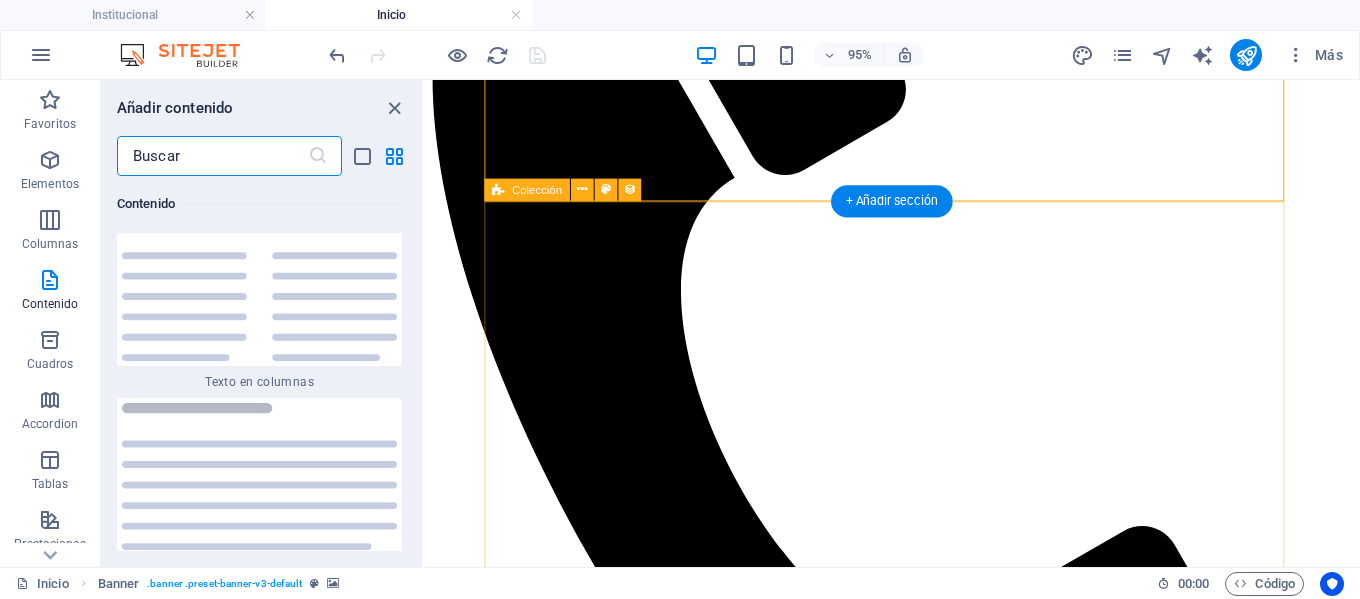 click on "Expo Taller De Música   28/07/2025   Suspensión De Clases El Lunes 30 De Junio Por Ola Polar   28/07/2025    Anterior Siguiente" at bounding box center [916, 3282] 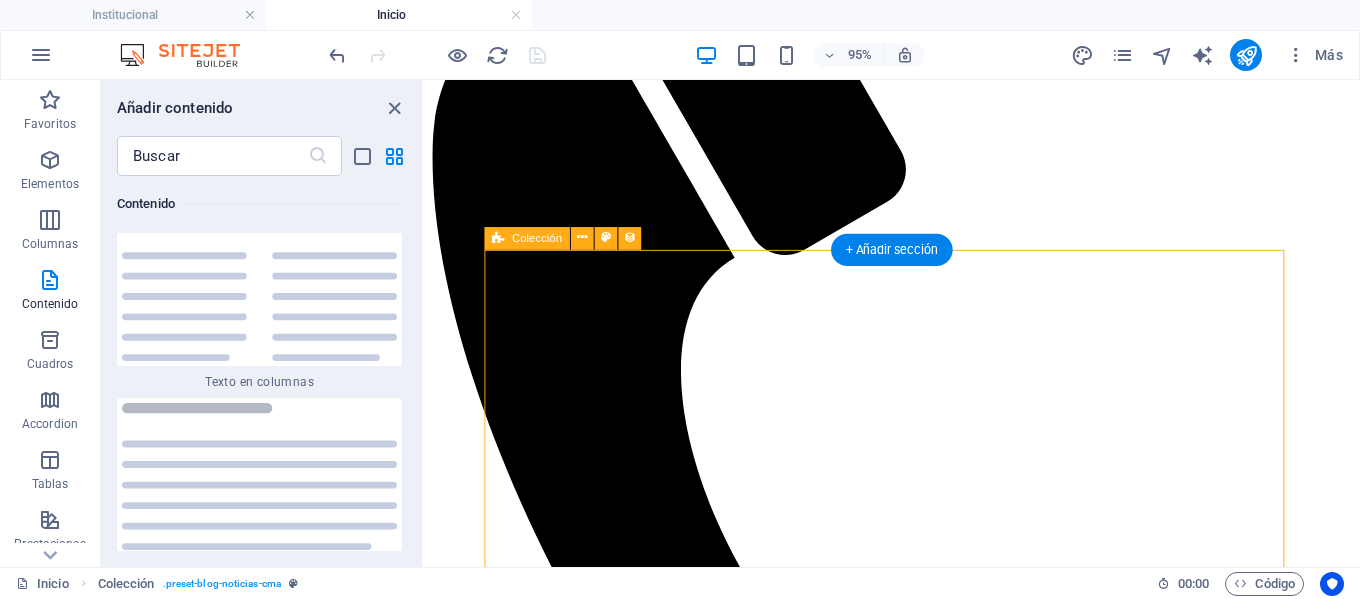 scroll, scrollTop: 376, scrollLeft: 0, axis: vertical 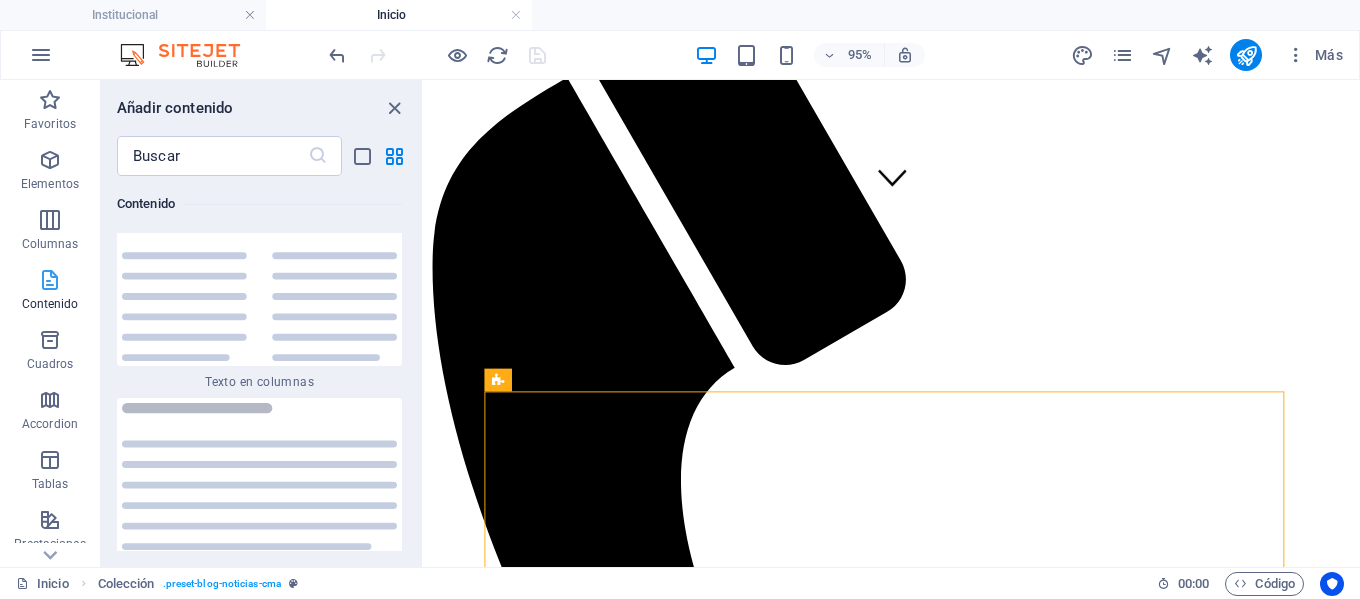 click at bounding box center (50, 280) 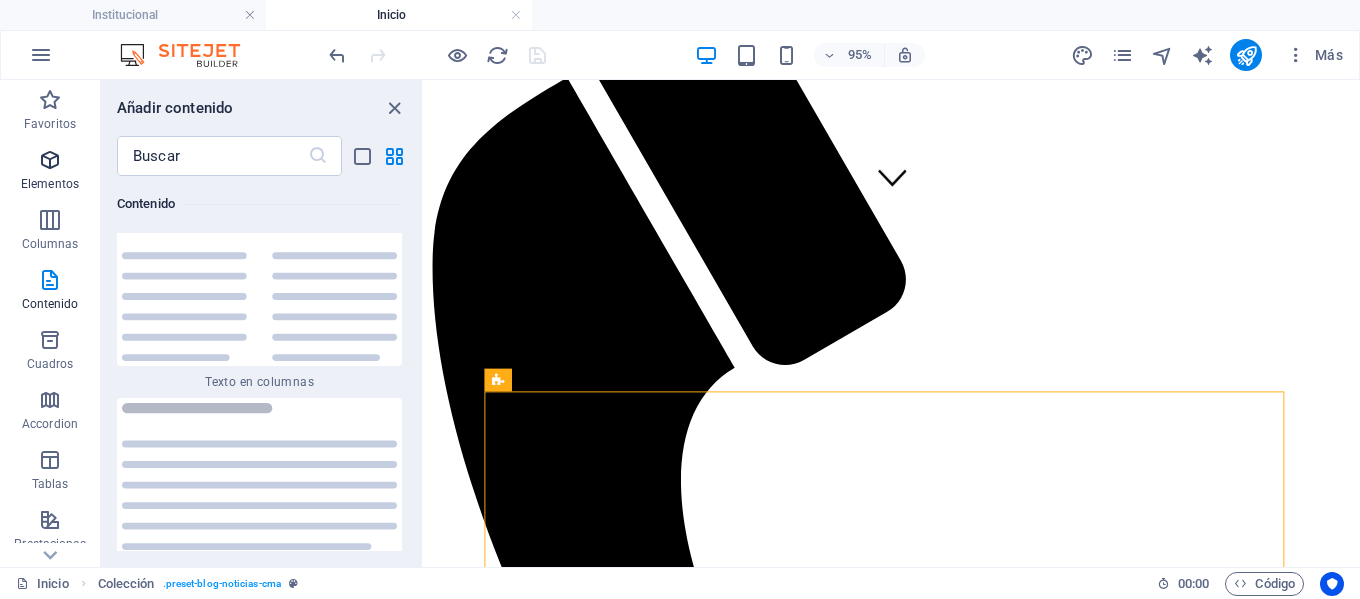 click on "Elementos" at bounding box center (50, 172) 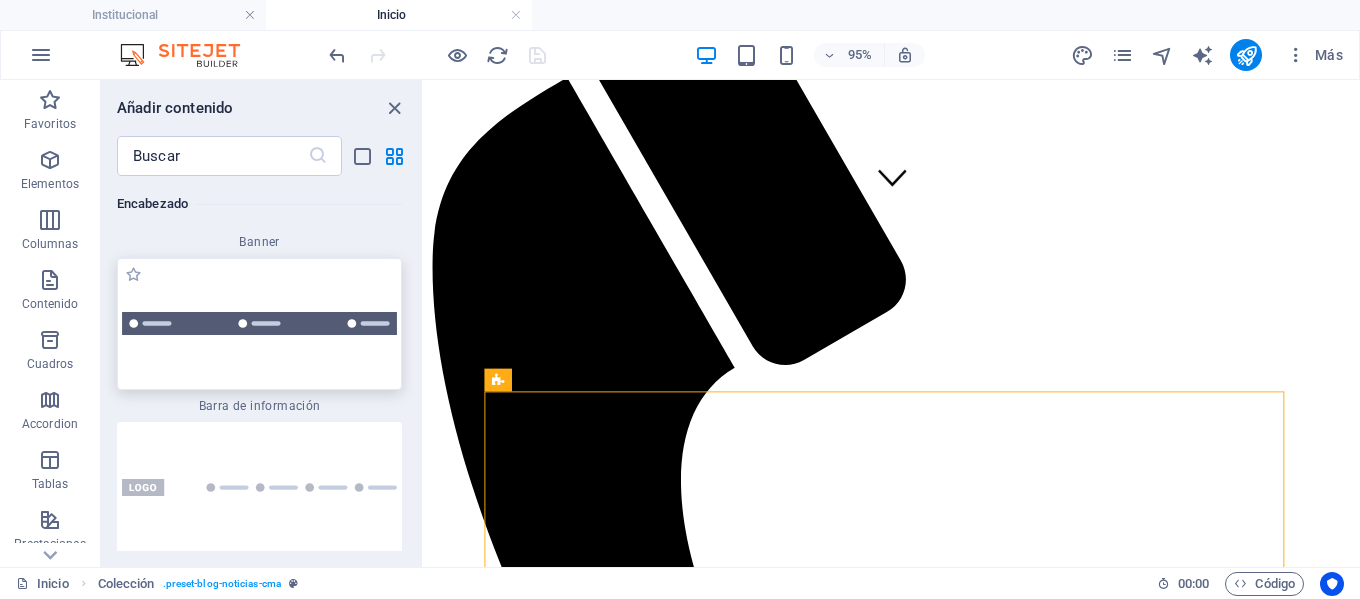 scroll, scrollTop: 25877, scrollLeft: 0, axis: vertical 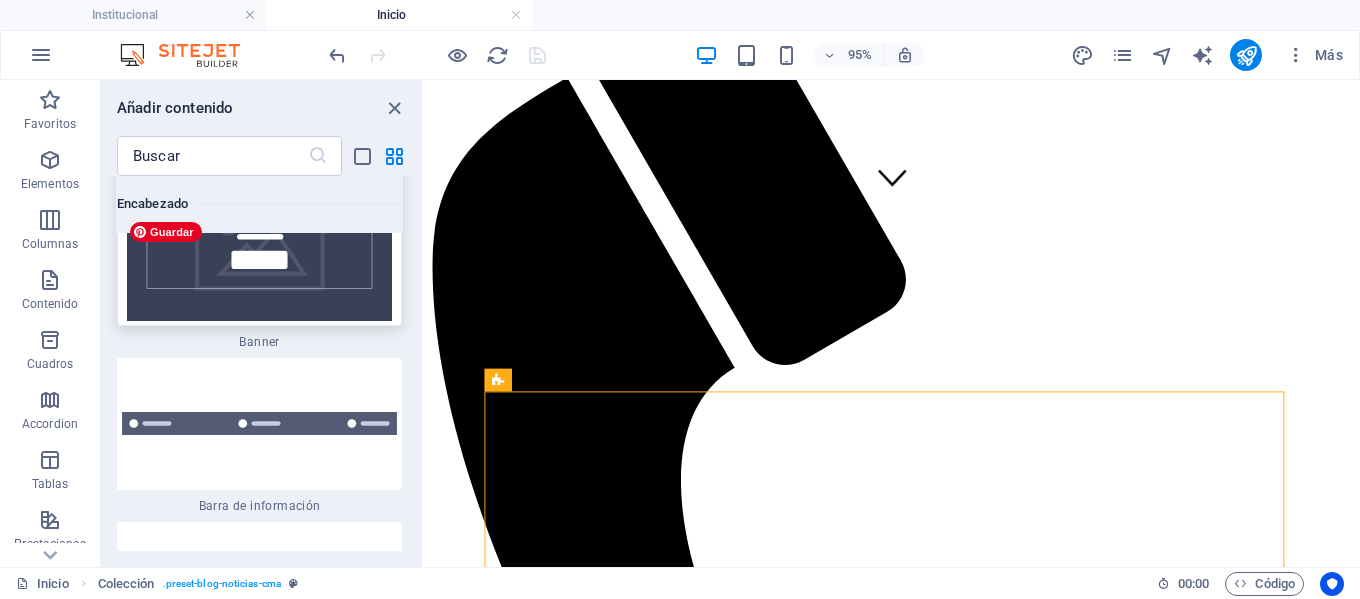click at bounding box center [259, 241] 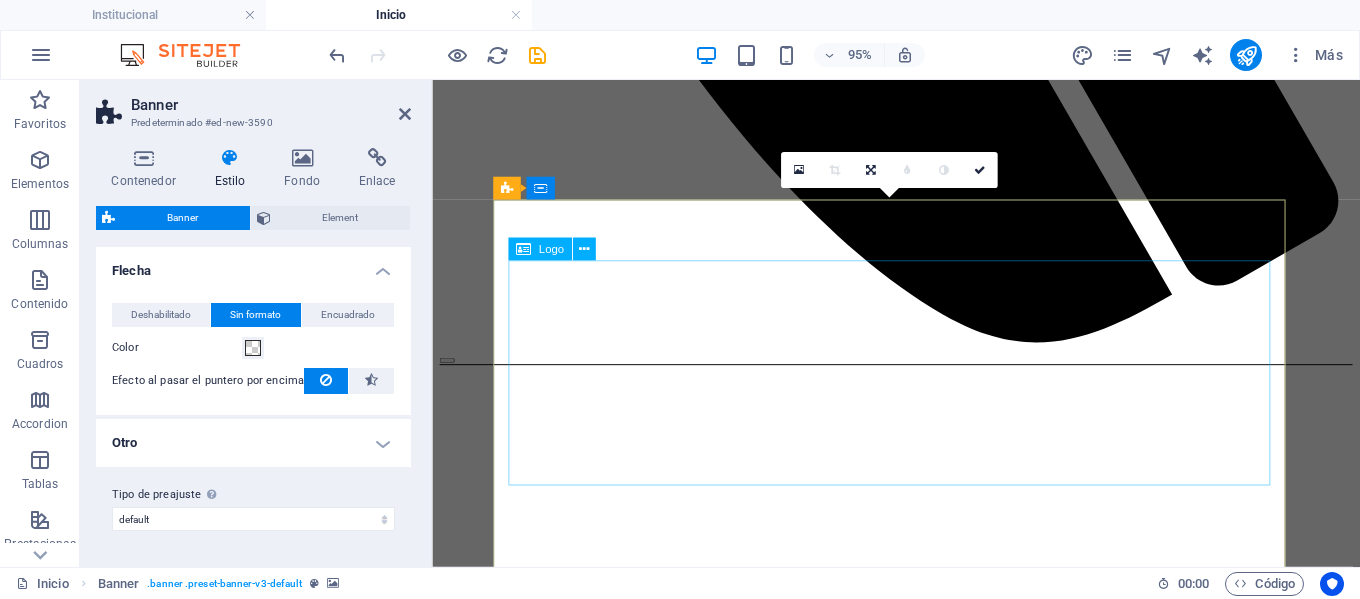 scroll, scrollTop: 1324, scrollLeft: 0, axis: vertical 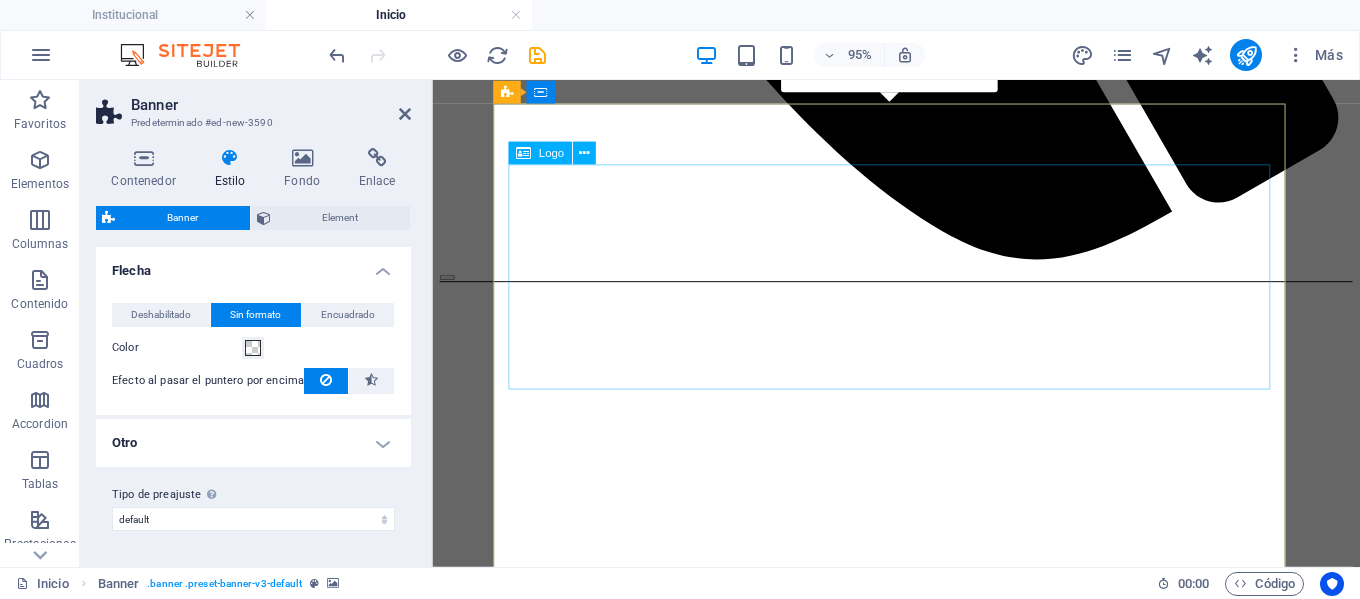 click at bounding box center (920, 3678) 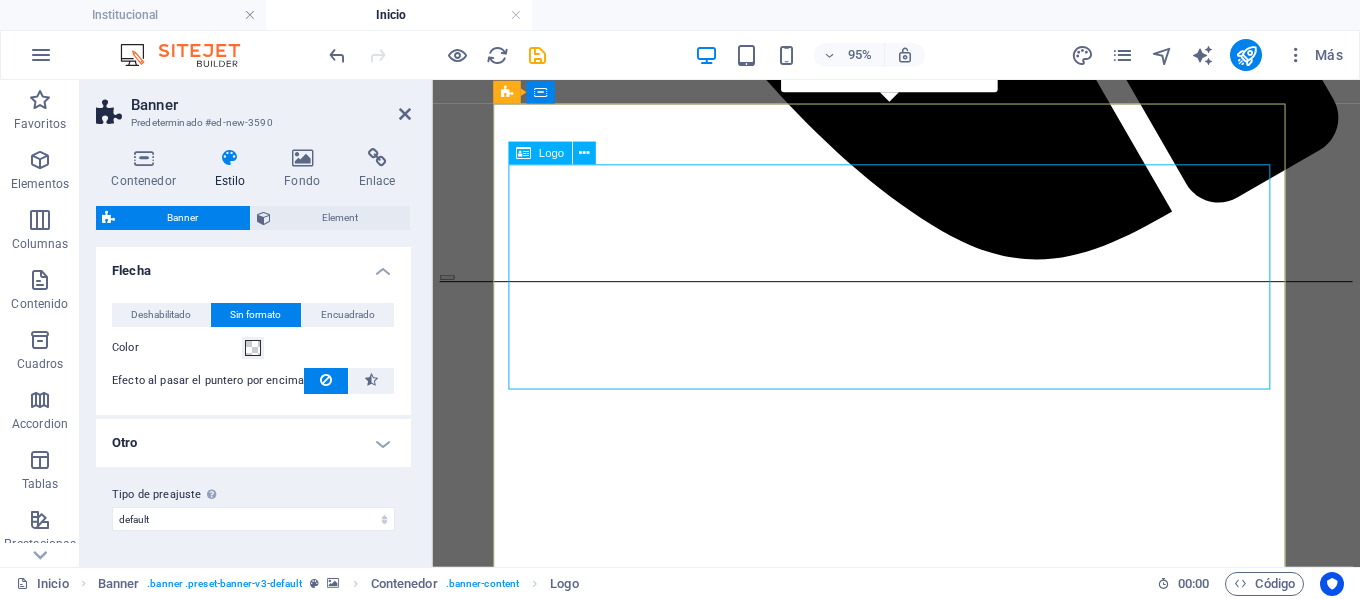 click at bounding box center [920, 3678] 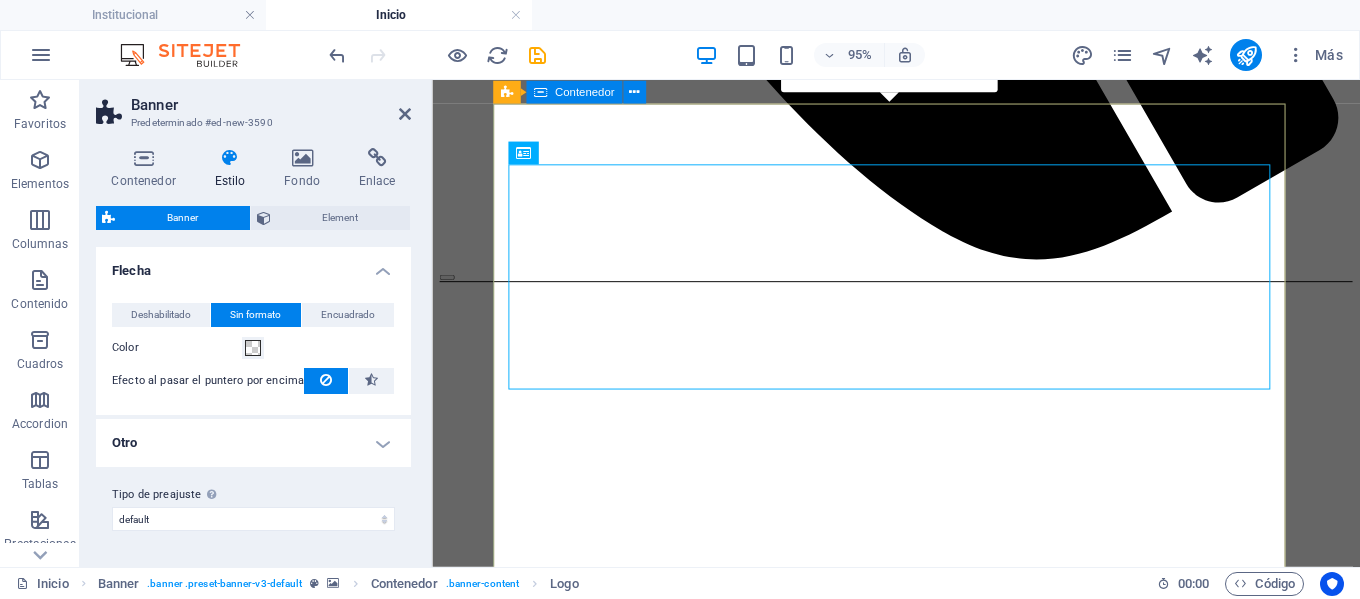 click on "Company Claim Subtitle Learn more" at bounding box center [920, 3758] 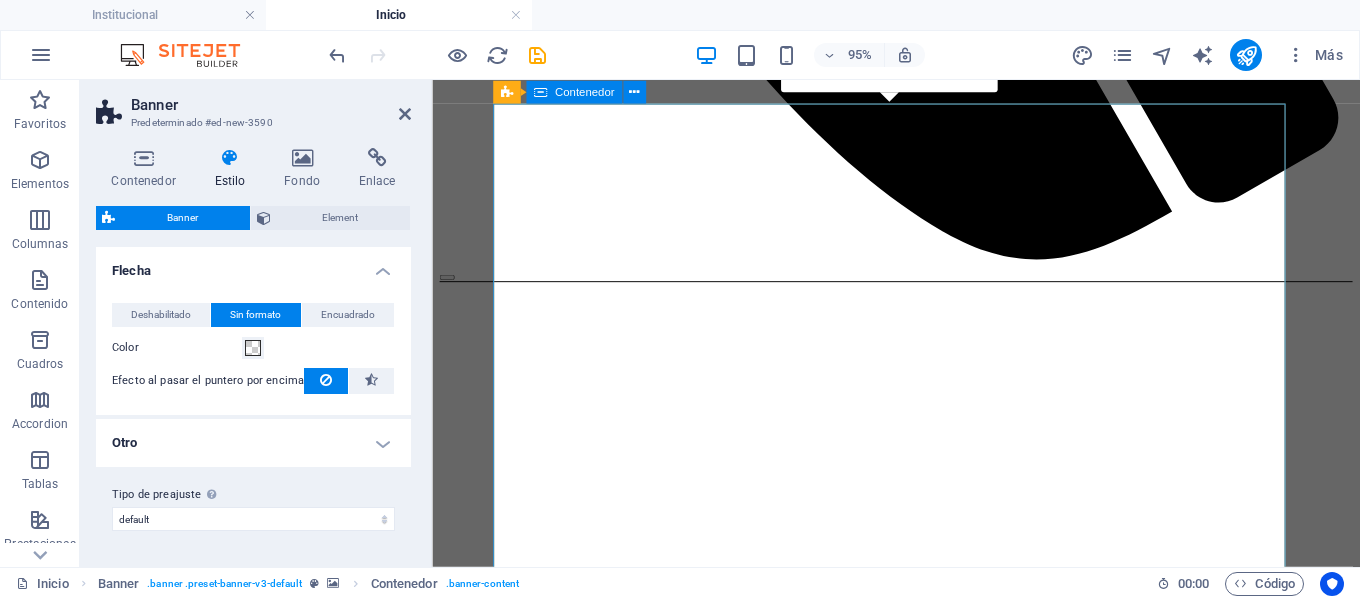 click on "Company Claim Subtitle Learn more" at bounding box center (920, 3758) 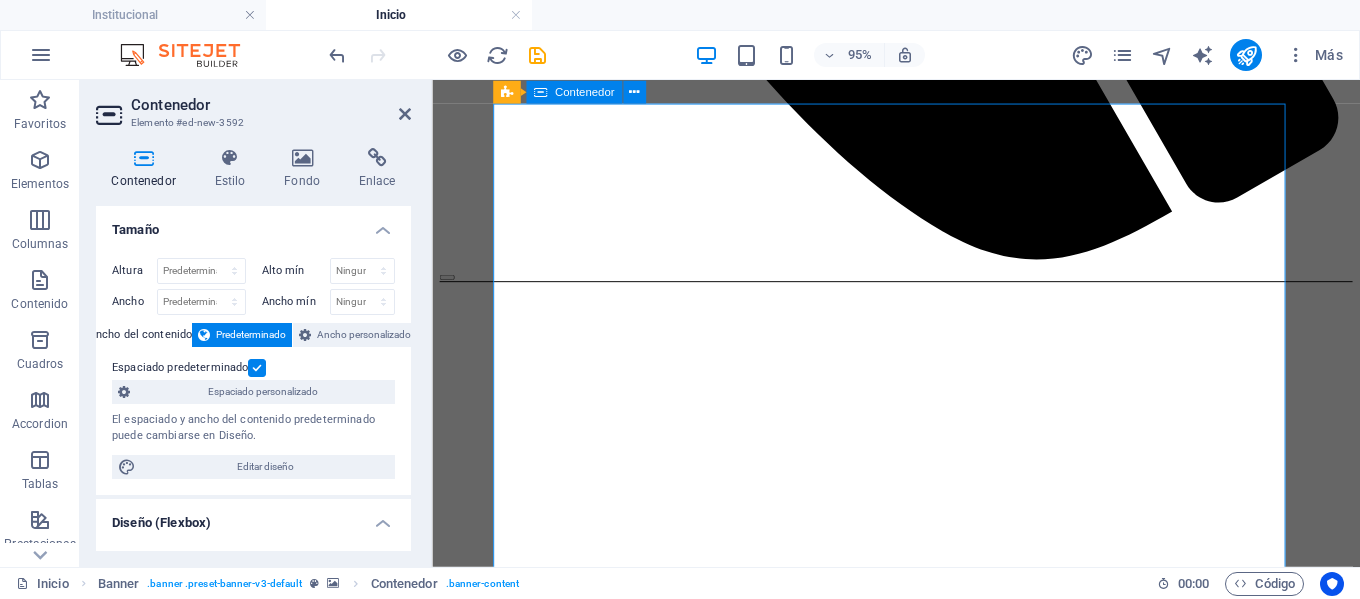 click on "Company Claim Subtitle Learn more" at bounding box center (920, 3758) 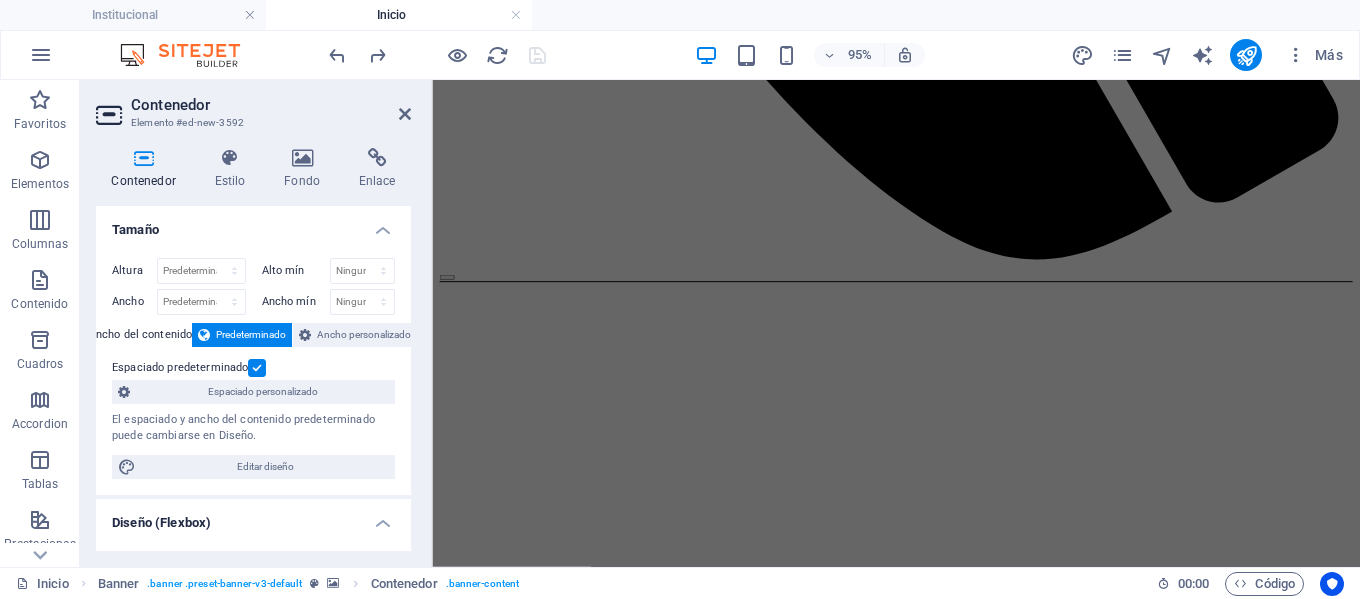 click on "Skip to main content
Inicio Institucional Para Padres Contacto Novedades Partners Ser con los jóvenes, casa que evangeliza Streaming Propuesta Educativa Partners Contacto Expo Taller De Música   28/[MONTH]/2025   Suspensión De Clases El Lunes 30 De Junio Por Ola Polar   28/[MONTH]/2025    Anterior Siguiente  Propuesta educativa Nivel inicial Desde sala de 3 a 5 años. ver más primaria Desde Primero hasta Séptimo grado ver más secundaria Desde Primero hasta Quinto año ver más teléfonos Teléfono +549 [PHONE] WhatsApp +549 [PHONE] Social Facebook Instagram contacto administracion@cma.edu.ar Legal Notice Privacy" at bounding box center [920, 2470] 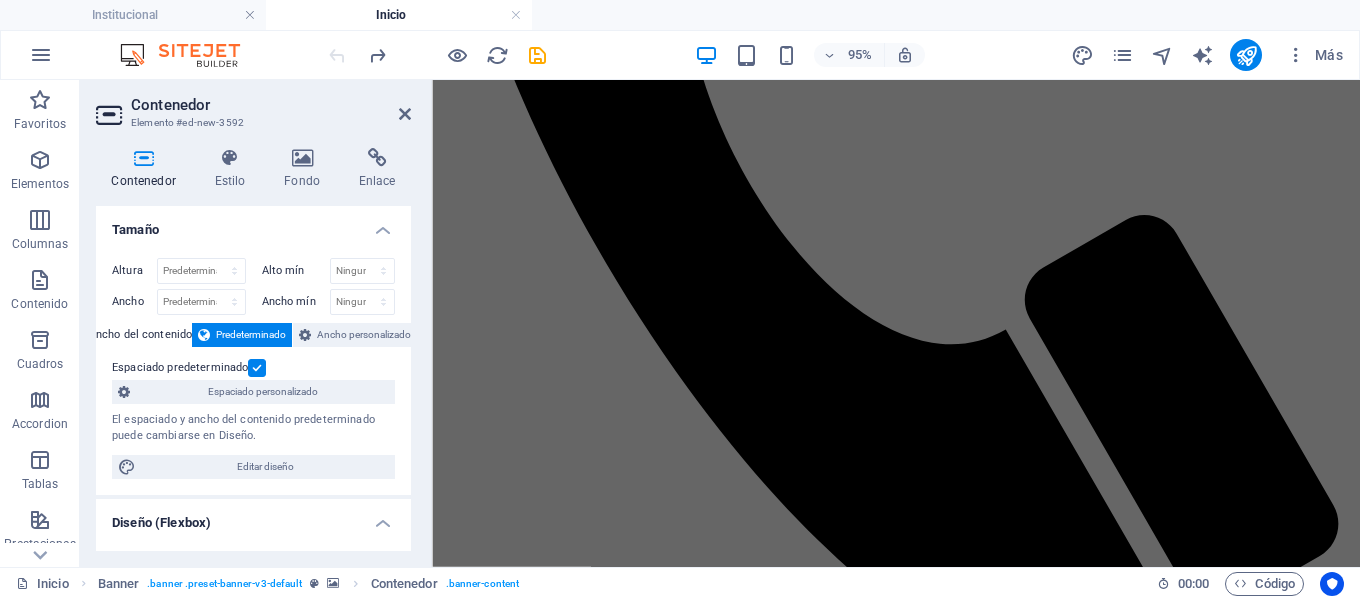 scroll, scrollTop: 217, scrollLeft: 0, axis: vertical 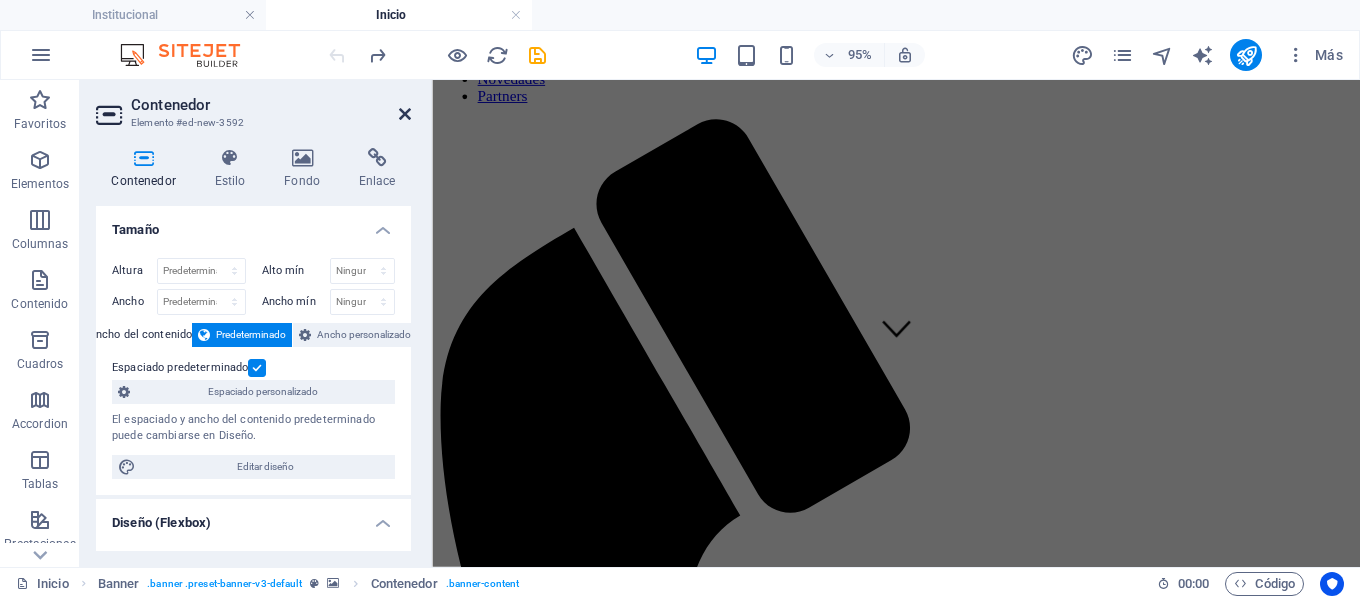 click at bounding box center [405, 114] 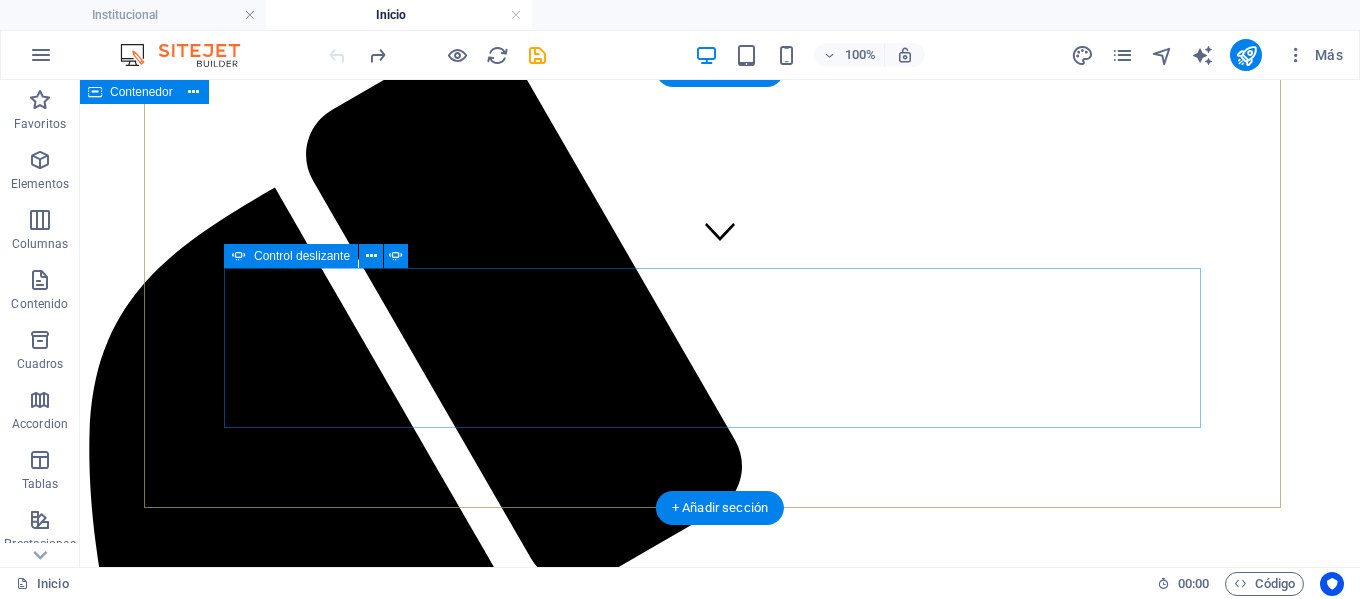 scroll, scrollTop: 232, scrollLeft: 0, axis: vertical 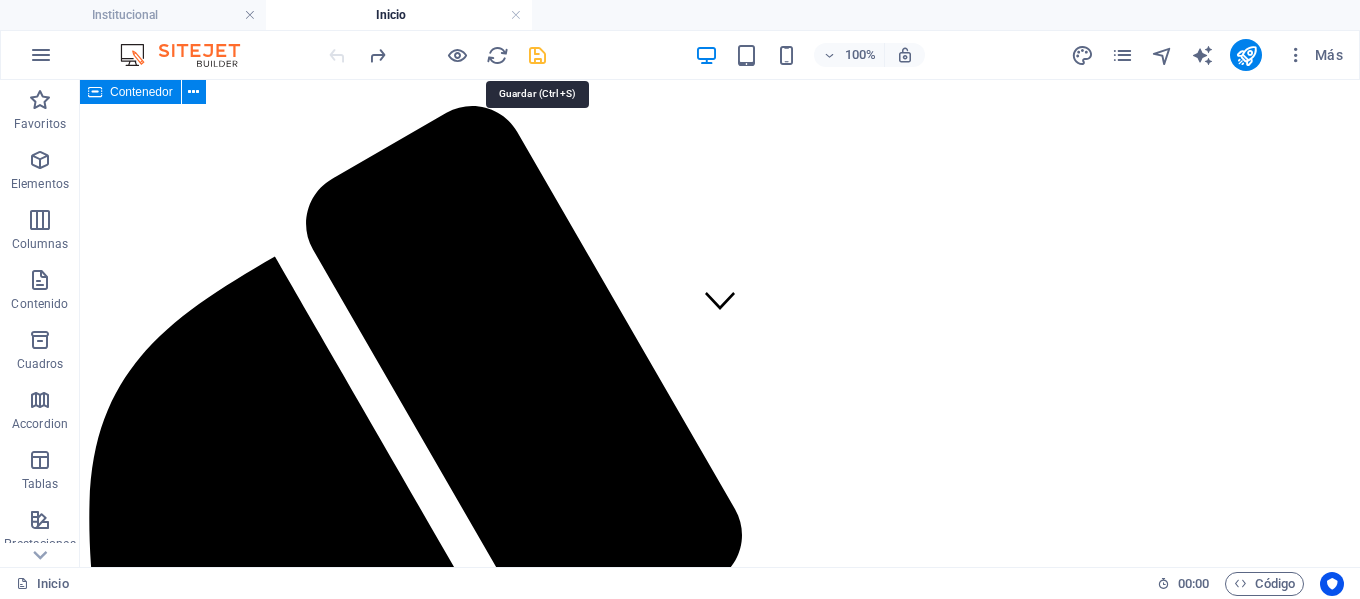 drag, startPoint x: 540, startPoint y: 53, endPoint x: 450, endPoint y: 11, distance: 99.31767 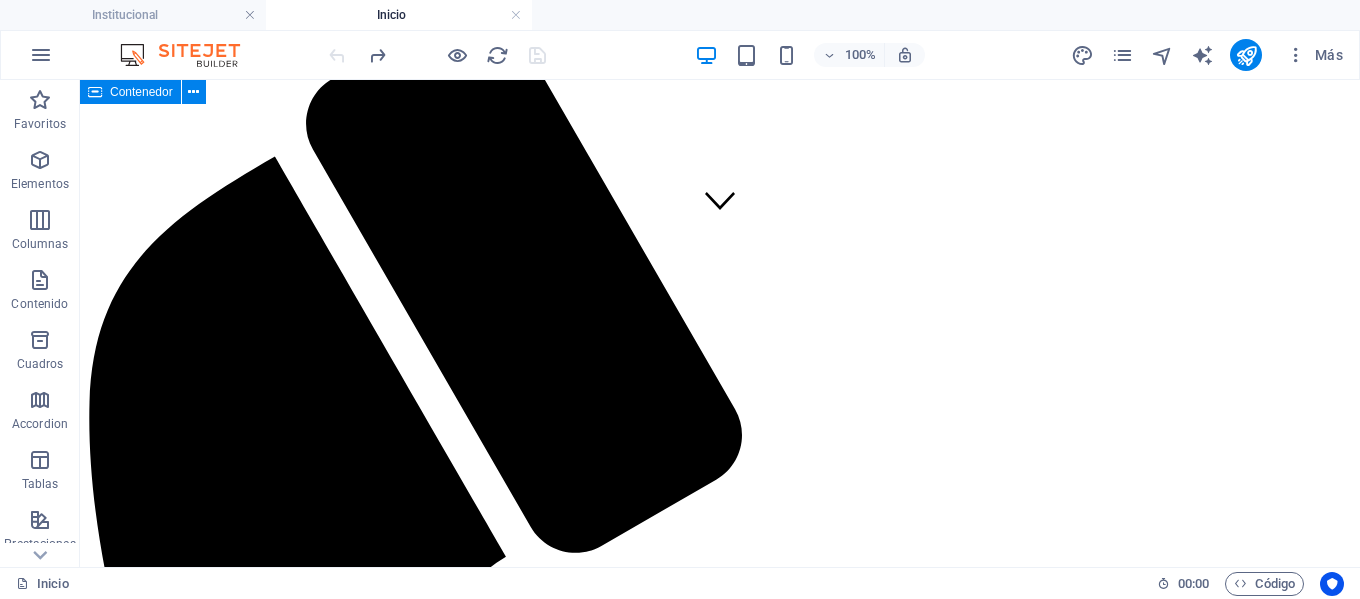 scroll, scrollTop: 300, scrollLeft: 0, axis: vertical 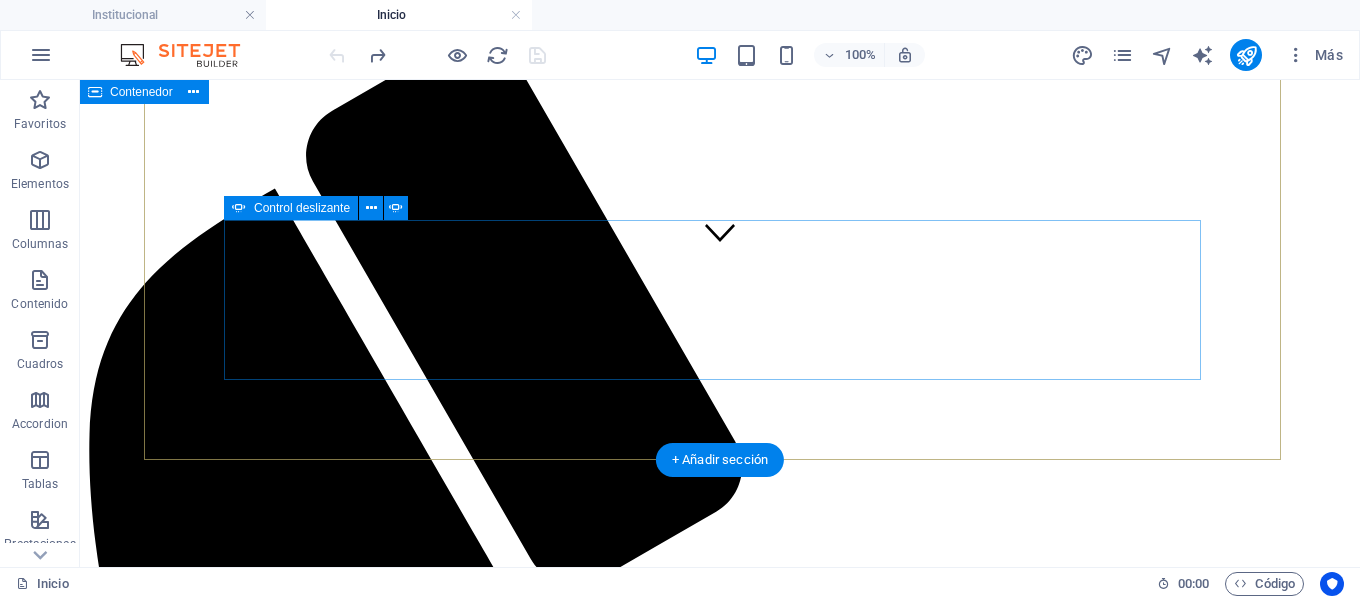 drag, startPoint x: 518, startPoint y: 271, endPoint x: 509, endPoint y: 278, distance: 11.401754 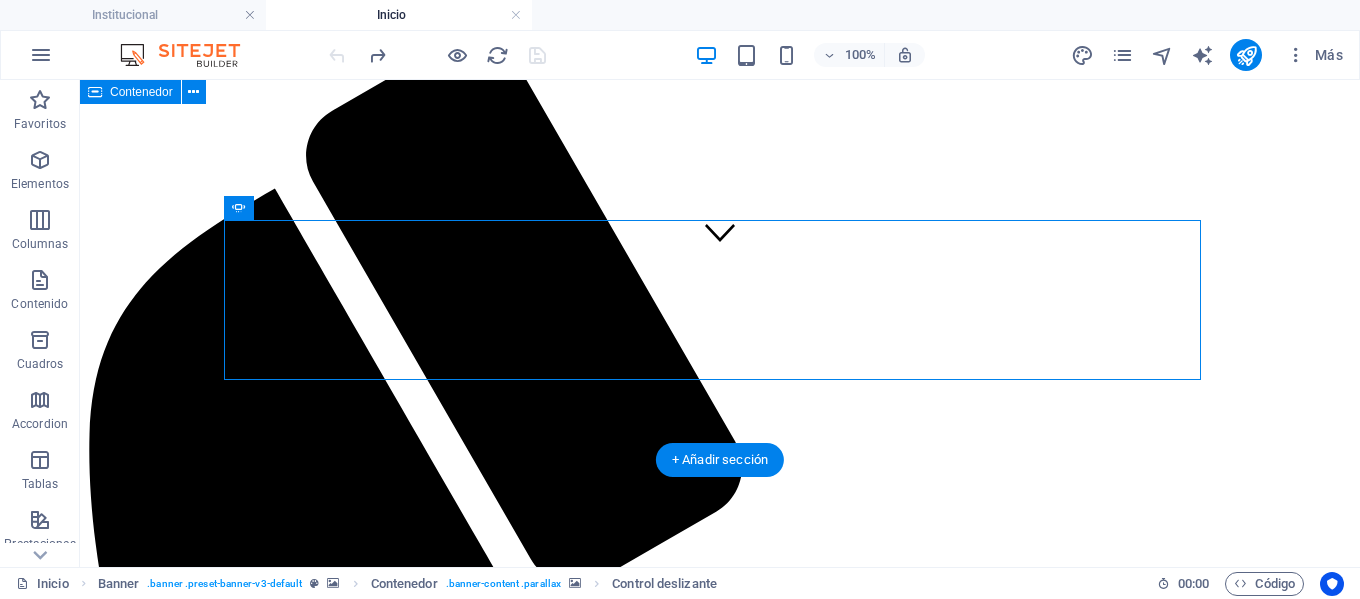 click at bounding box center [720, 2180] 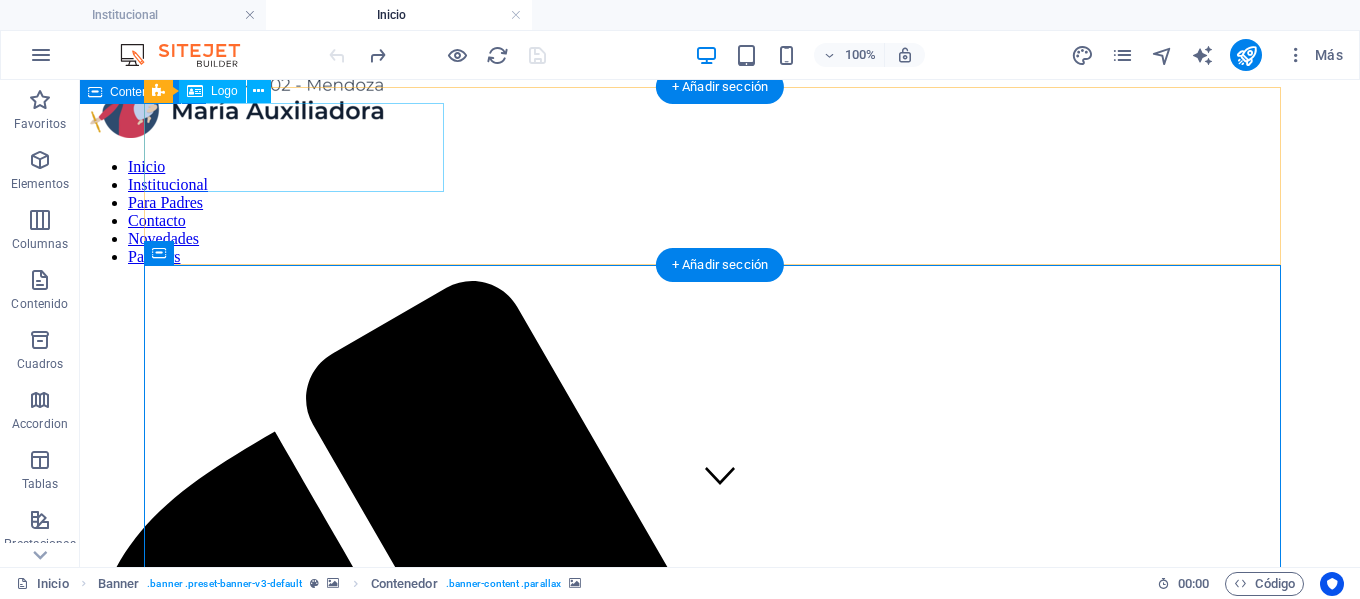 scroll, scrollTop: 0, scrollLeft: 0, axis: both 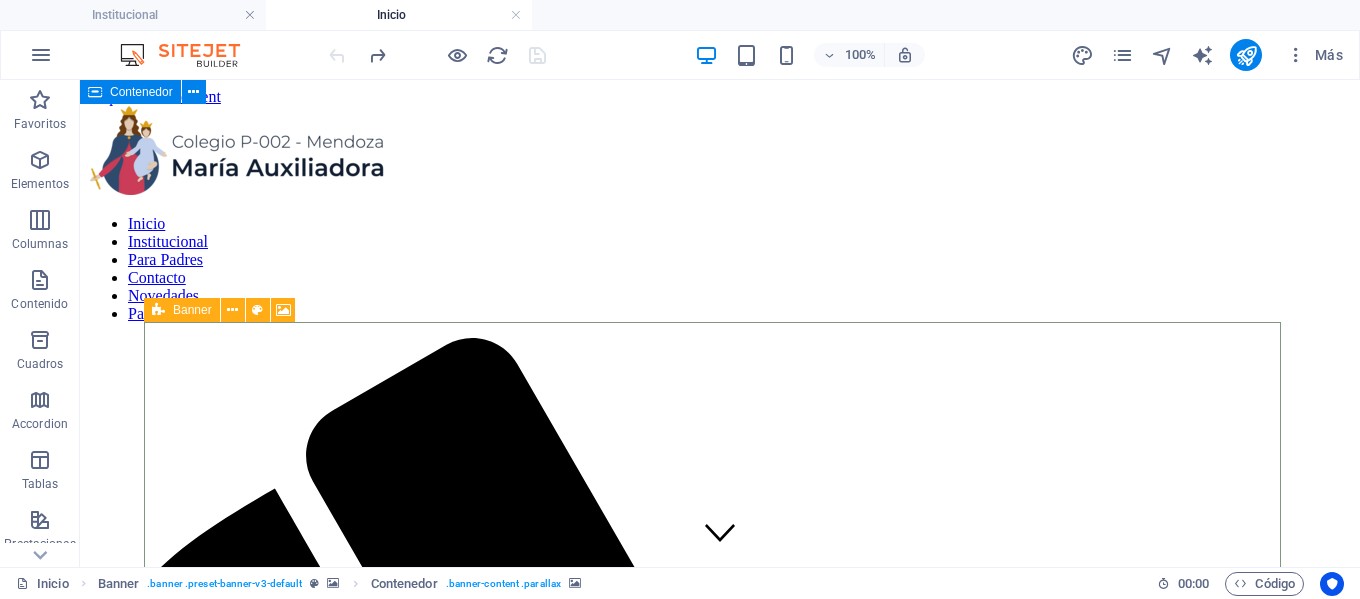 click on "Banner" at bounding box center [192, 310] 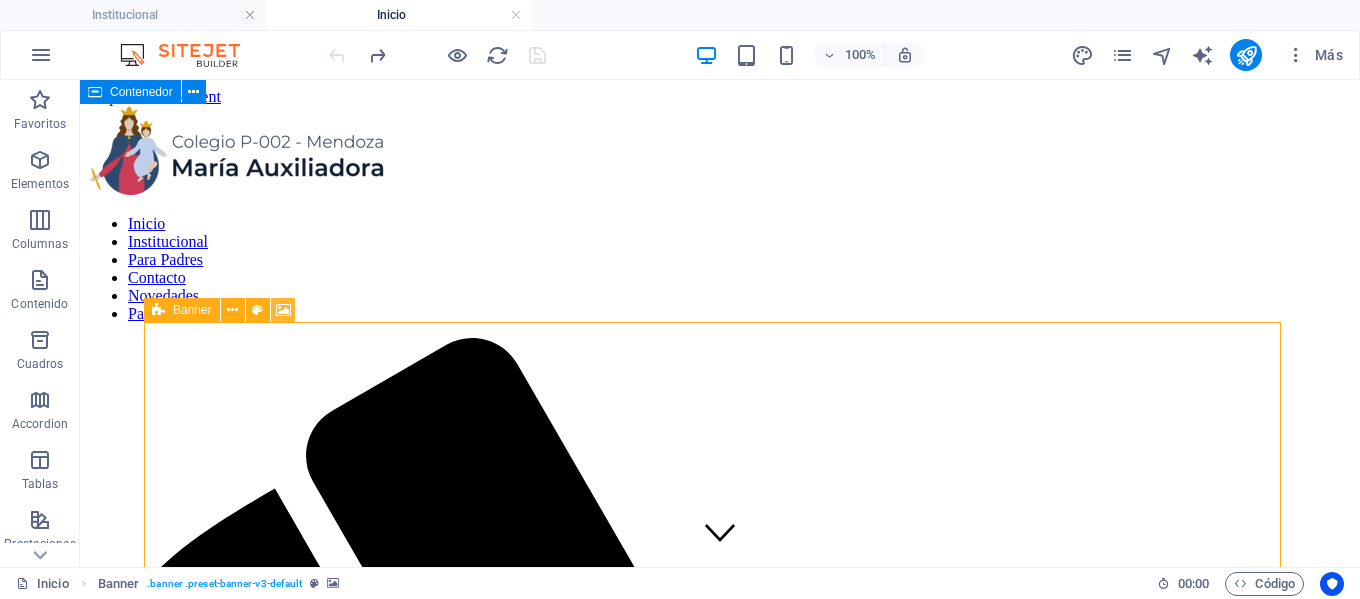 click at bounding box center [283, 310] 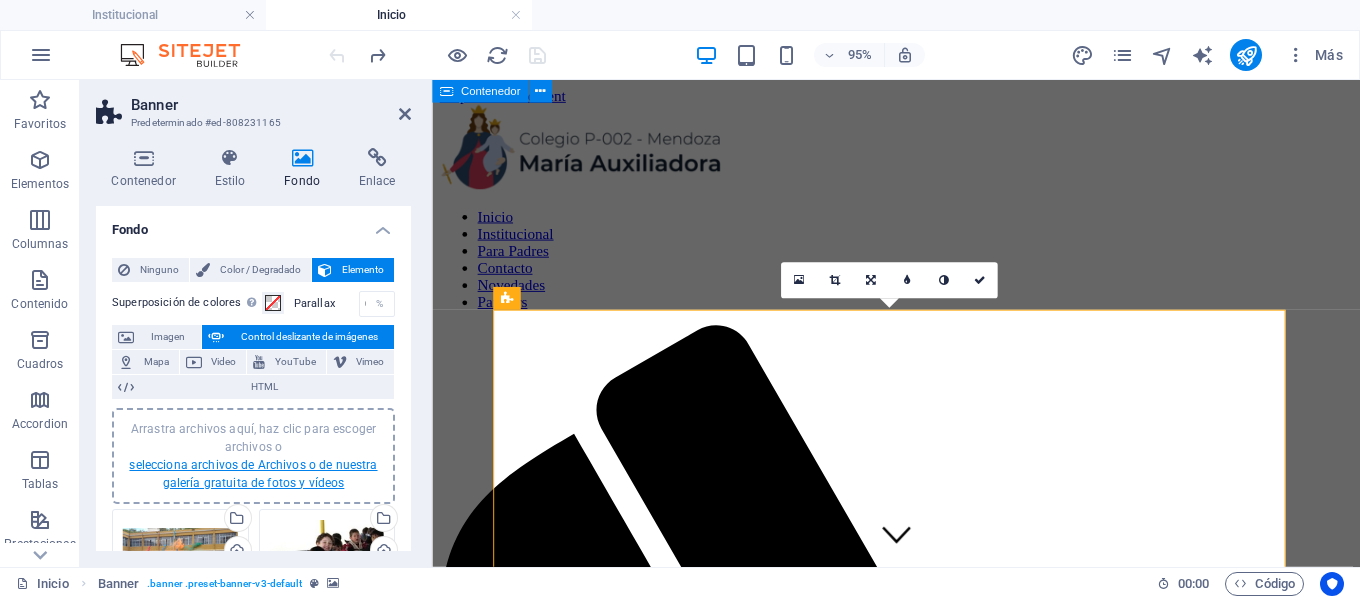 click on "selecciona archivos de Archivos o de nuestra galería gratuita de fotos y vídeos" at bounding box center (253, 474) 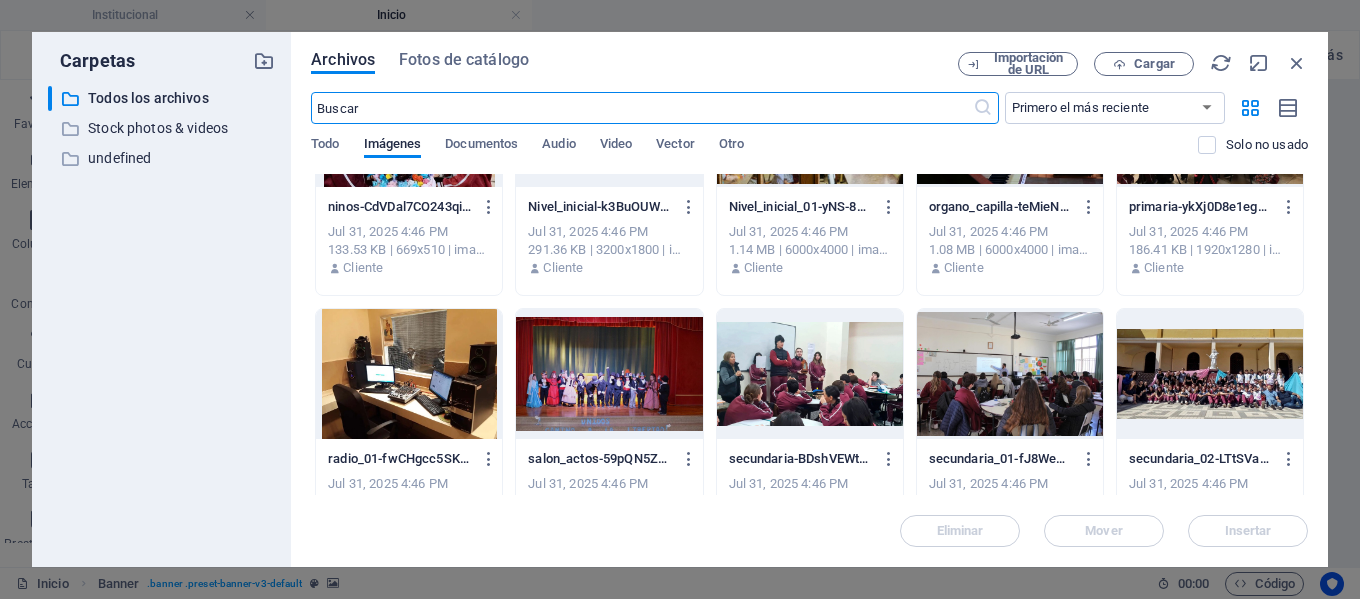scroll, scrollTop: 1400, scrollLeft: 0, axis: vertical 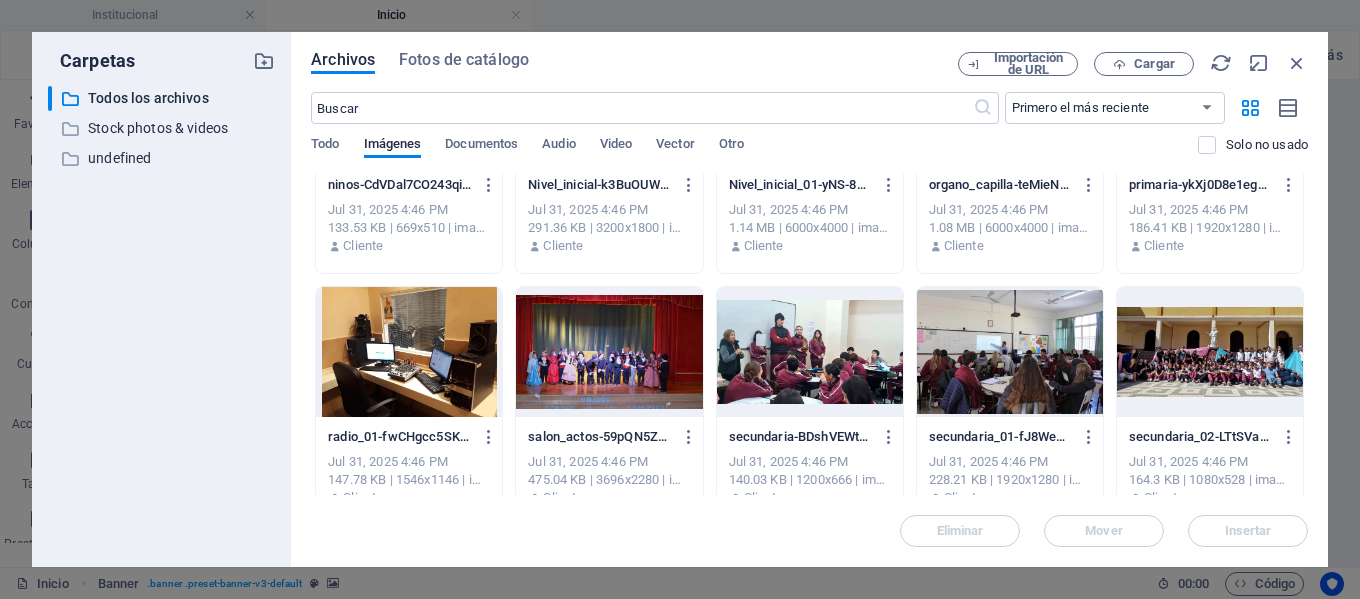 click at bounding box center (609, 352) 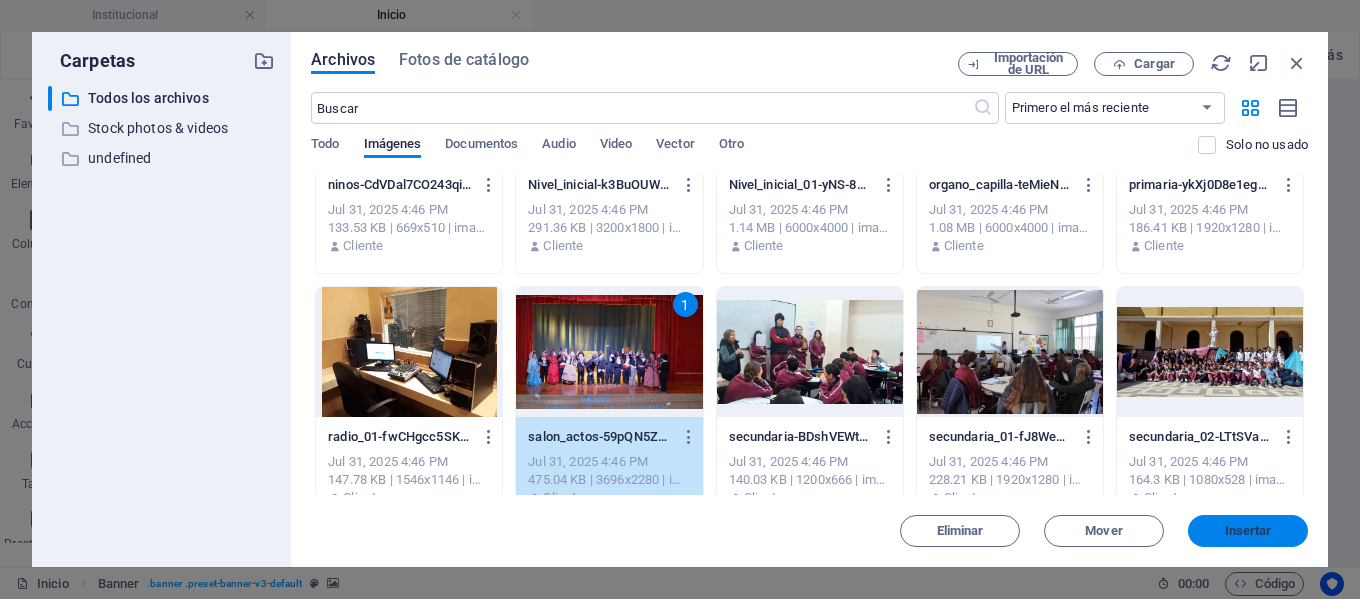 click on "Insertar" at bounding box center [1248, 531] 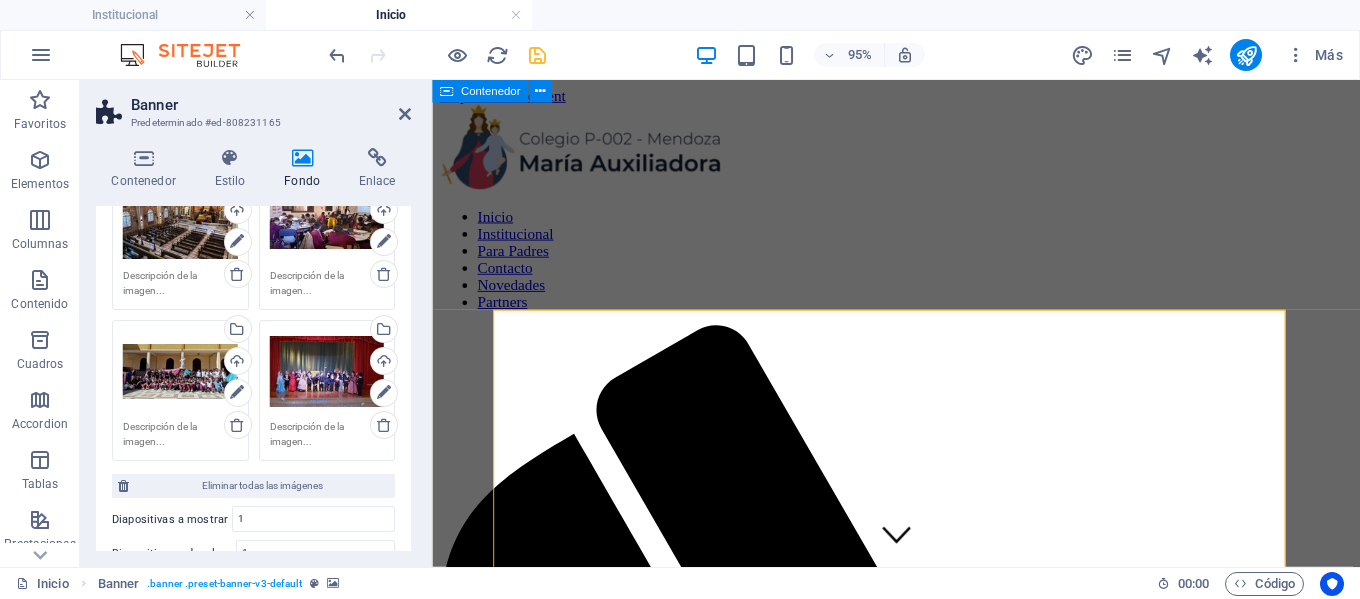 scroll, scrollTop: 500, scrollLeft: 0, axis: vertical 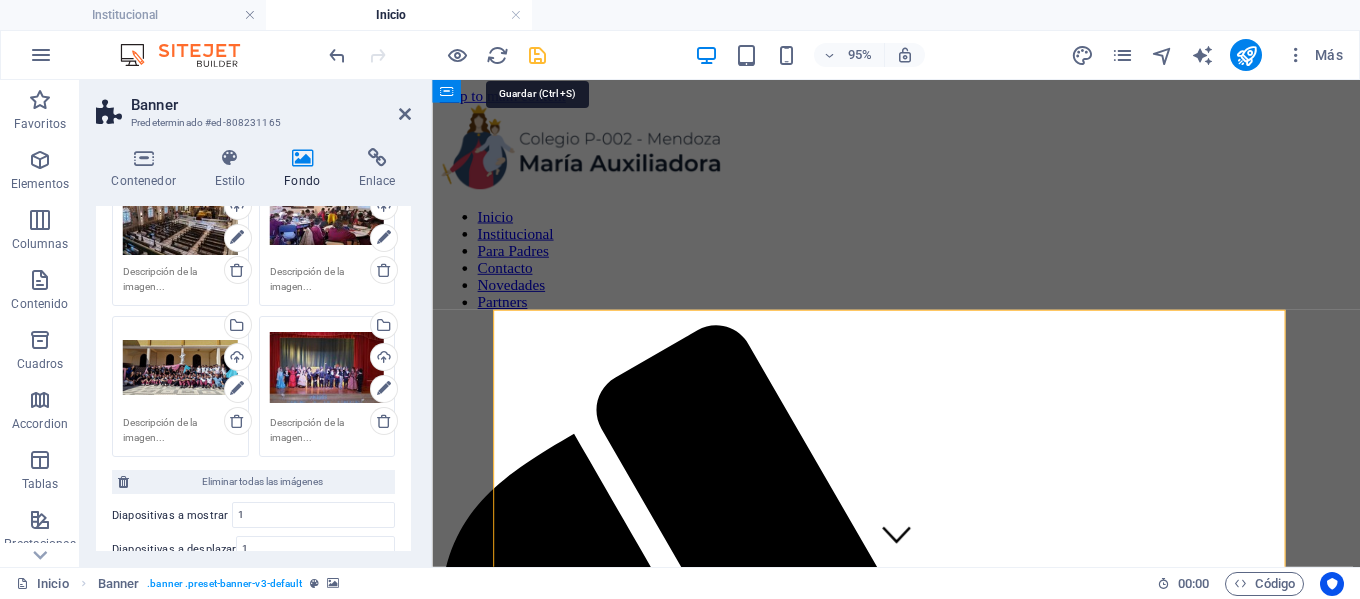 click at bounding box center [537, 55] 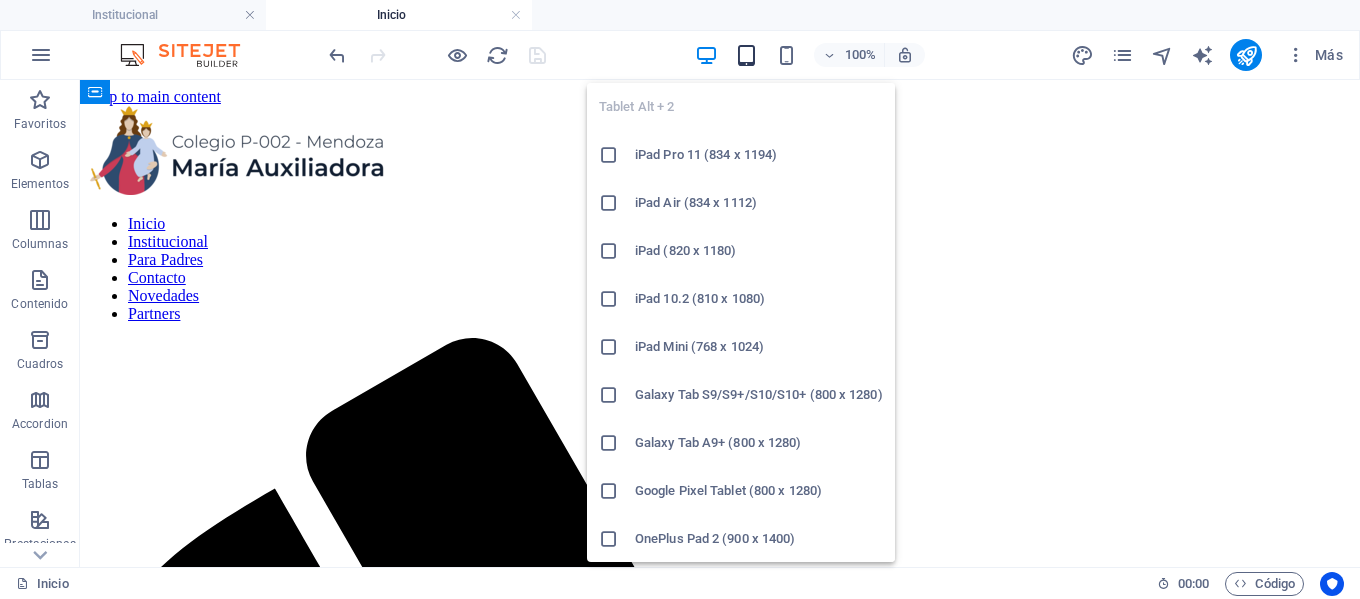 click at bounding box center [746, 55] 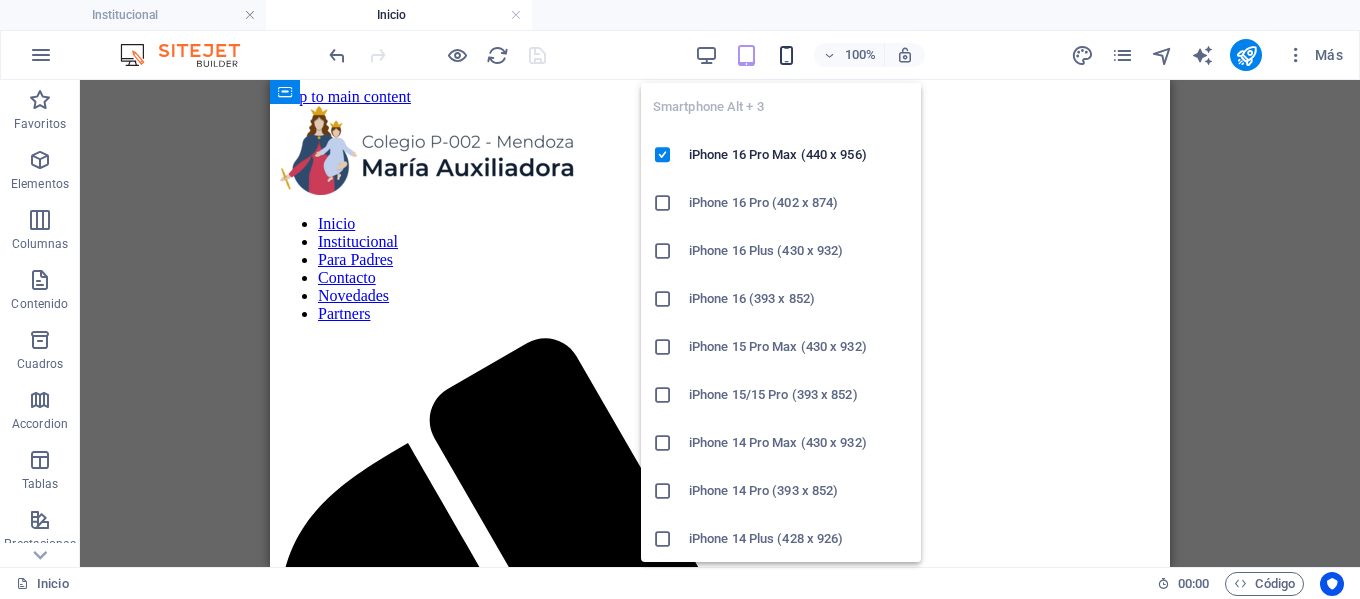 click at bounding box center (786, 55) 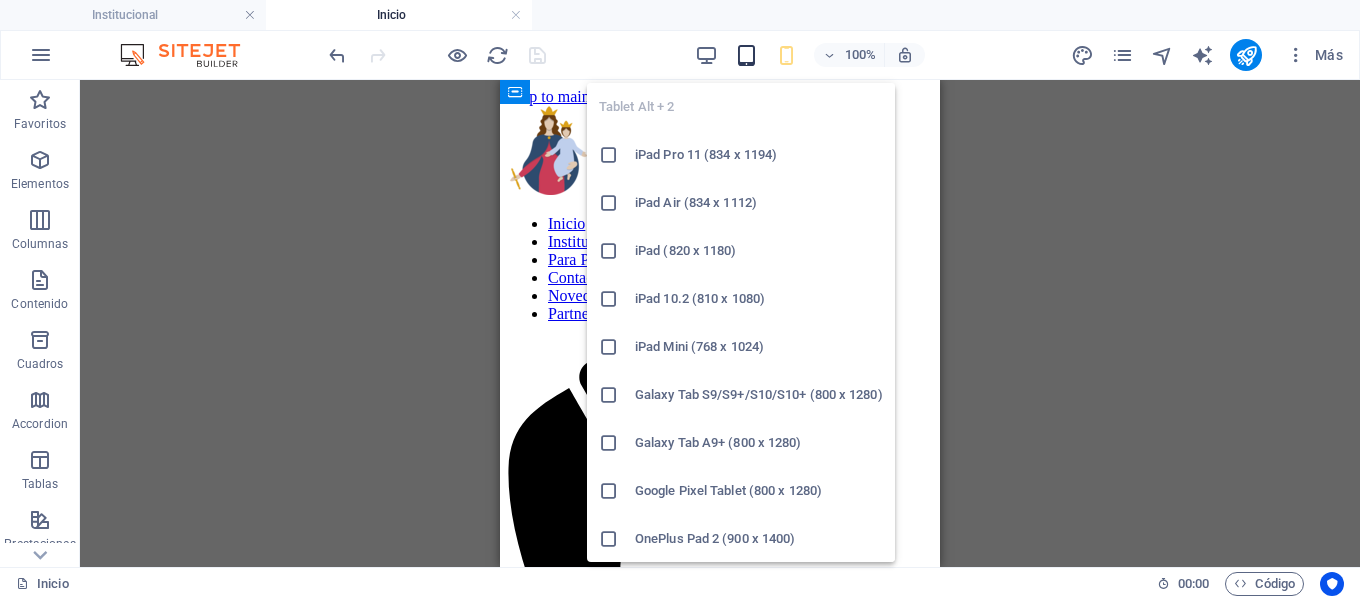 click at bounding box center [746, 55] 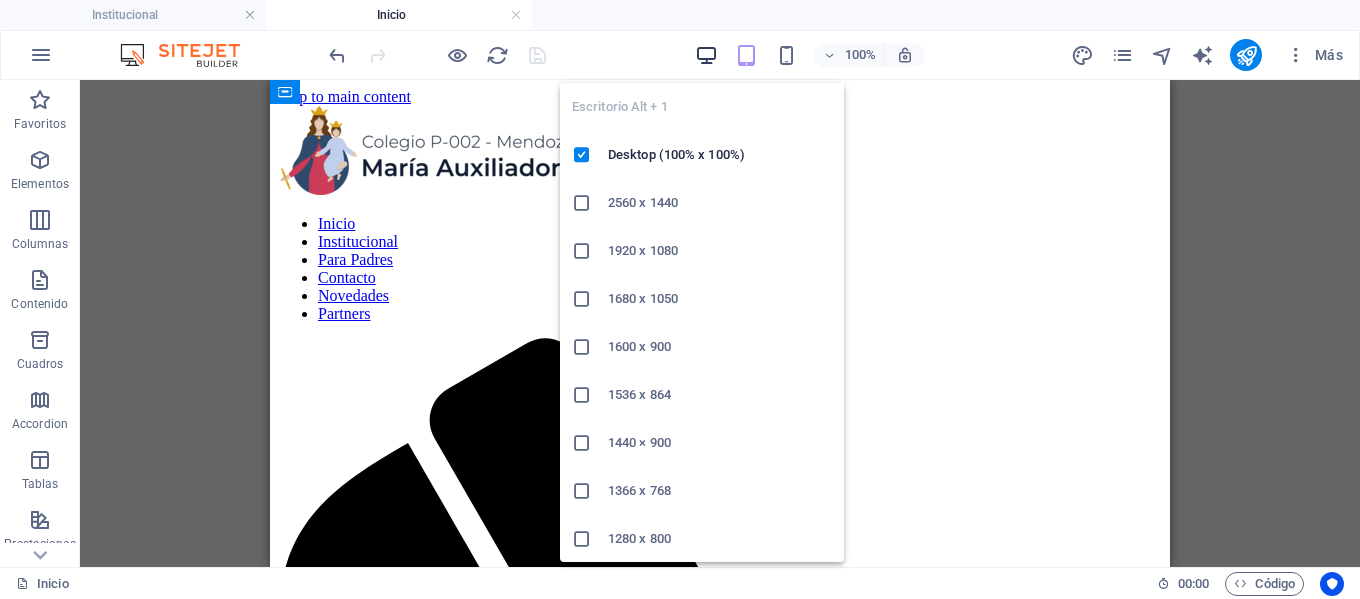 click at bounding box center (706, 55) 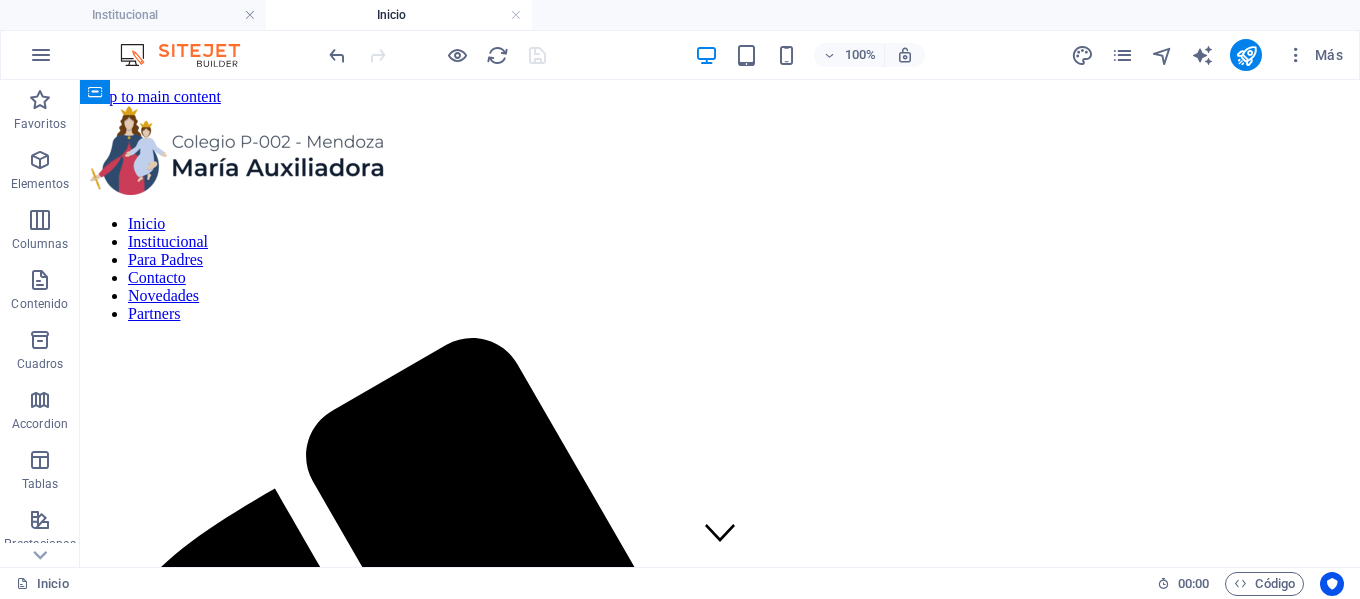 click on "Skip to main content
Inicio Institucional Para Padres Contacto Novedades Partners Ser con los jóvenes, casa que evangeliza Streaming Propuesta Educativa Partners Contacto Expo Taller De Música   28/[MONTH]/2025   Suspensión De Clases El Lunes 30 De Junio Por Ola Polar   28/[MONTH]/2025    Anterior Siguiente  Propuesta educativa Nivel inicial Desde sala de 3 a 5 años. ver más primaria Desde Primero hasta Séptimo grado ver más secundaria Desde Primero hasta Quinto año ver más teléfonos Teléfono +549 [PHONE] WhatsApp +549 [PHONE] Social Facebook Instagram contacto administracion@cma.edu.ar Legal Notice Privacy" at bounding box center [720, 4316] 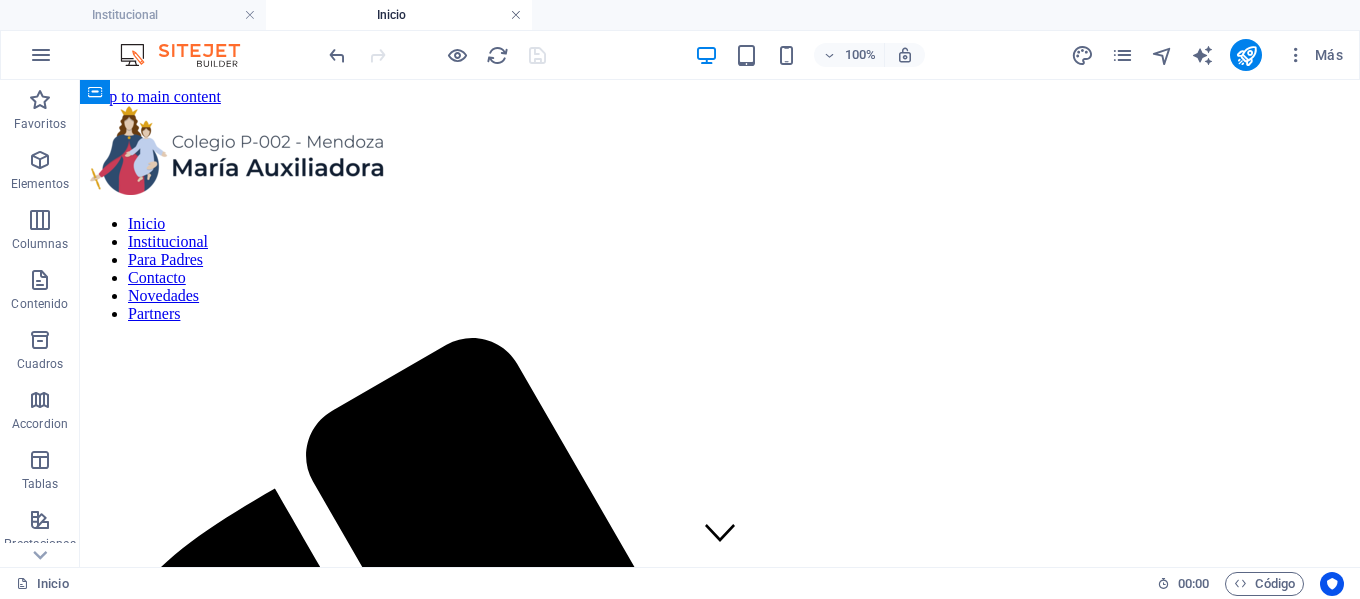 click at bounding box center [516, 15] 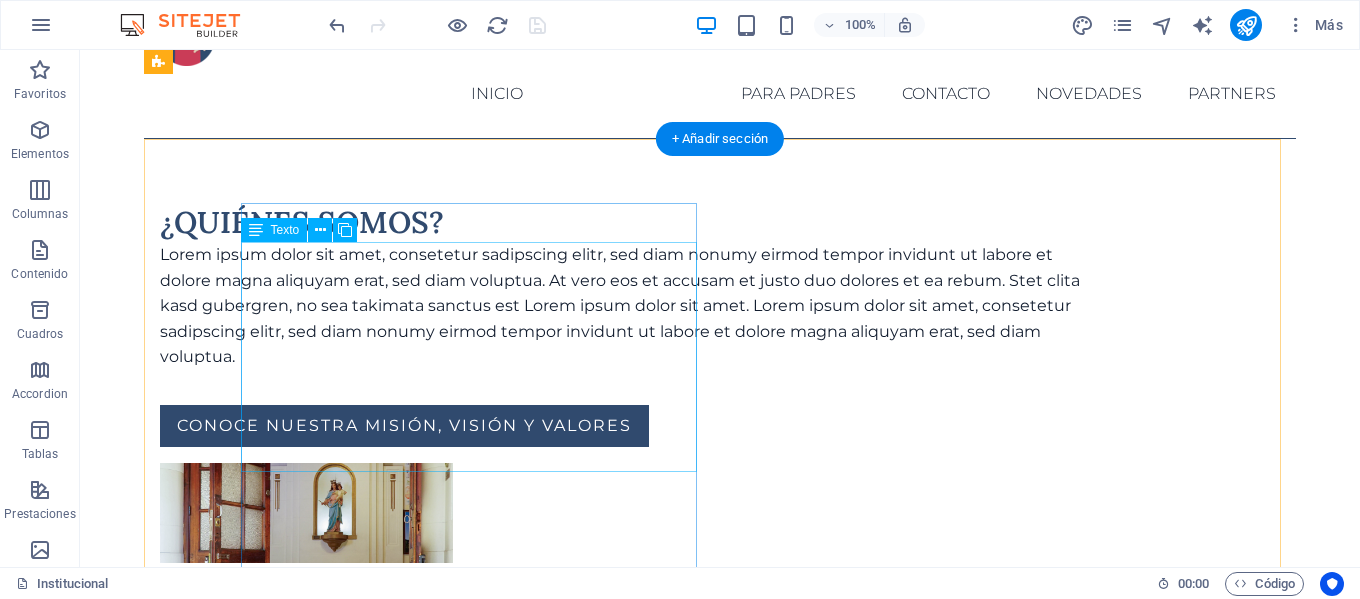 scroll, scrollTop: 50, scrollLeft: 0, axis: vertical 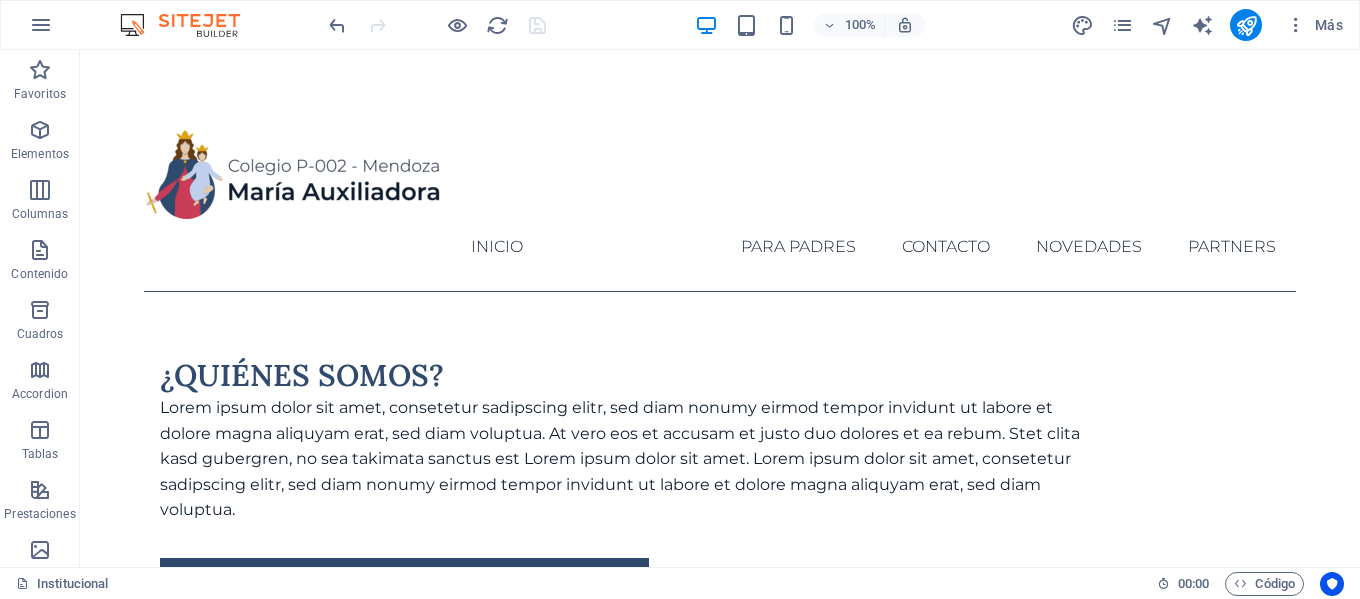 click on "Skip to main content
INICIO Institucional Para Padres Contacto Novedades Partners ¿Quiénes somos? Lorem ipsum dolor sit amet, consetetur sadipscing elitr, sed diam nonumy eirmod tempor invidunt ut labore et dolore magna aliquyam erat, sed diam voluptua. At vero eos et accusam et justo duo dolores et ea rebum. Stet clita kasd gubergren, no sea takimata sanctus est Lorem ipsum dolor sit amet. Lorem ipsum dolor sit amet, consetetur sadipscing elitr, sed diam nonumy eirmod tempor invidunt ut labore et dolore magna aliquyam erat, sed diam voluptua.  conoce nuestra misión, visión y valores teléfonos Teléfono +549 [PHONE] WhatsApp +549 [PHONE] Social Facebook Instagram contacto administracion@example.com Legal Notice Privacy" at bounding box center [720, 682] 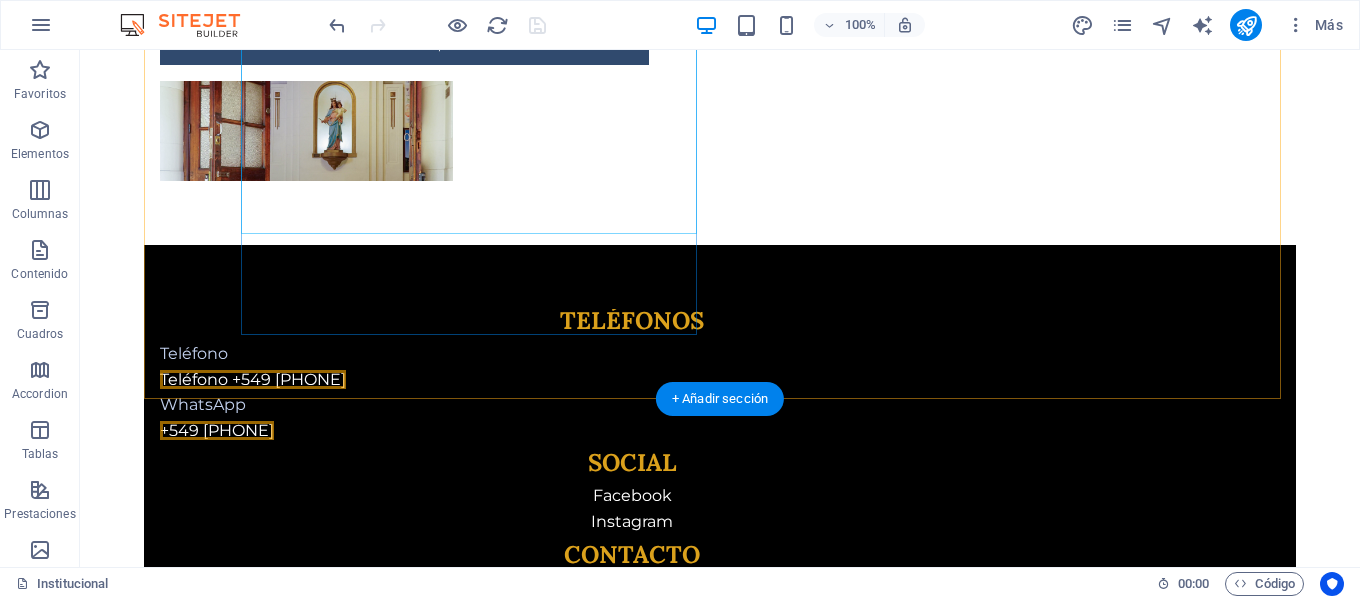 scroll, scrollTop: 550, scrollLeft: 0, axis: vertical 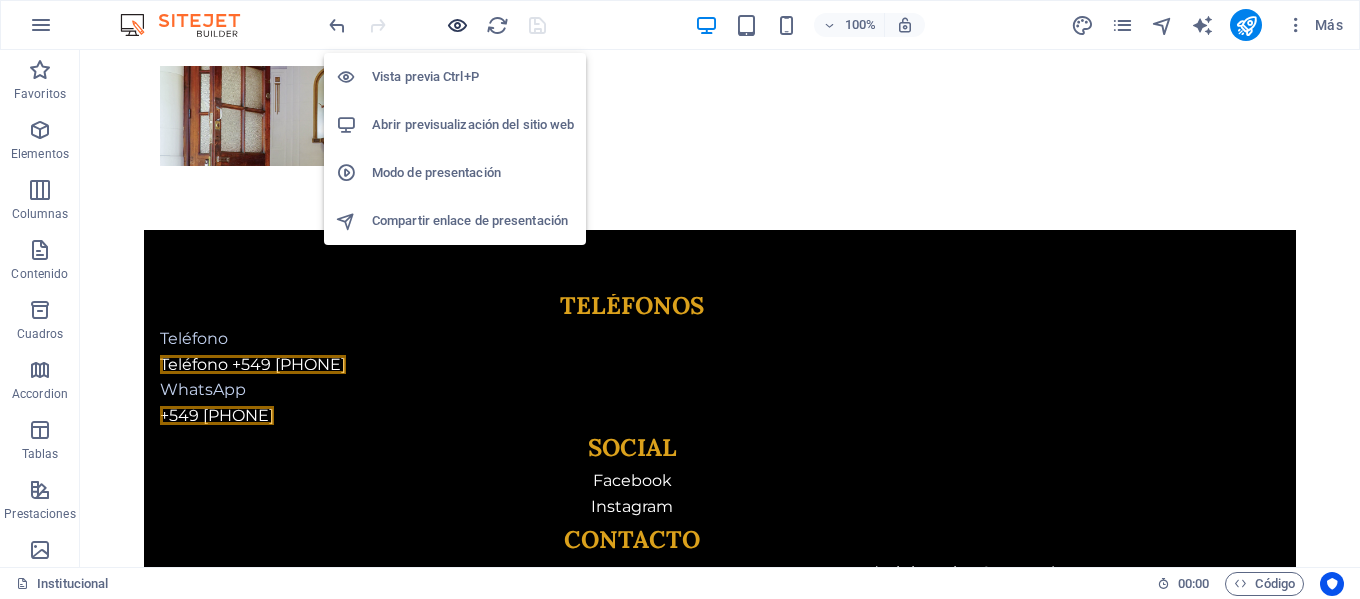 click at bounding box center [457, 25] 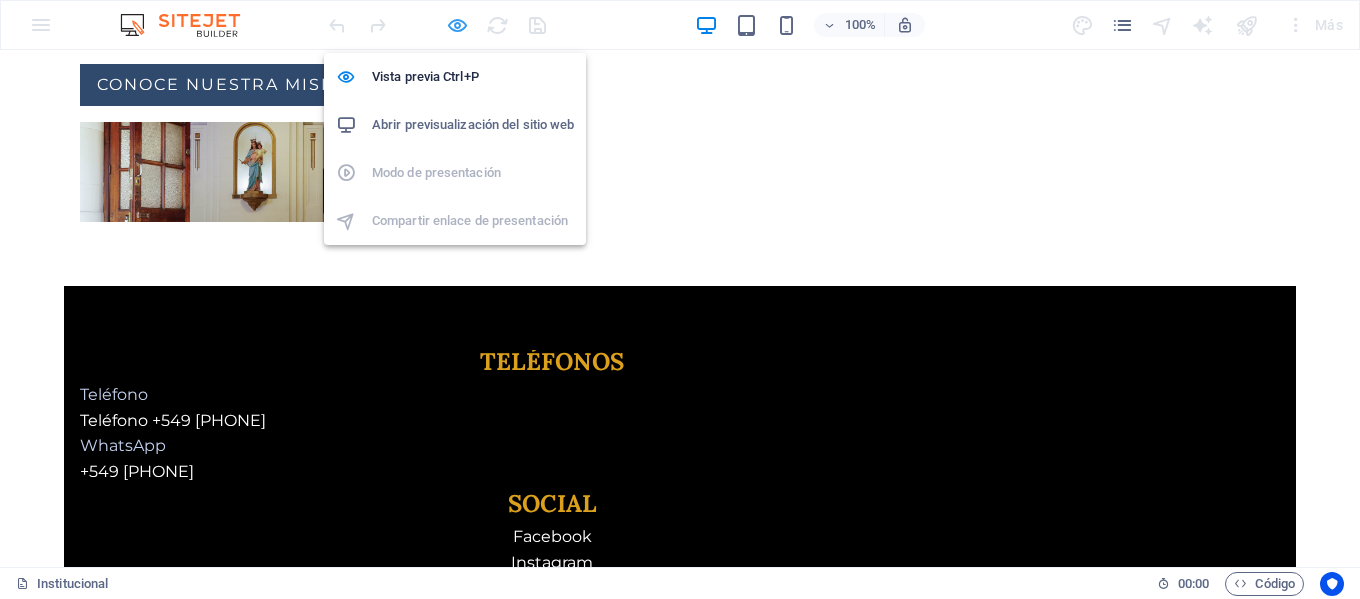 click at bounding box center (457, 25) 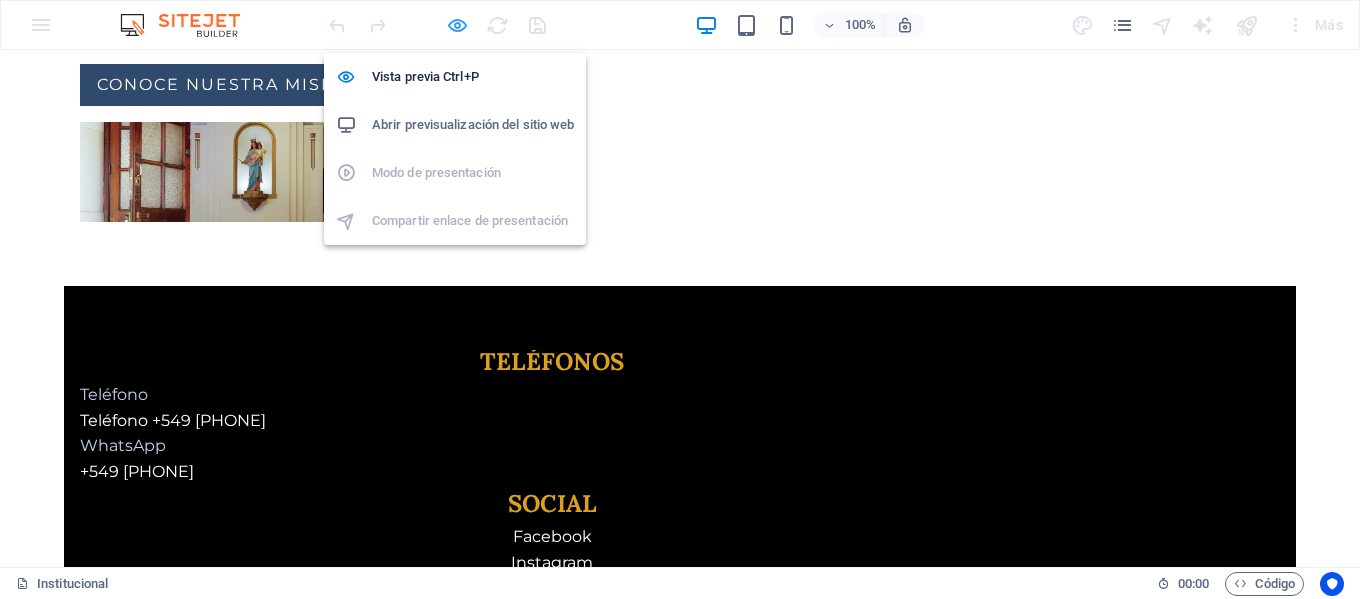 scroll, scrollTop: 550, scrollLeft: 0, axis: vertical 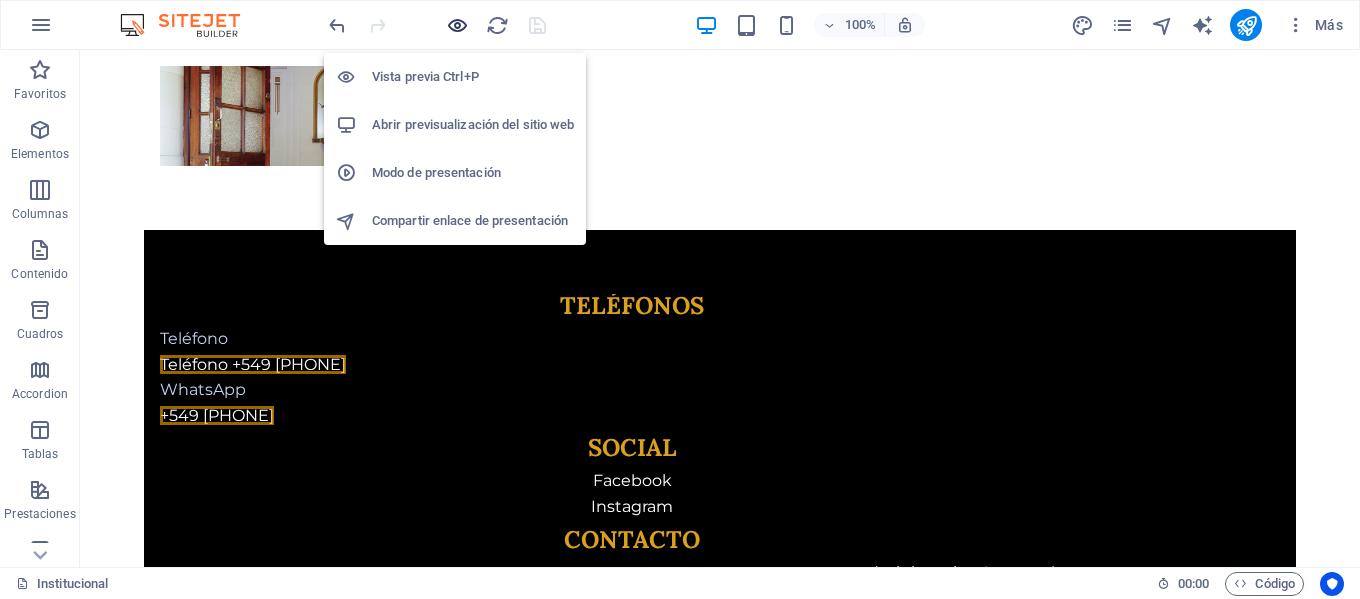 click at bounding box center [457, 25] 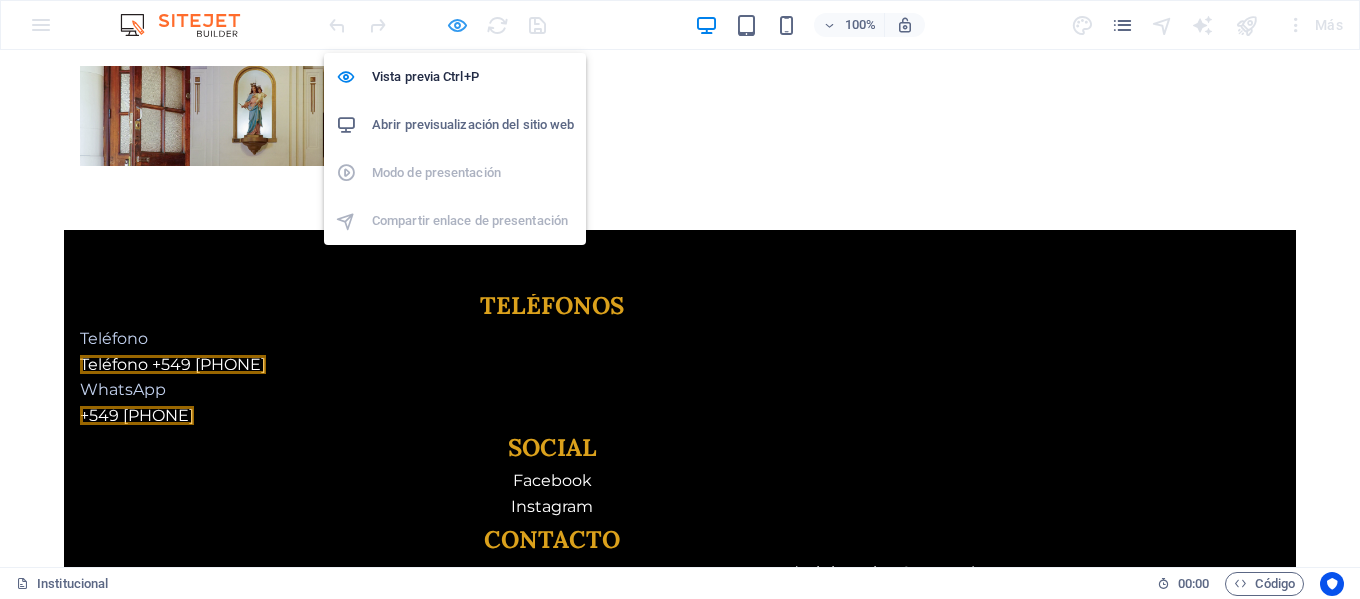 scroll, scrollTop: 494, scrollLeft: 0, axis: vertical 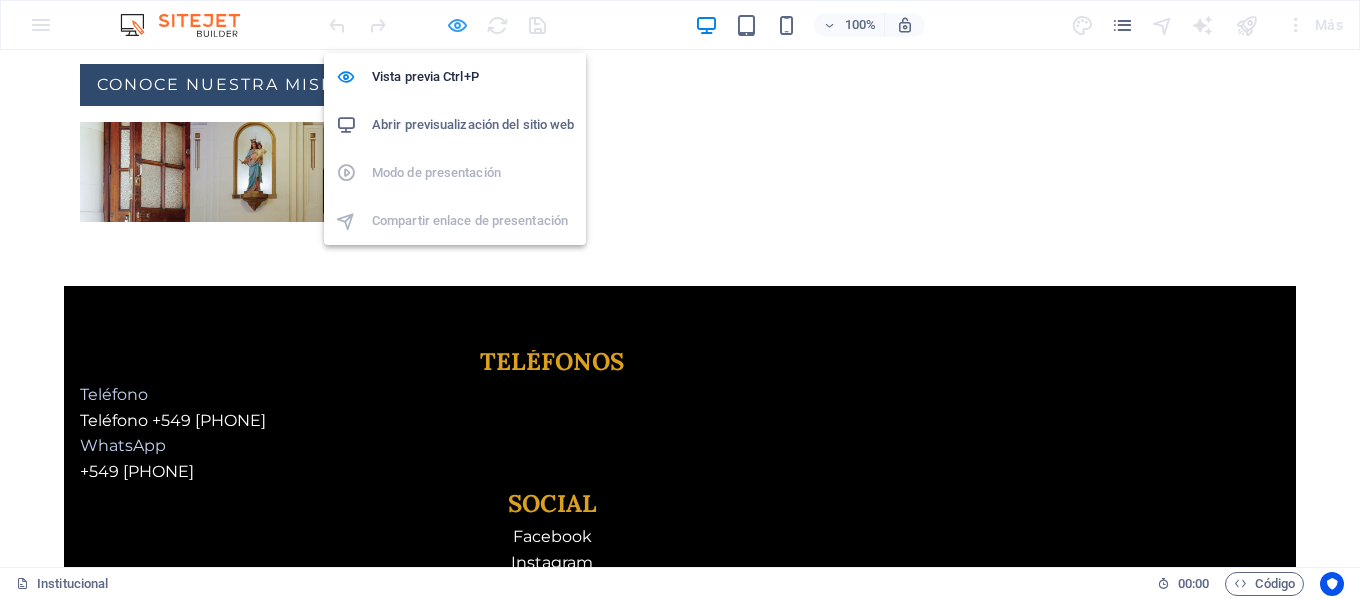 click at bounding box center [457, 25] 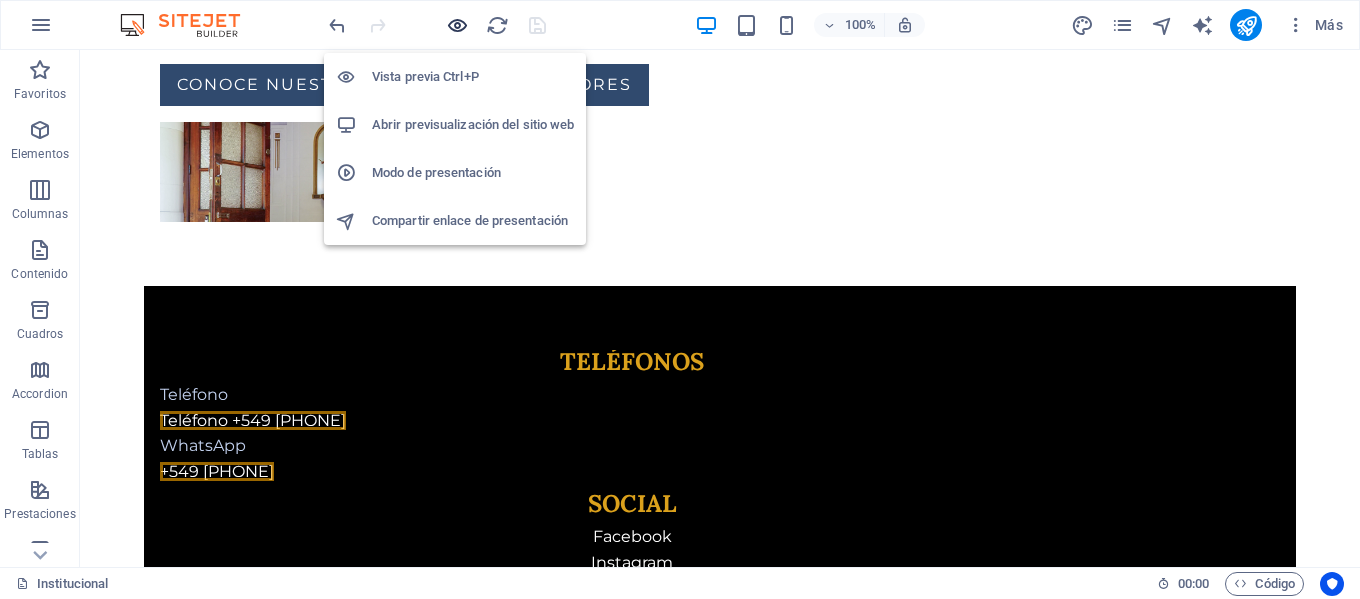 scroll, scrollTop: 550, scrollLeft: 0, axis: vertical 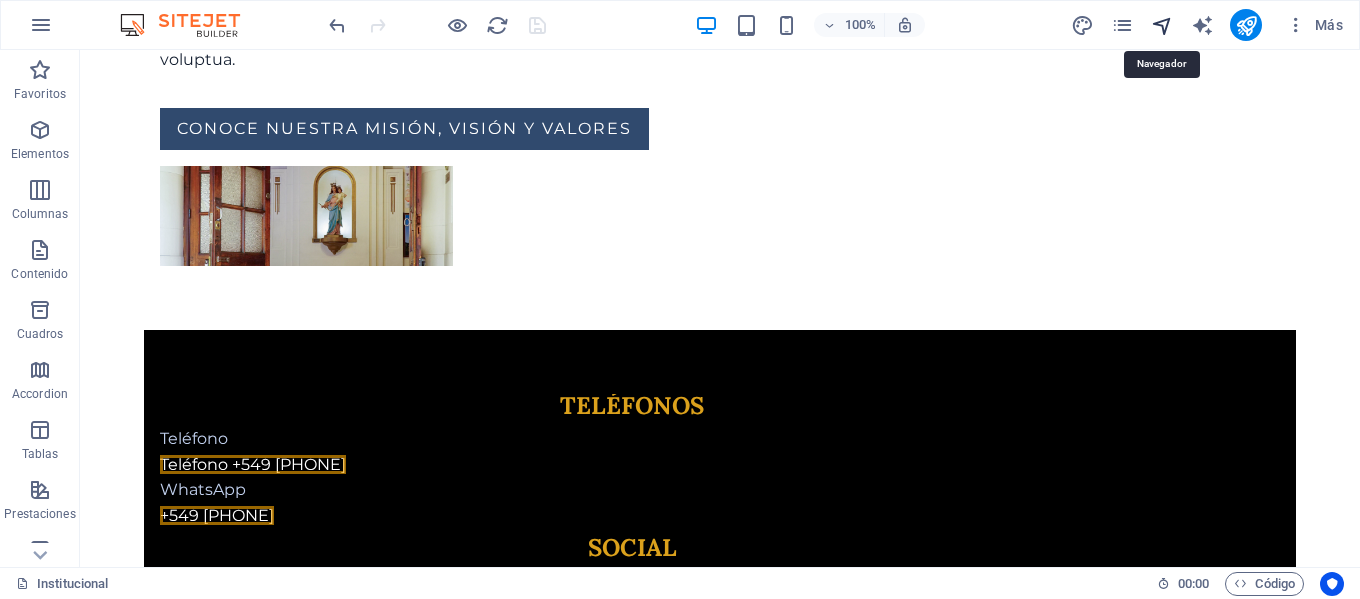 click at bounding box center [1162, 25] 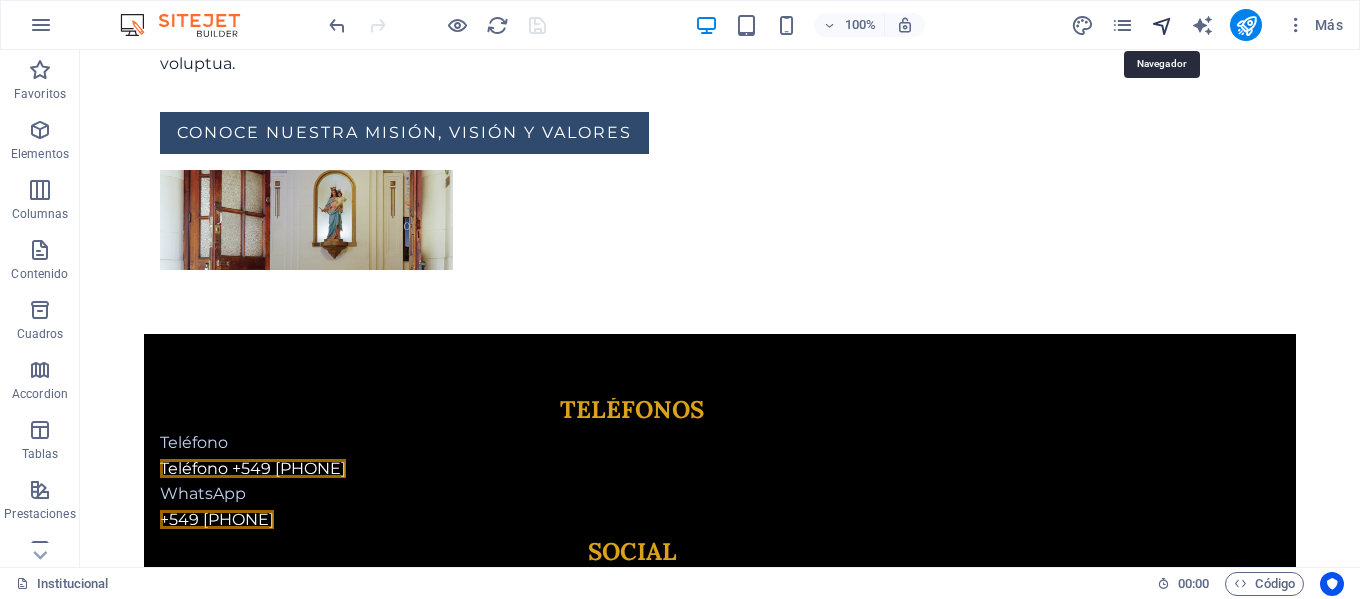select on "15596506-es" 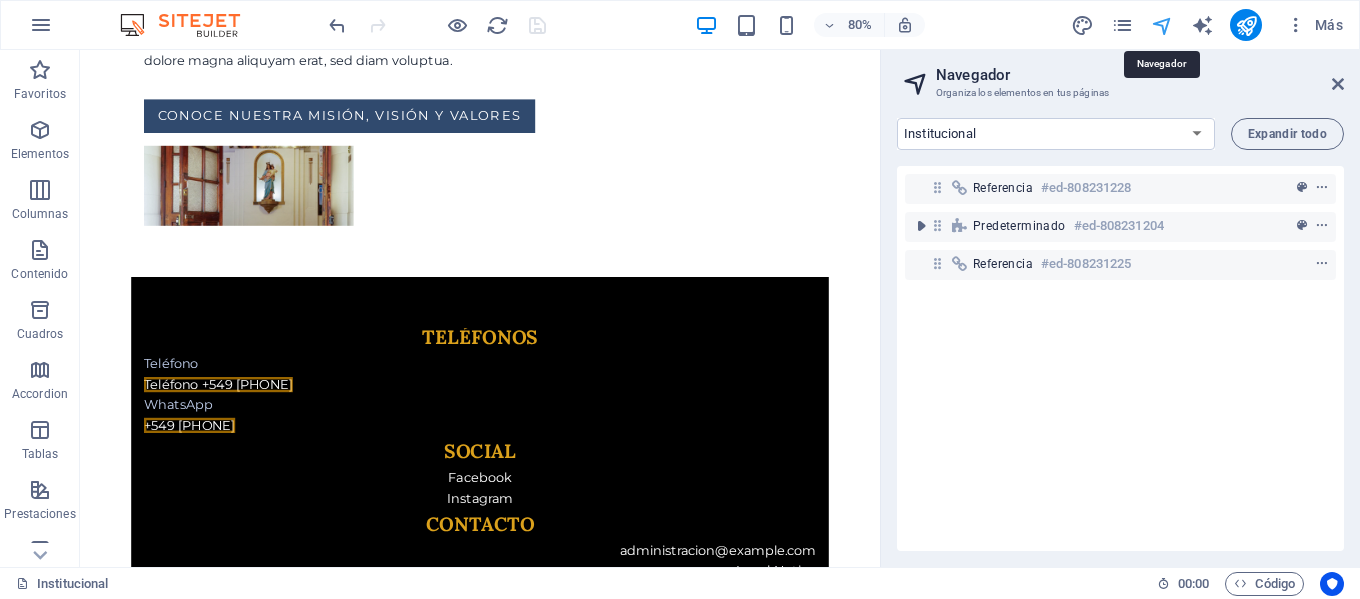 click at bounding box center (1162, 25) 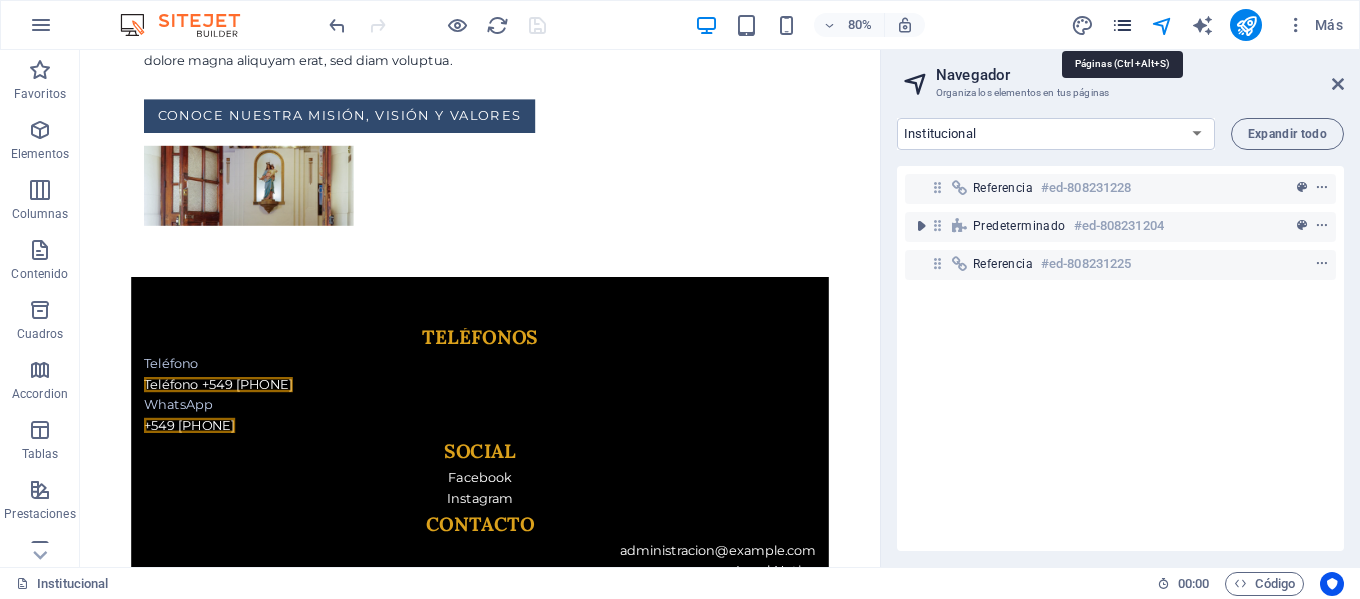 click at bounding box center (1122, 25) 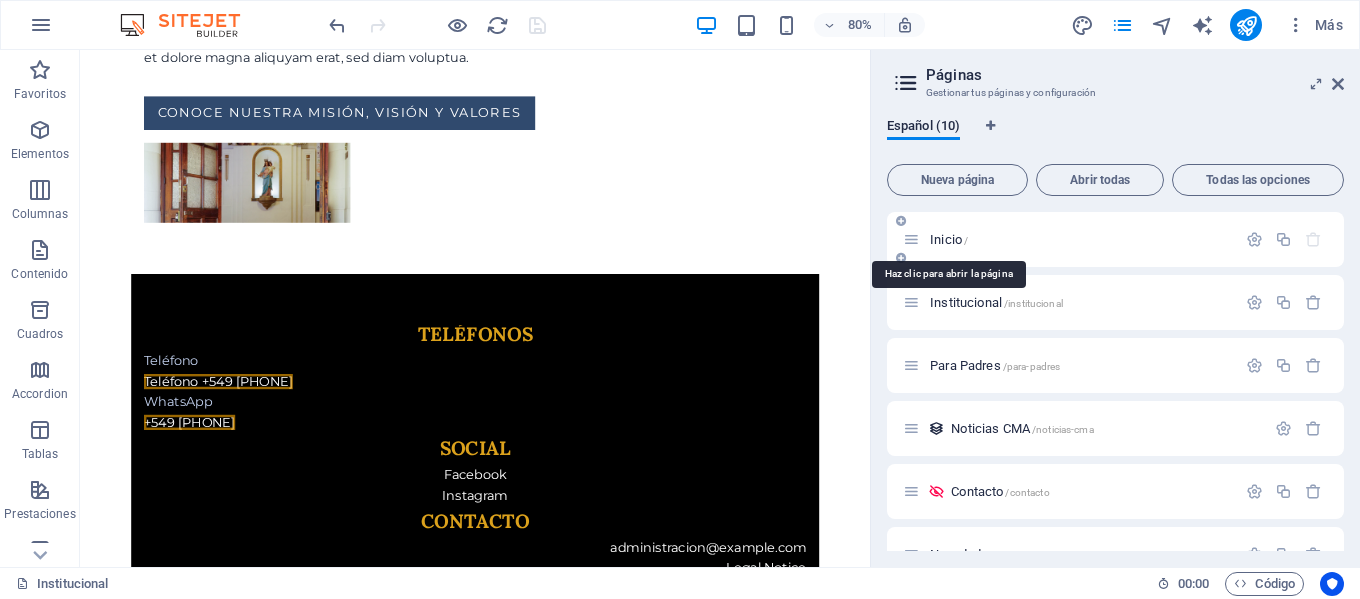 click on "Inicio /" at bounding box center [949, 239] 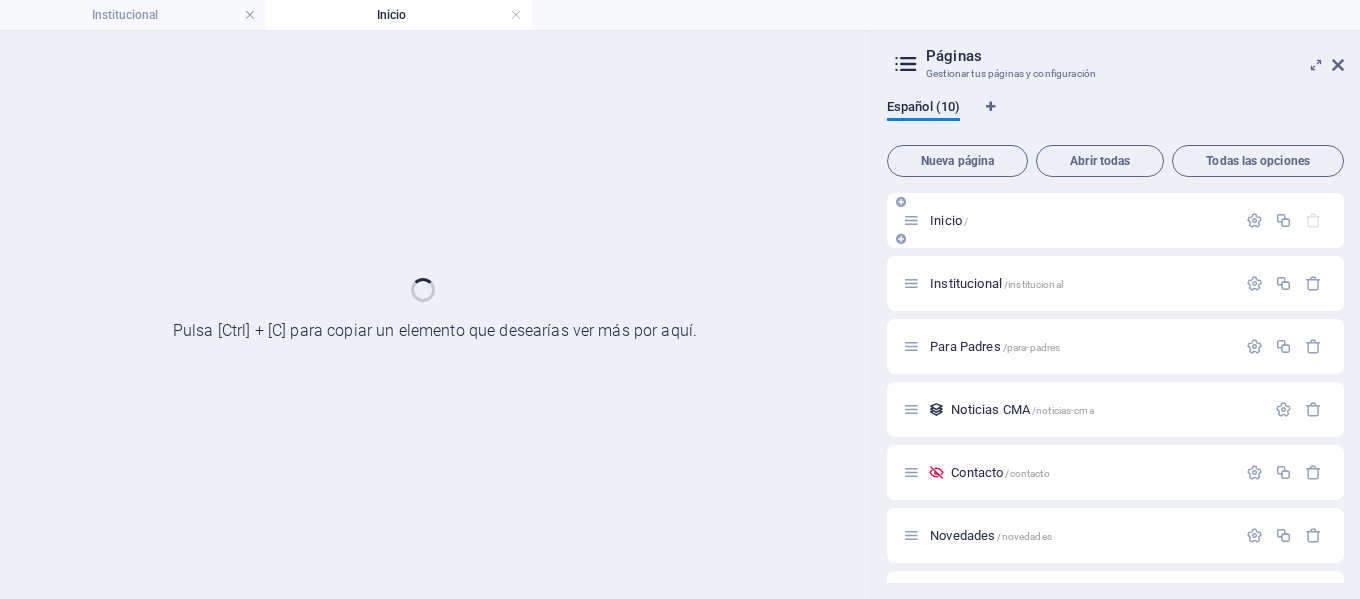 scroll, scrollTop: 0, scrollLeft: 0, axis: both 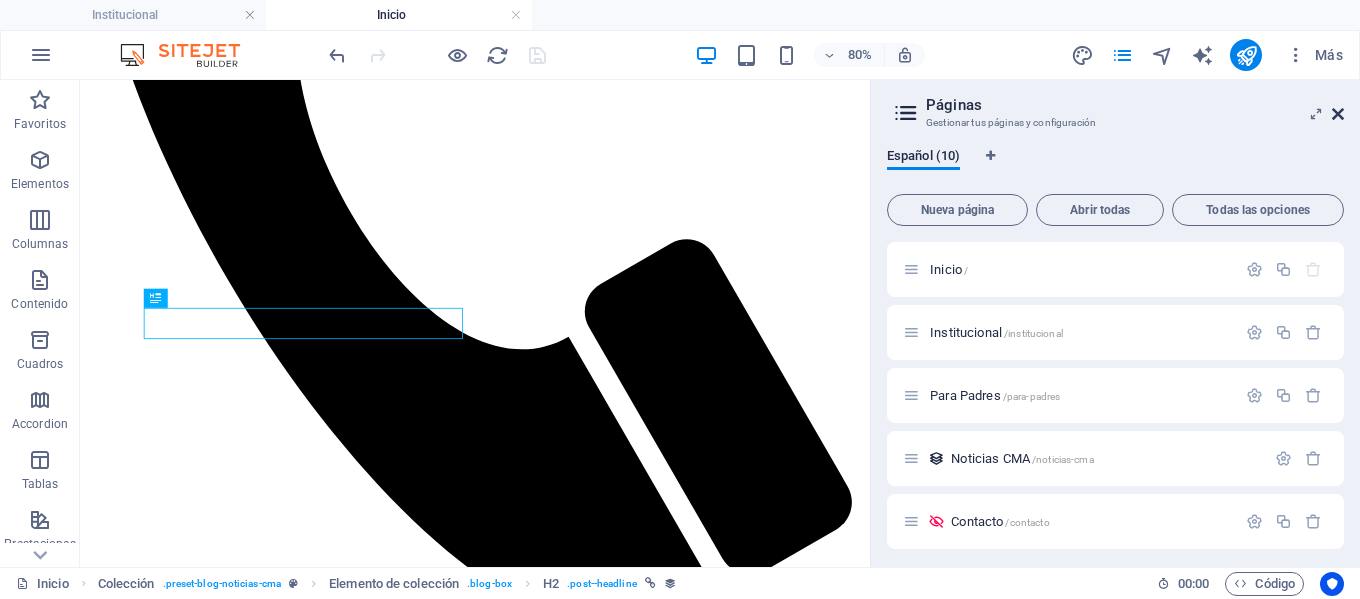 click at bounding box center (1338, 114) 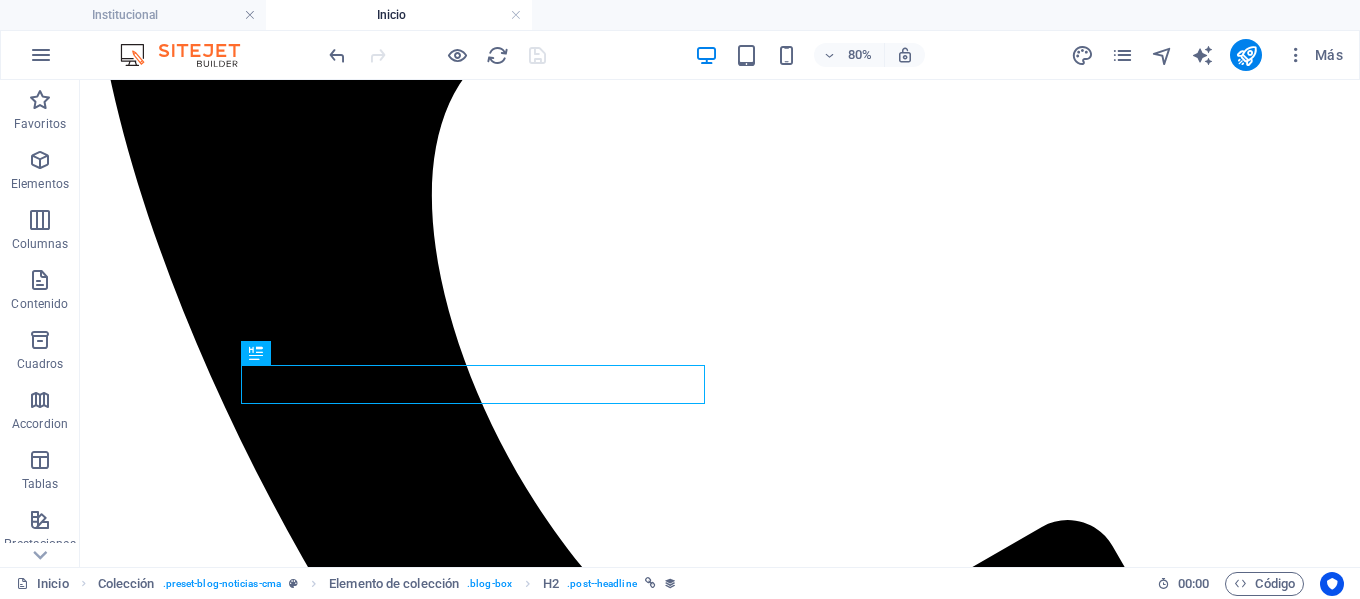 scroll, scrollTop: 739, scrollLeft: 0, axis: vertical 